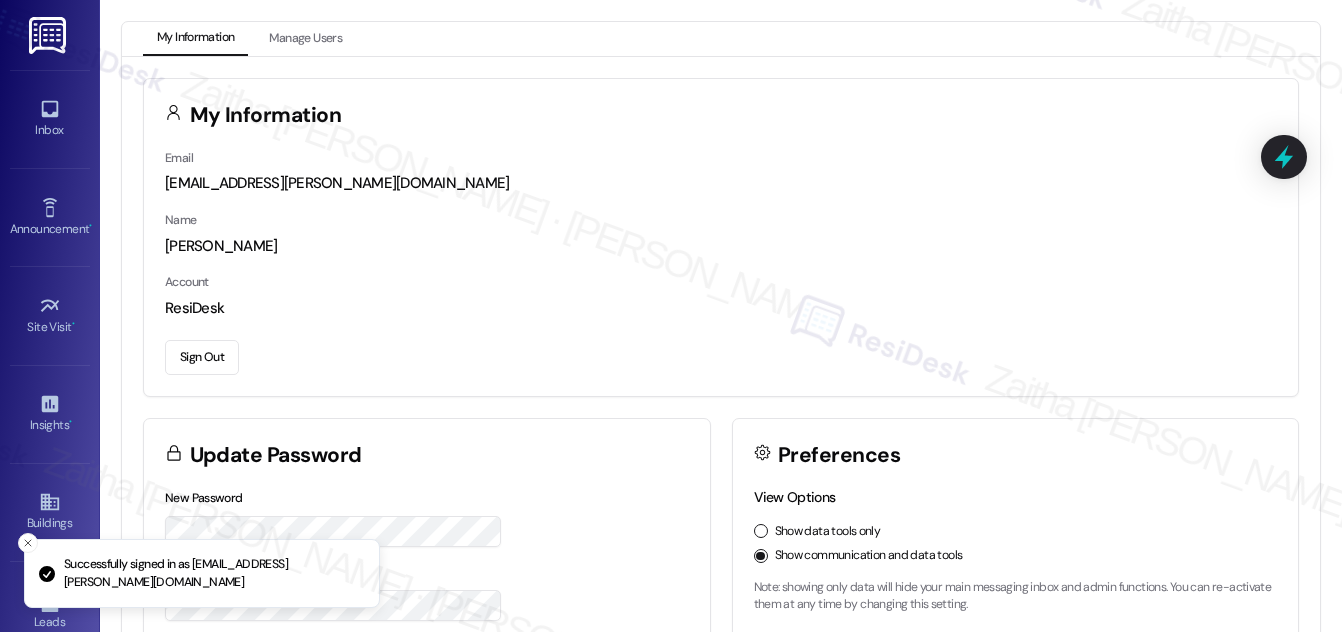 scroll, scrollTop: 0, scrollLeft: 0, axis: both 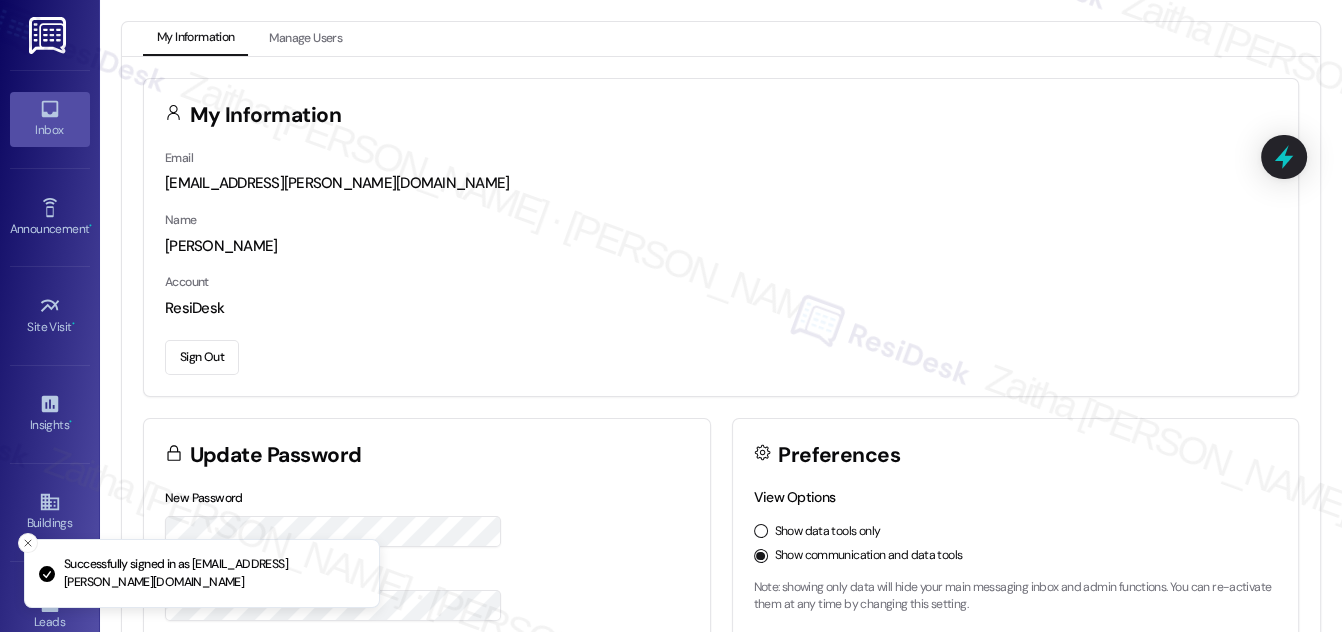 click on "Inbox" at bounding box center (50, 130) 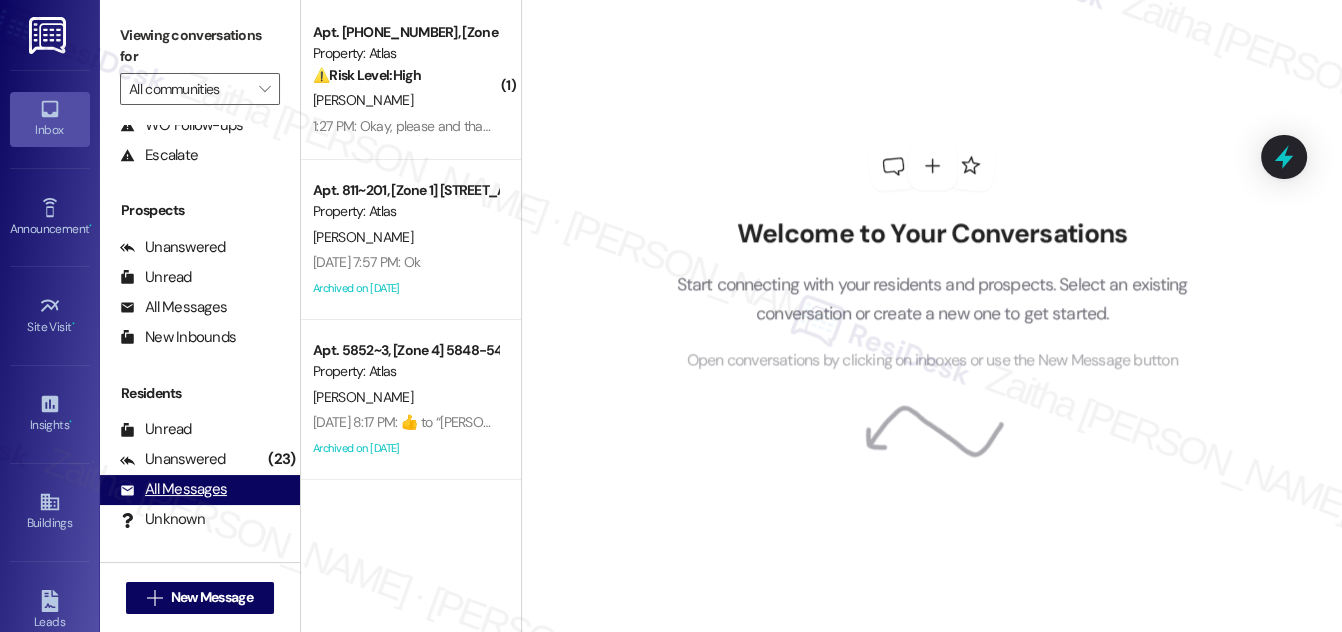 scroll, scrollTop: 264, scrollLeft: 0, axis: vertical 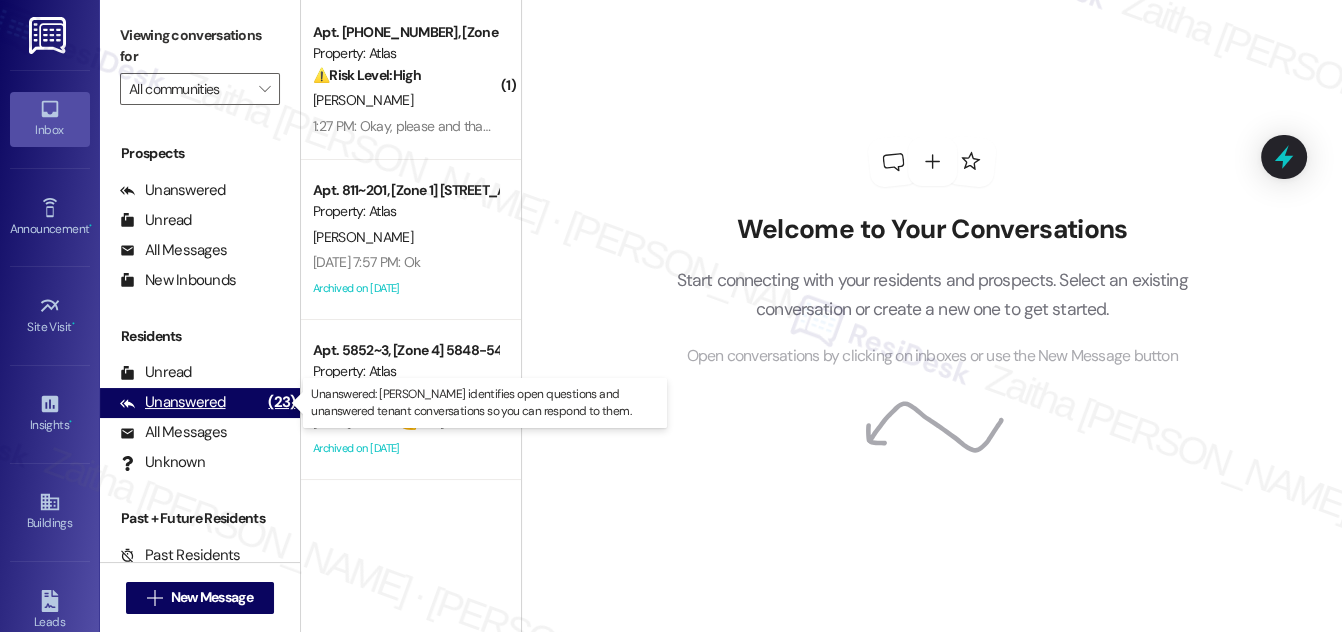 click on "Unanswered" at bounding box center (173, 402) 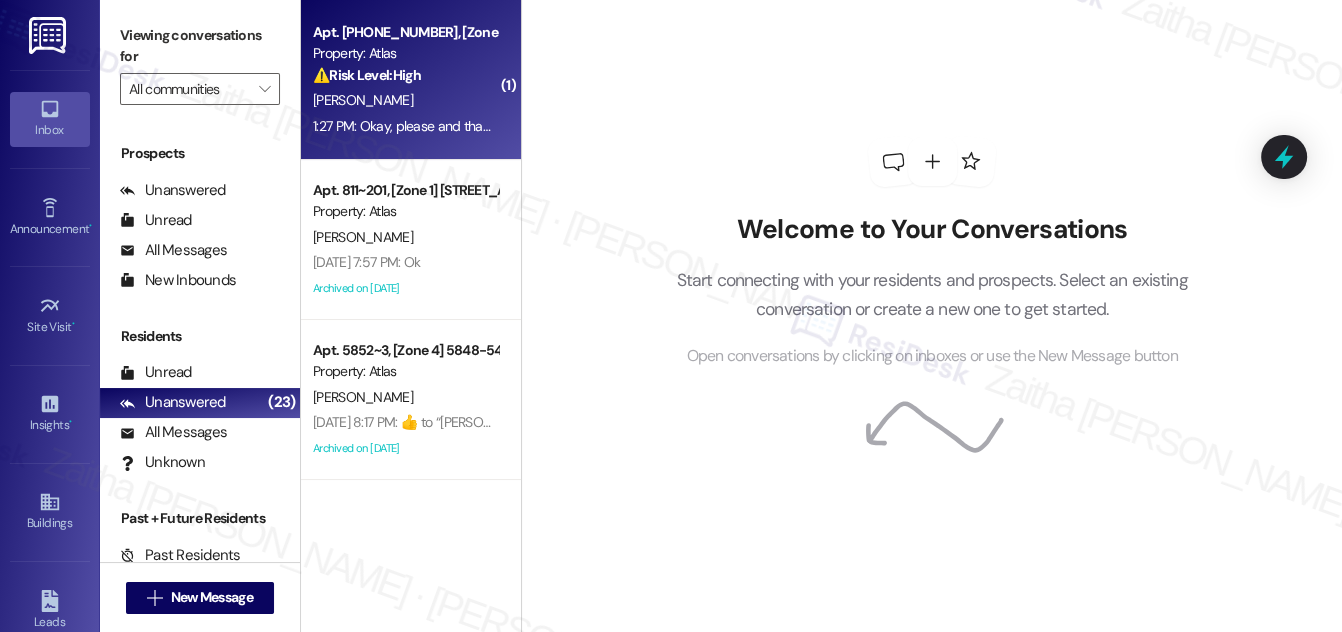 click on "[PERSON_NAME]" at bounding box center (405, 100) 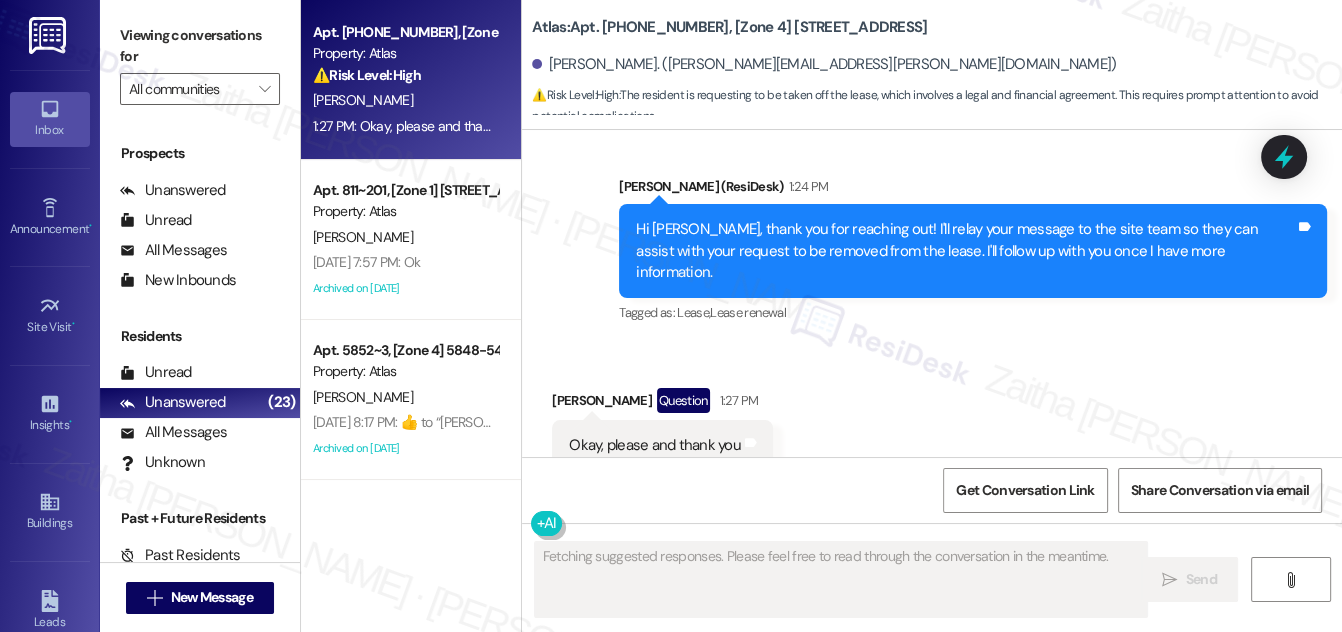 scroll, scrollTop: 3168, scrollLeft: 0, axis: vertical 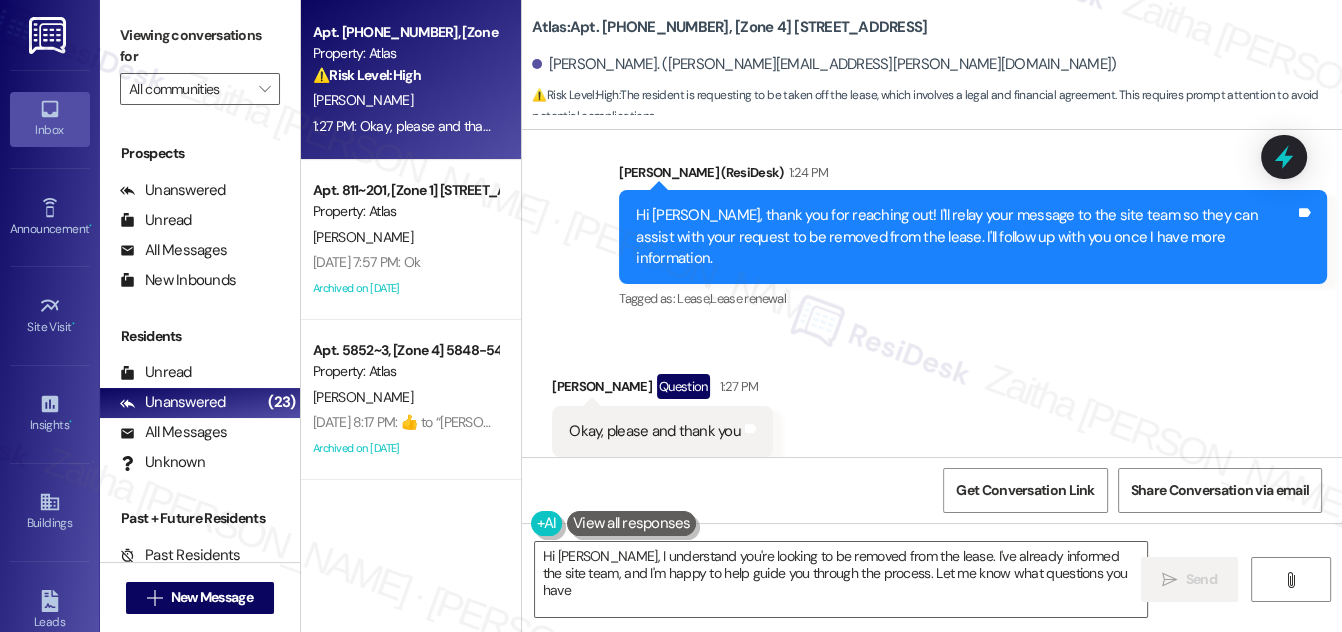 type on "Hi [PERSON_NAME], I understand you're looking to be removed from the lease. I've already informed the site team, and I'm happy to help guide you through the process. Let me know what questions you have!" 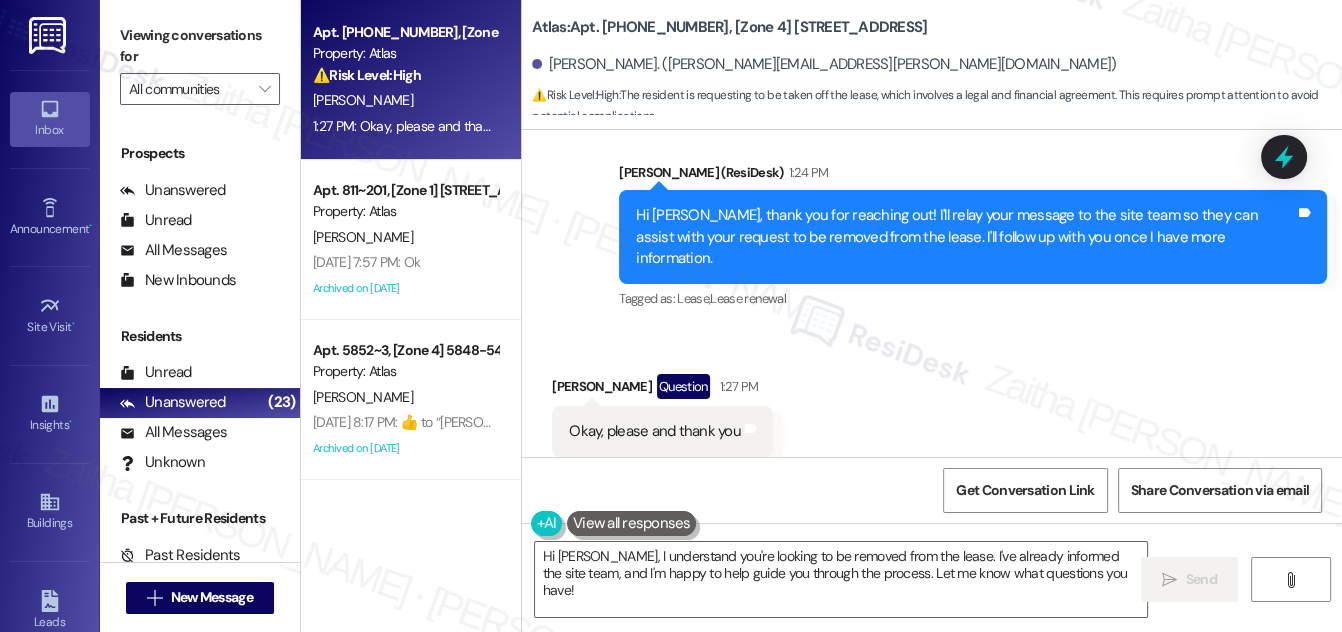 scroll, scrollTop: 3168, scrollLeft: 0, axis: vertical 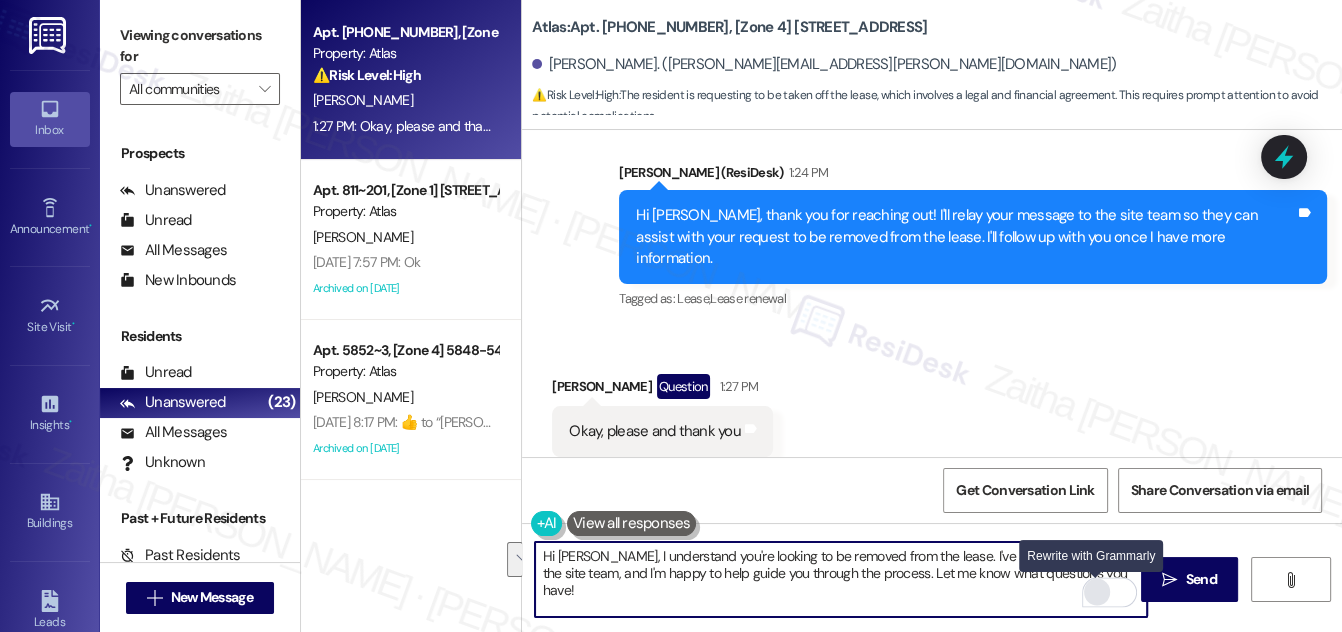 drag, startPoint x: 544, startPoint y: 554, endPoint x: 1089, endPoint y: 599, distance: 546.8546 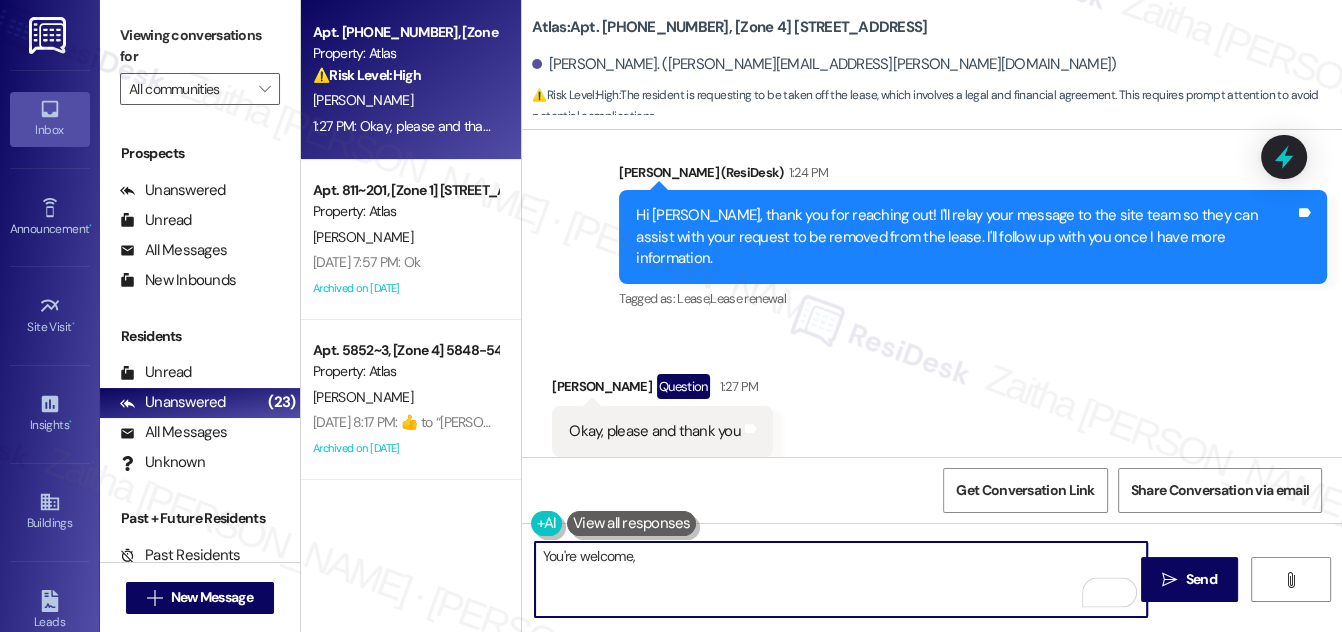 click on "[PERSON_NAME] Question 1:27 PM" at bounding box center [662, 390] 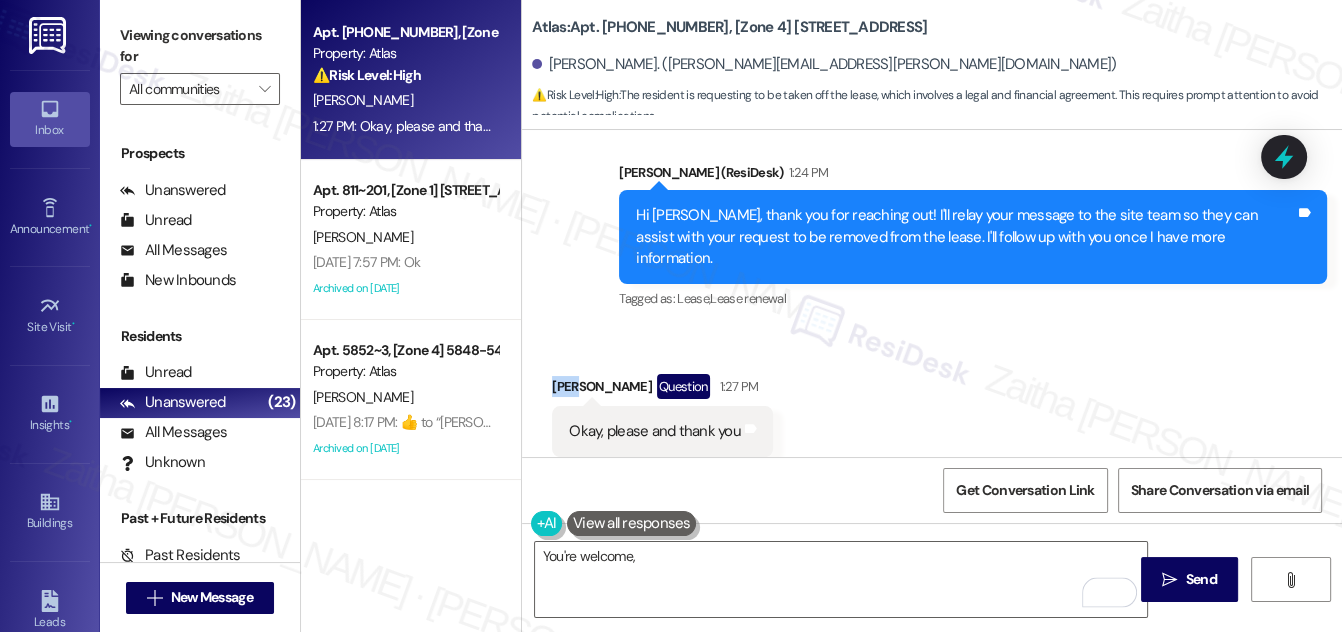 click on "[PERSON_NAME] Question 1:27 PM" at bounding box center [662, 390] 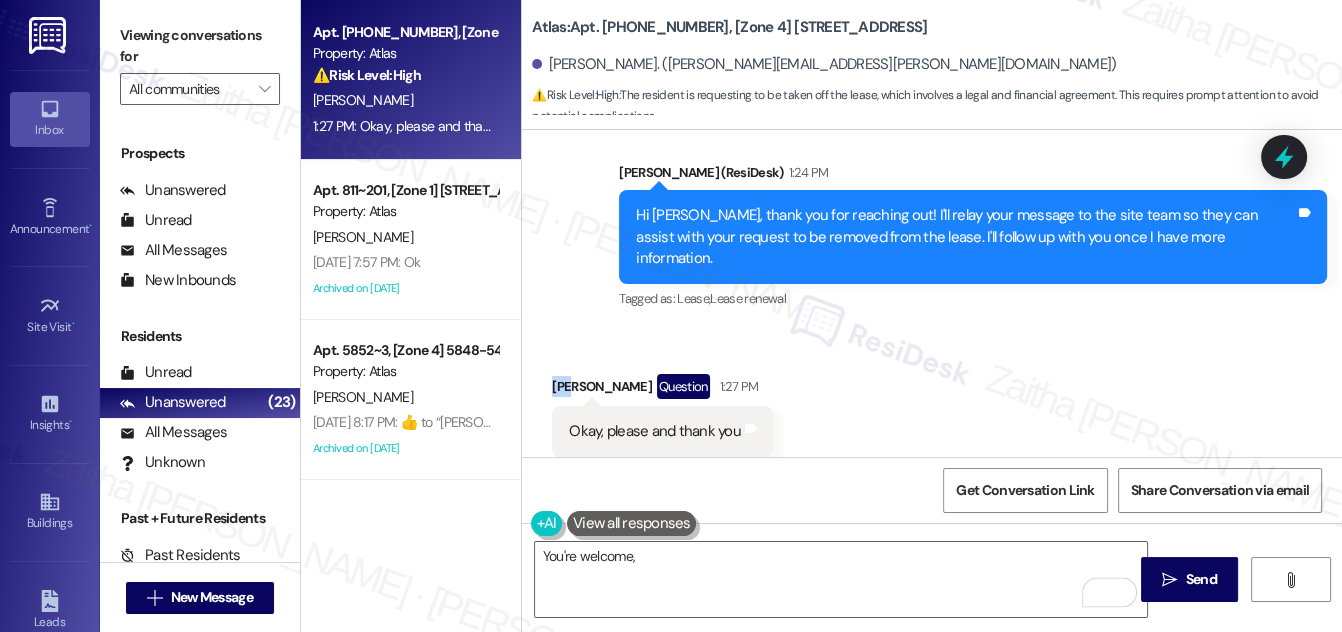 copy on "[PERSON_NAME]" 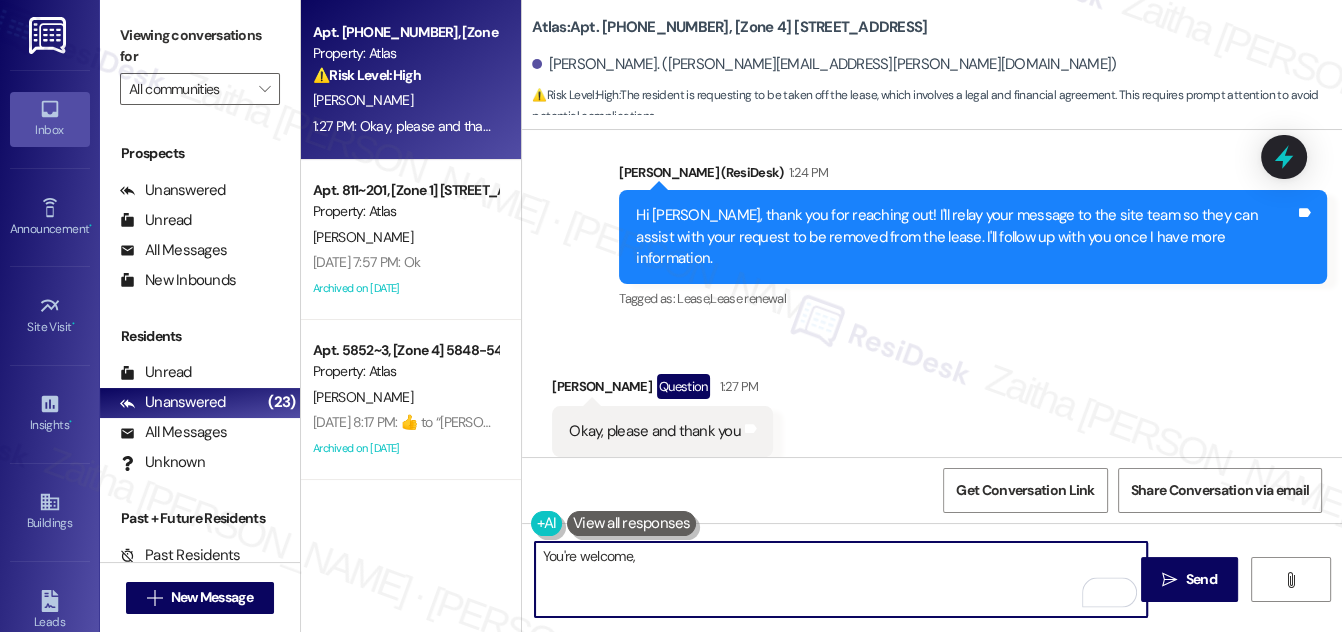 click on "You're welcome," at bounding box center (841, 579) 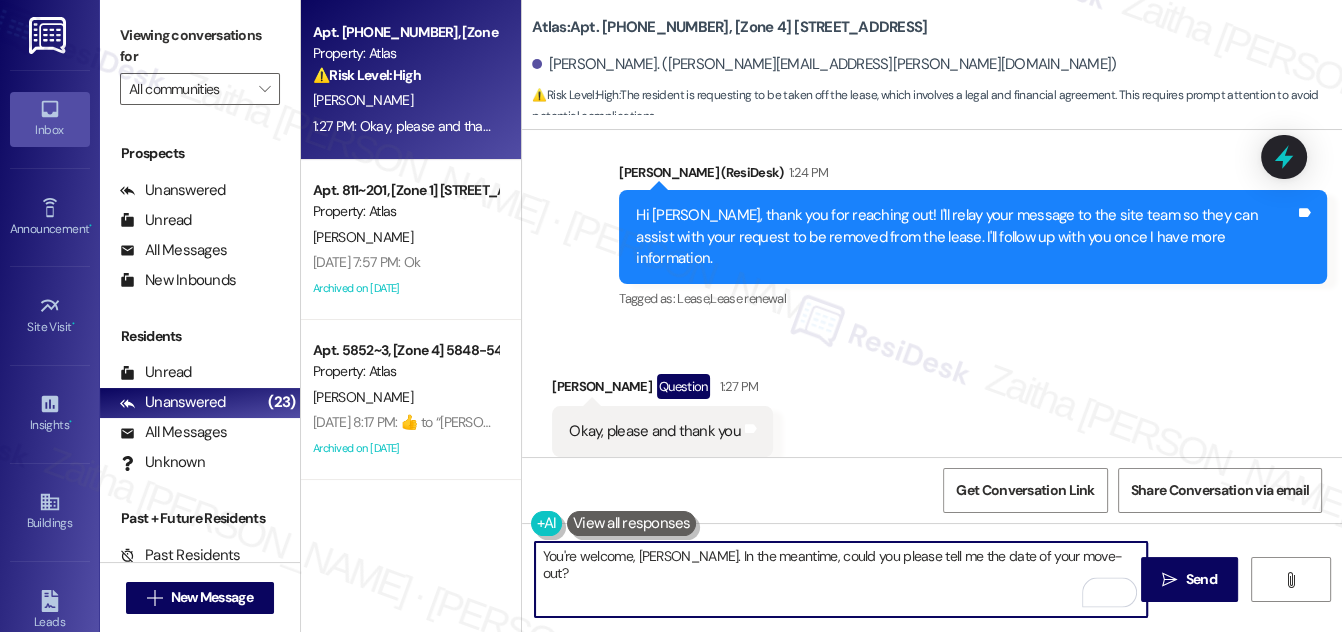 click on "You're welcome, Ana. In the meantime, could you please tell me the date of your move-out?" at bounding box center [841, 579] 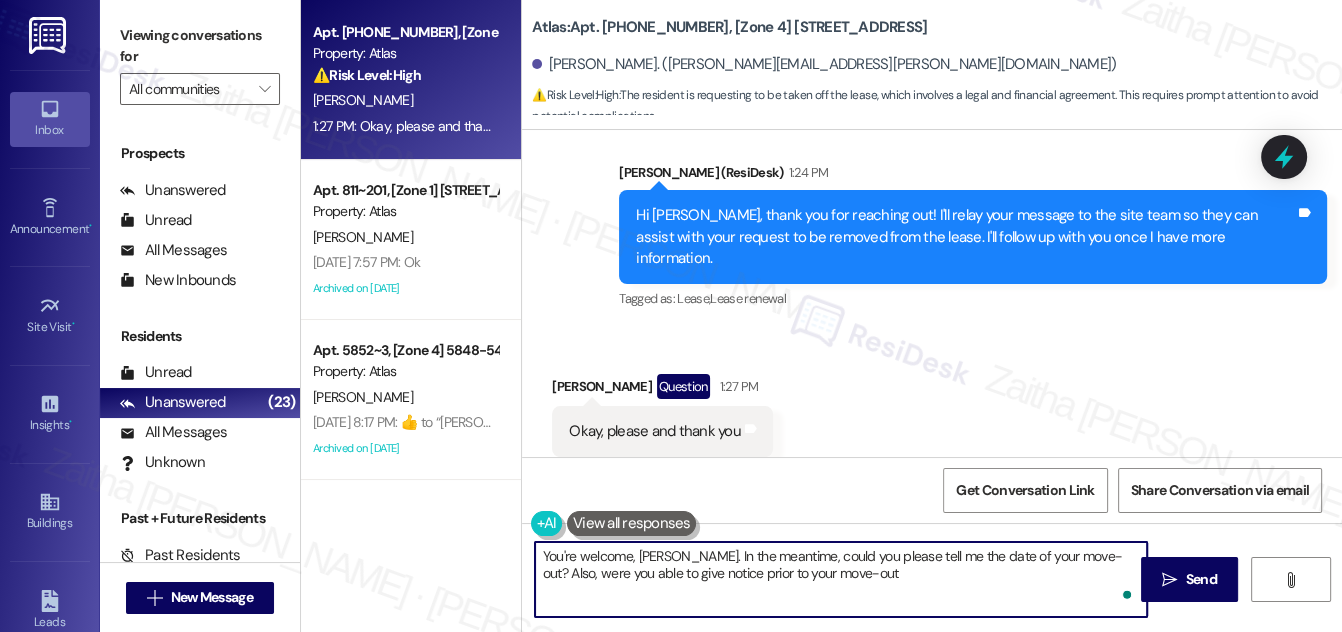type on "You're welcome, Ana. In the meantime, could you please tell me the date of your move-out? Also, were you able to give notice prior to your move-out?" 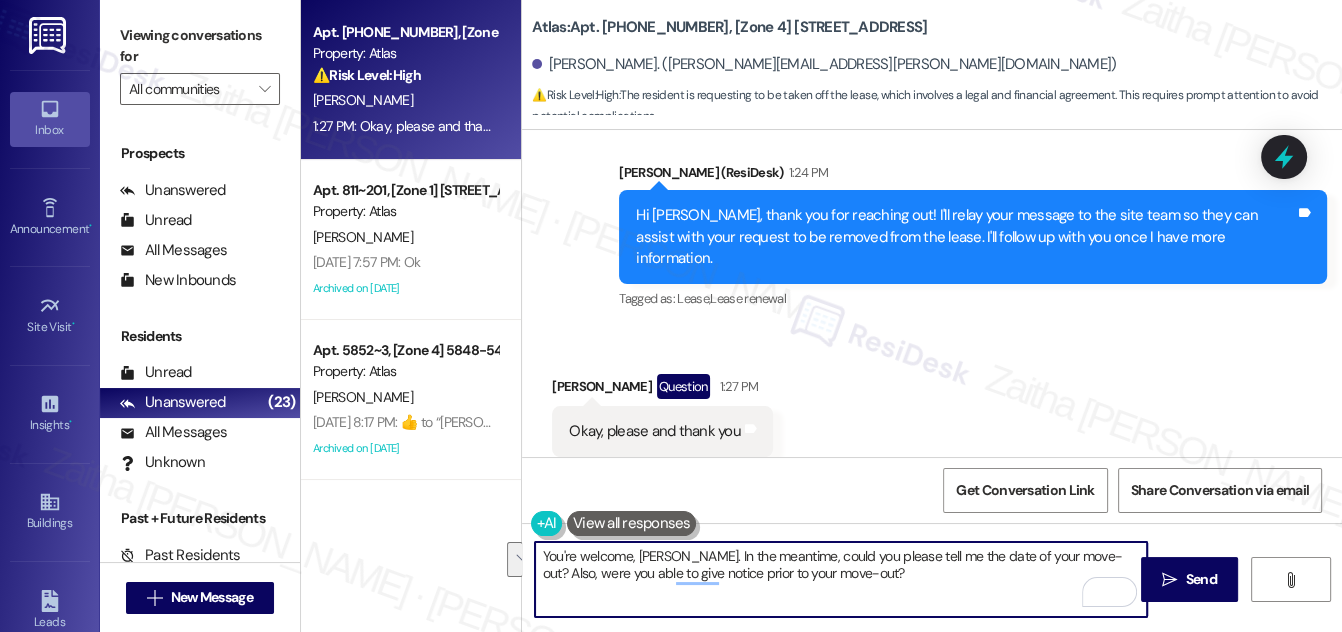drag, startPoint x: 538, startPoint y: 551, endPoint x: 845, endPoint y: 588, distance: 309.2216 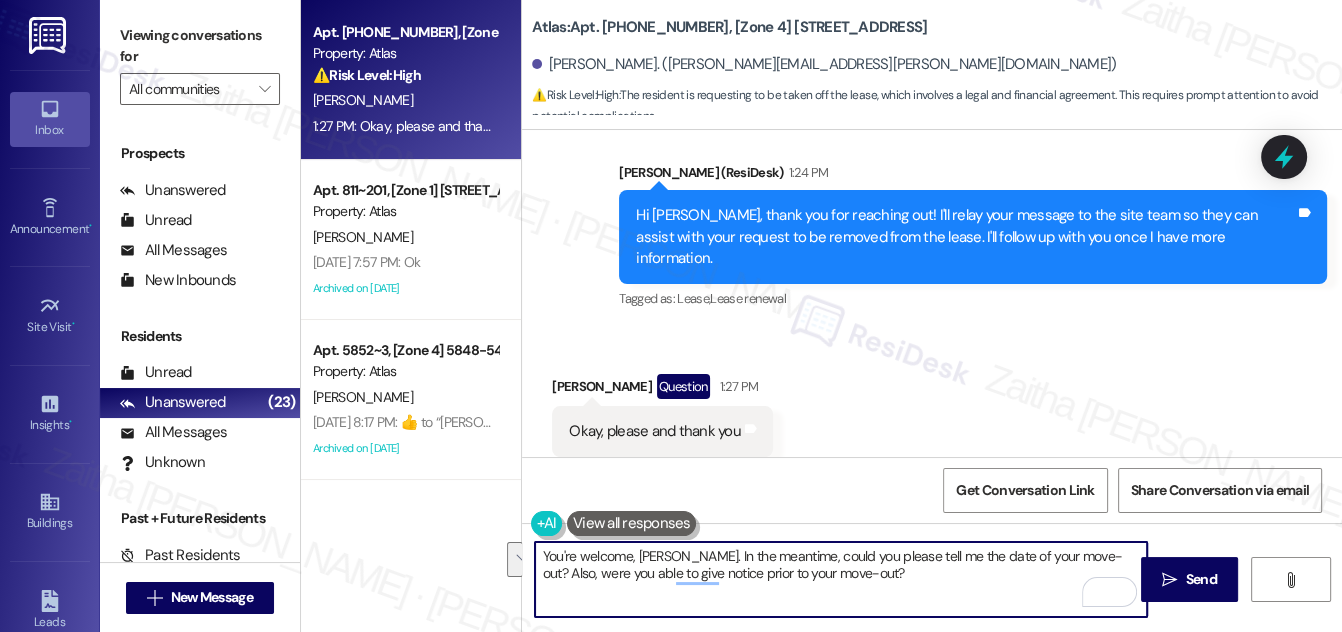 click on "You're welcome, Ana. In the meantime, could you please tell me the date of your move-out? Also, were you able to give notice prior to your move-out?" at bounding box center [841, 579] 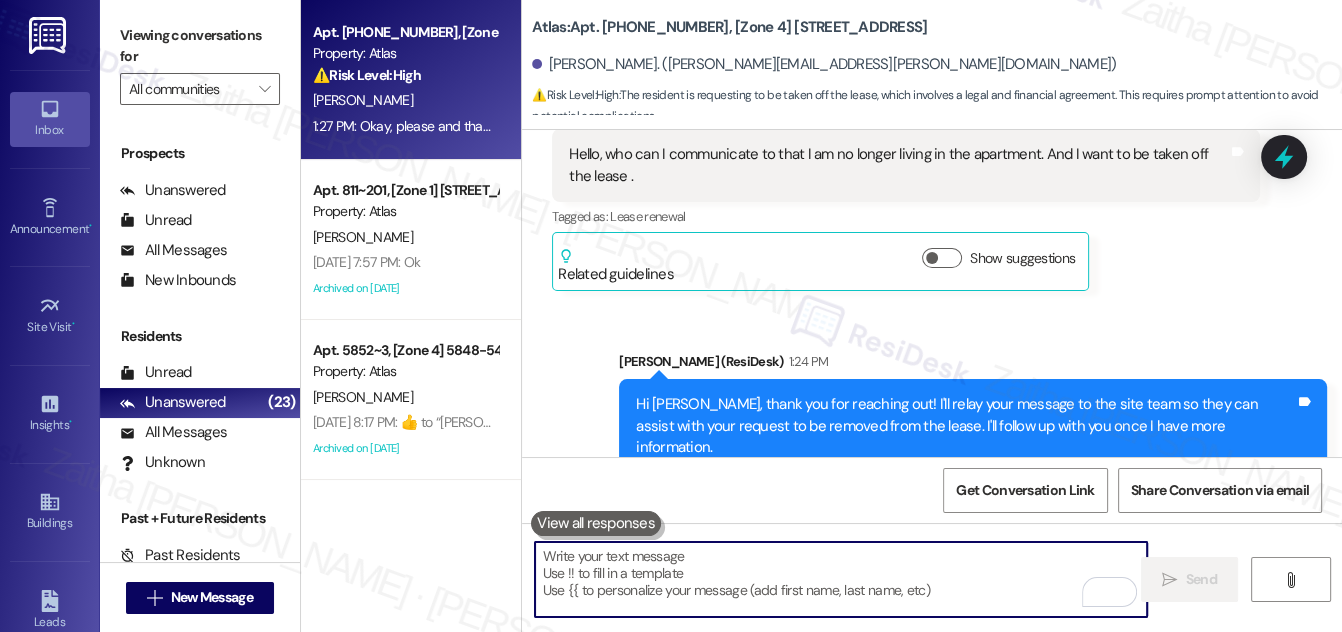 scroll, scrollTop: 2896, scrollLeft: 0, axis: vertical 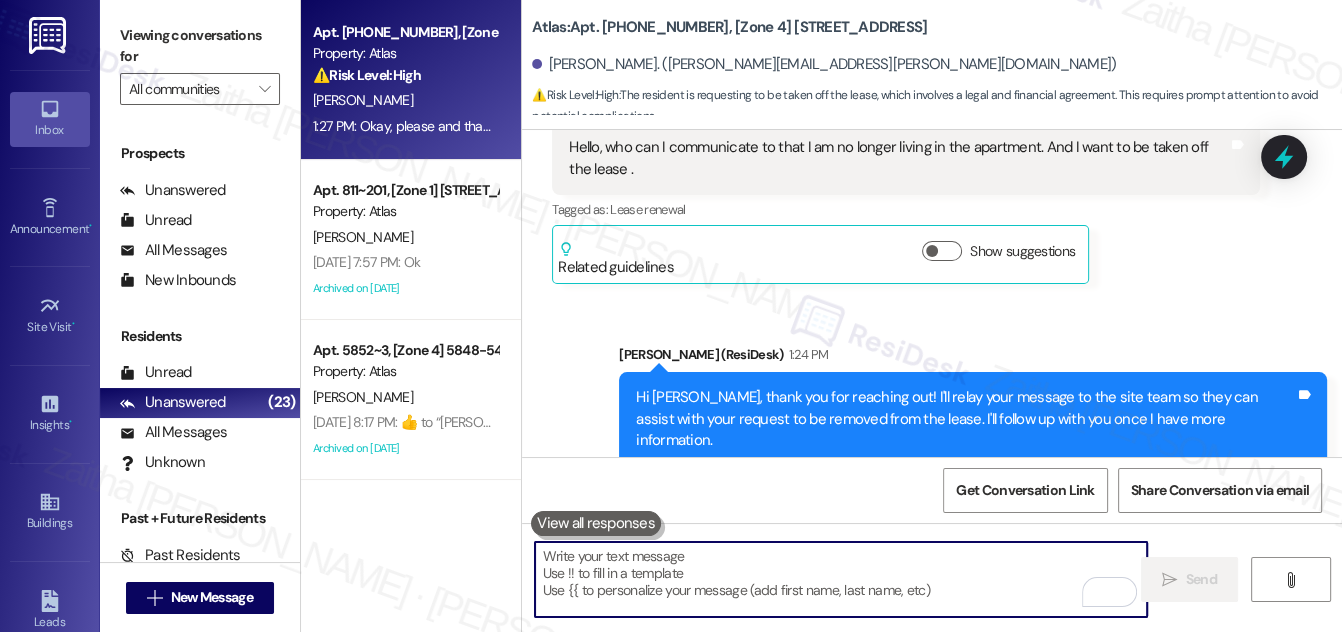 click at bounding box center [841, 579] 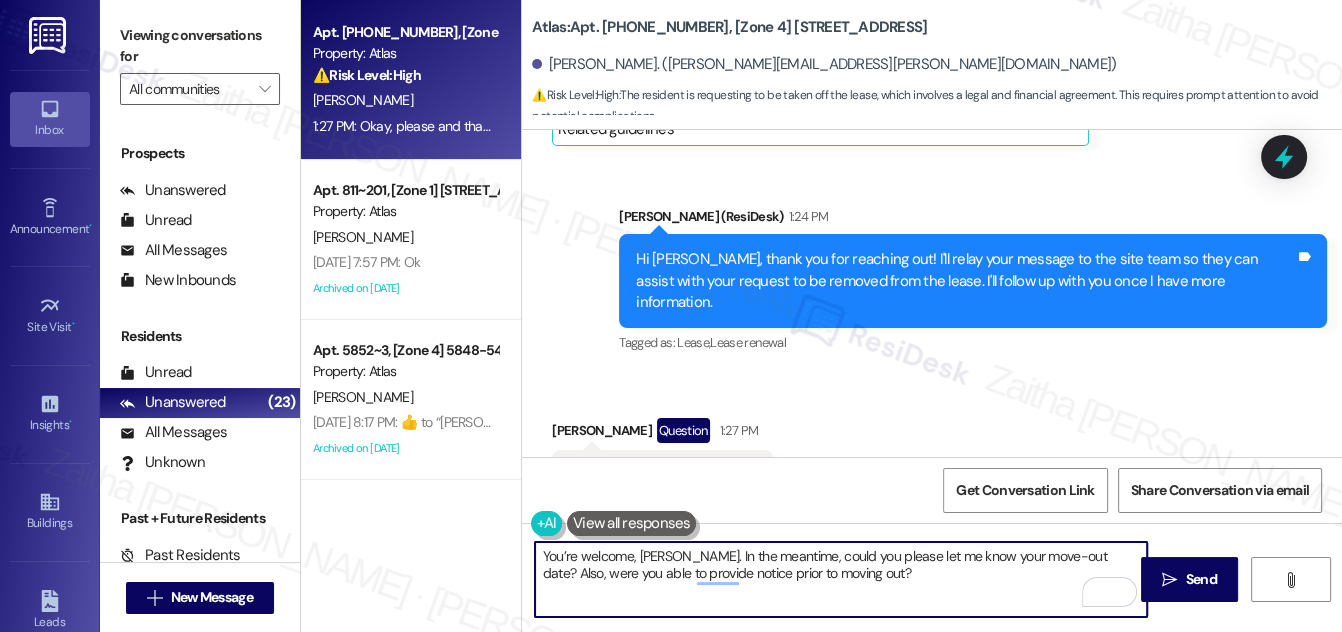 scroll, scrollTop: 3168, scrollLeft: 0, axis: vertical 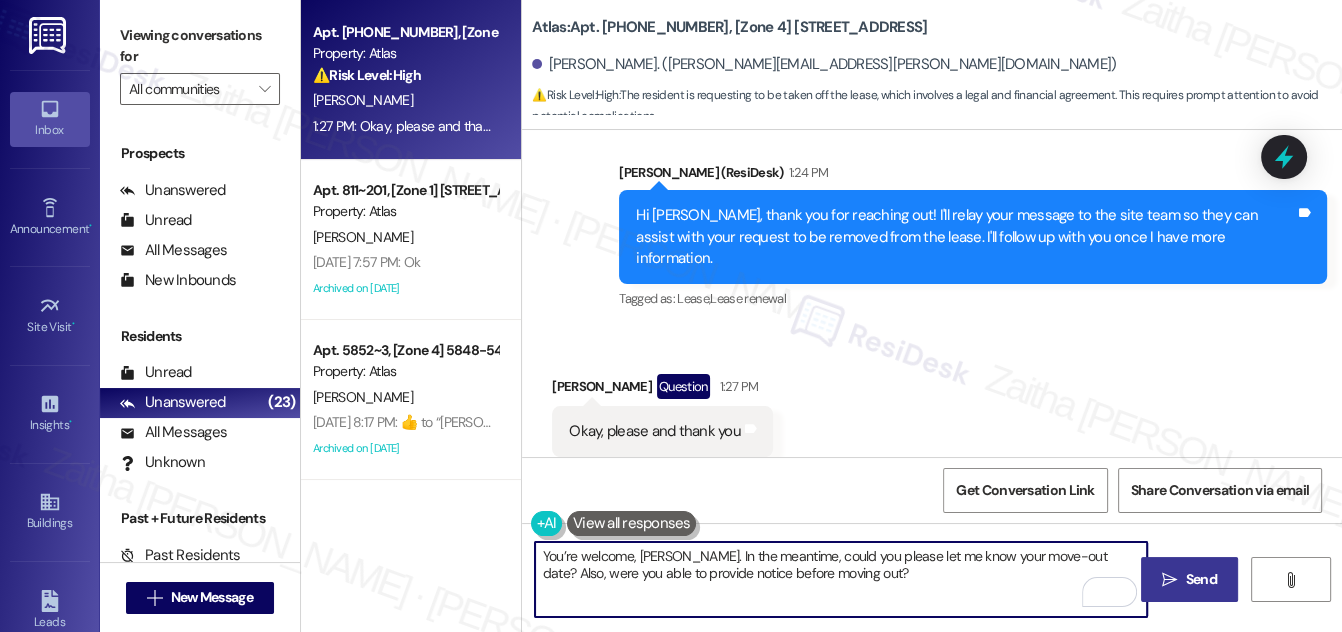 type on "You’re welcome, Ana. In the meantime, could you please let me know your move-out date? Also, were you able to provide notice before moving out?" 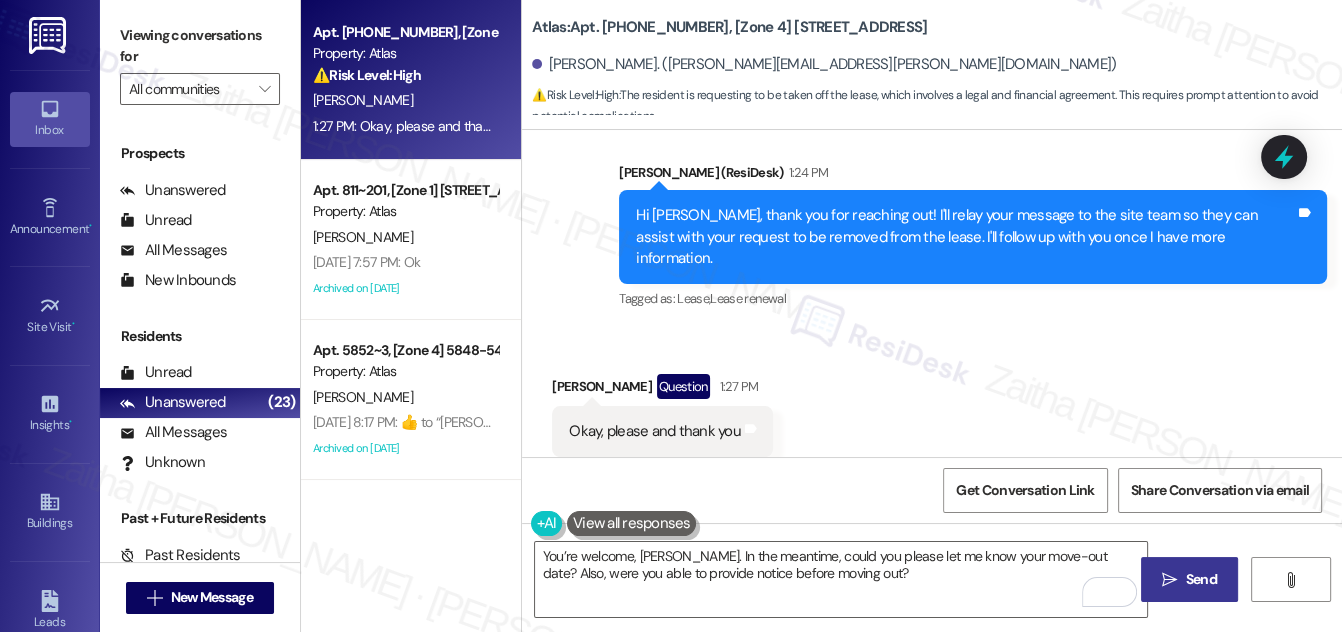 drag, startPoint x: 1176, startPoint y: 591, endPoint x: 1162, endPoint y: 574, distance: 22.022715 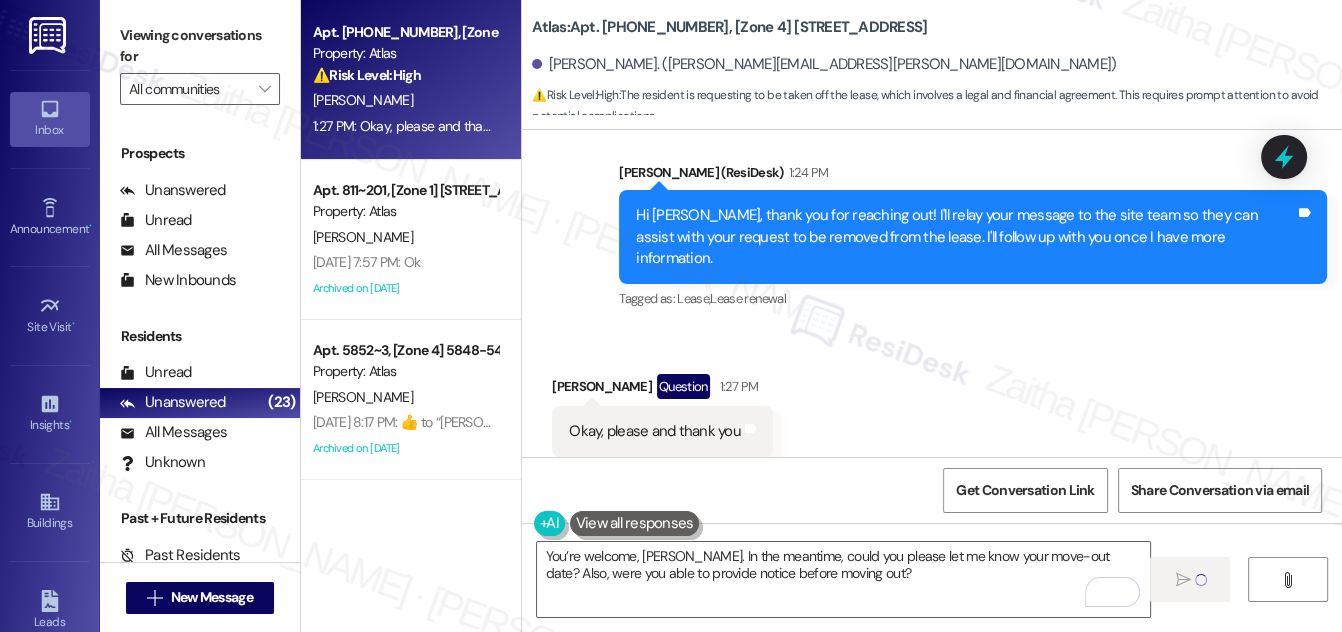 type 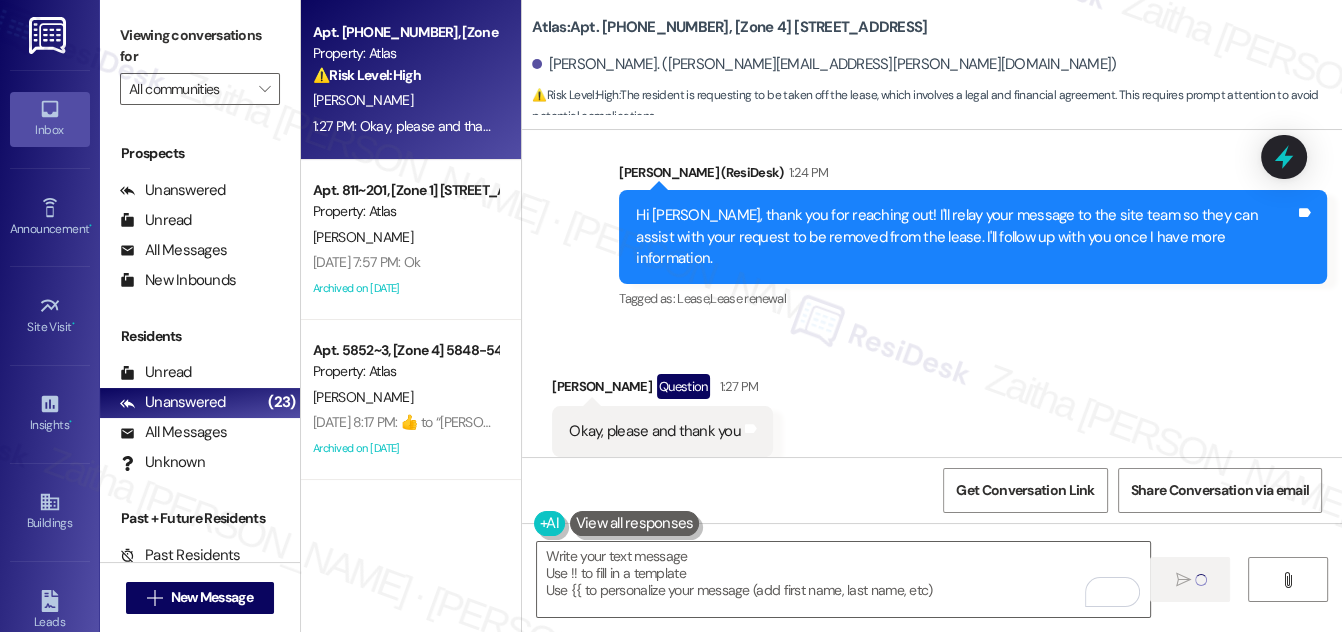 scroll, scrollTop: 97, scrollLeft: 0, axis: vertical 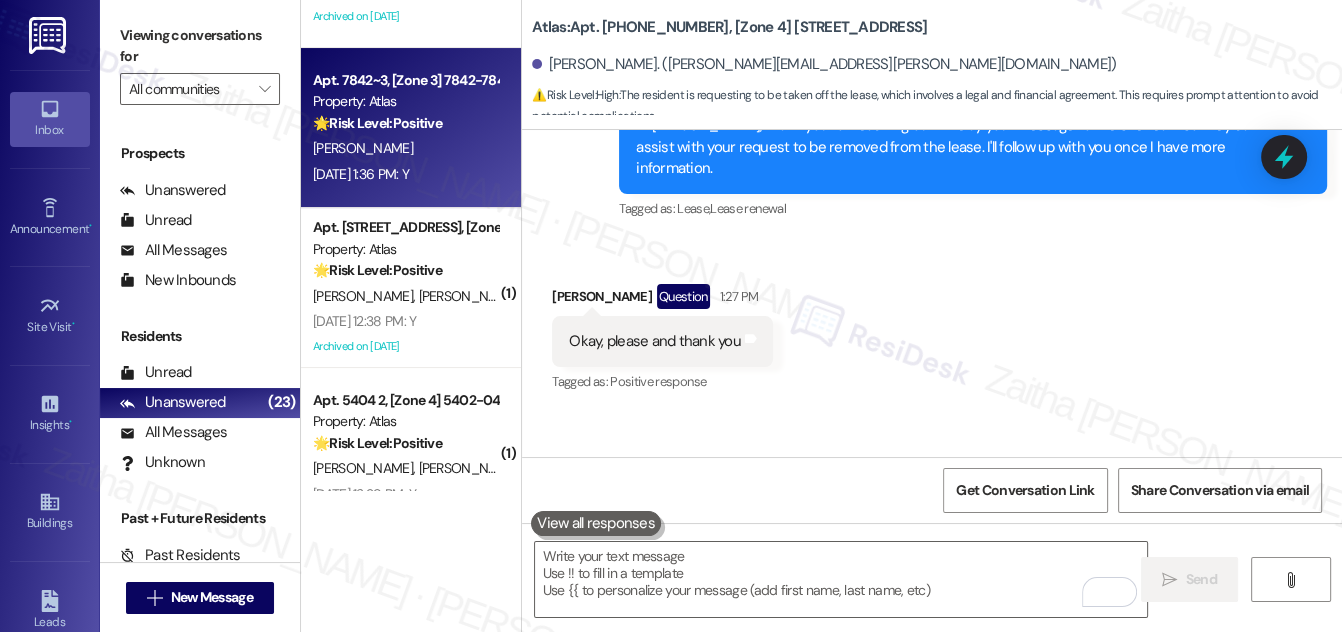 click on "Jul 25, 2025 at 1:36 PM: Y Jul 25, 2025 at 1:36 PM: Y" at bounding box center [405, 174] 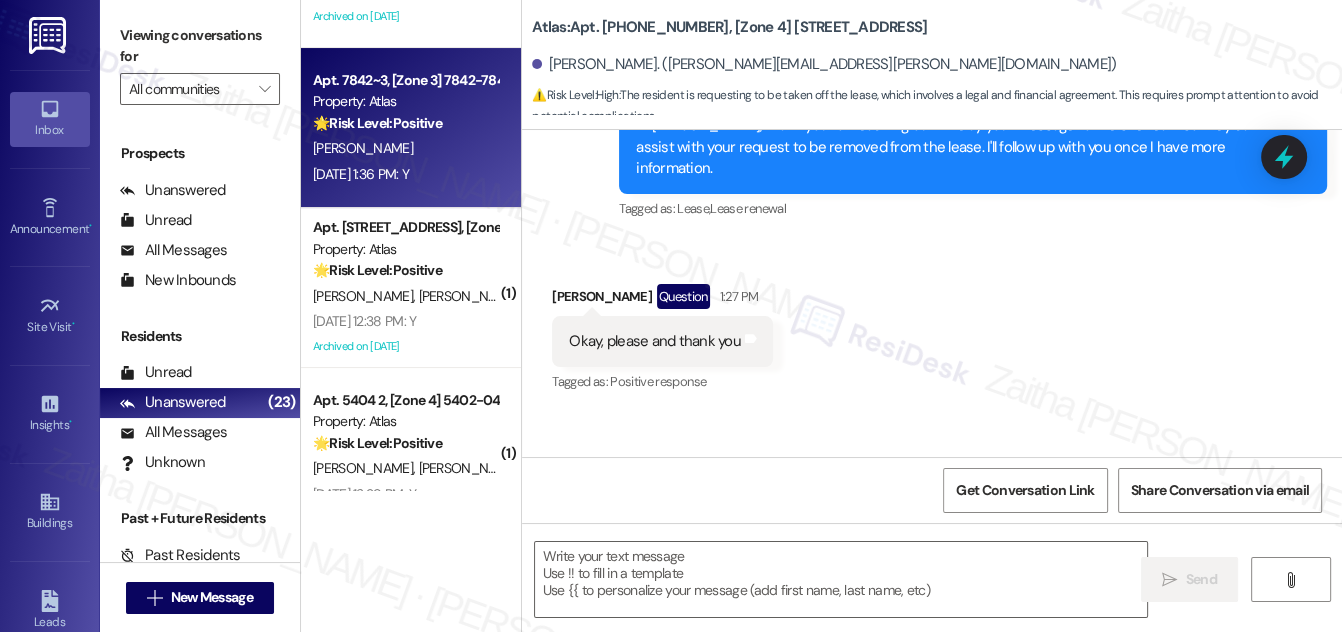 type on "Fetching suggested responses. Please feel free to read through the conversation in the meantime." 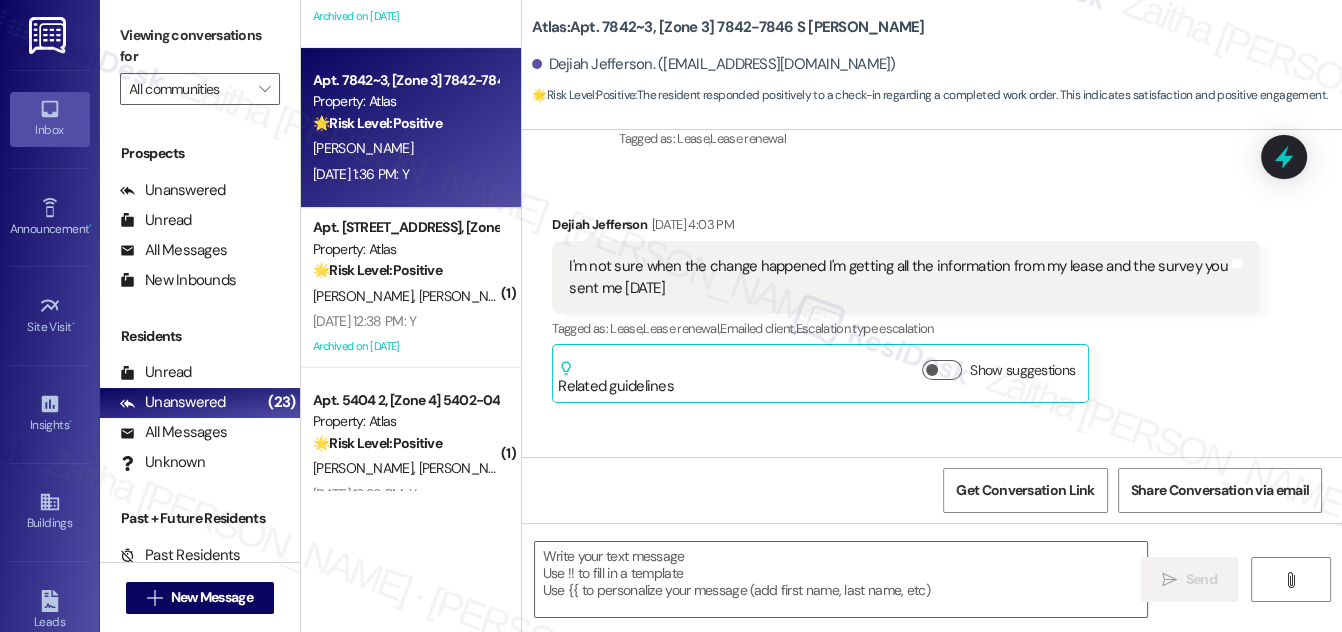 type on "Fetching suggested responses. Please feel free to read through the conversation in the meantime." 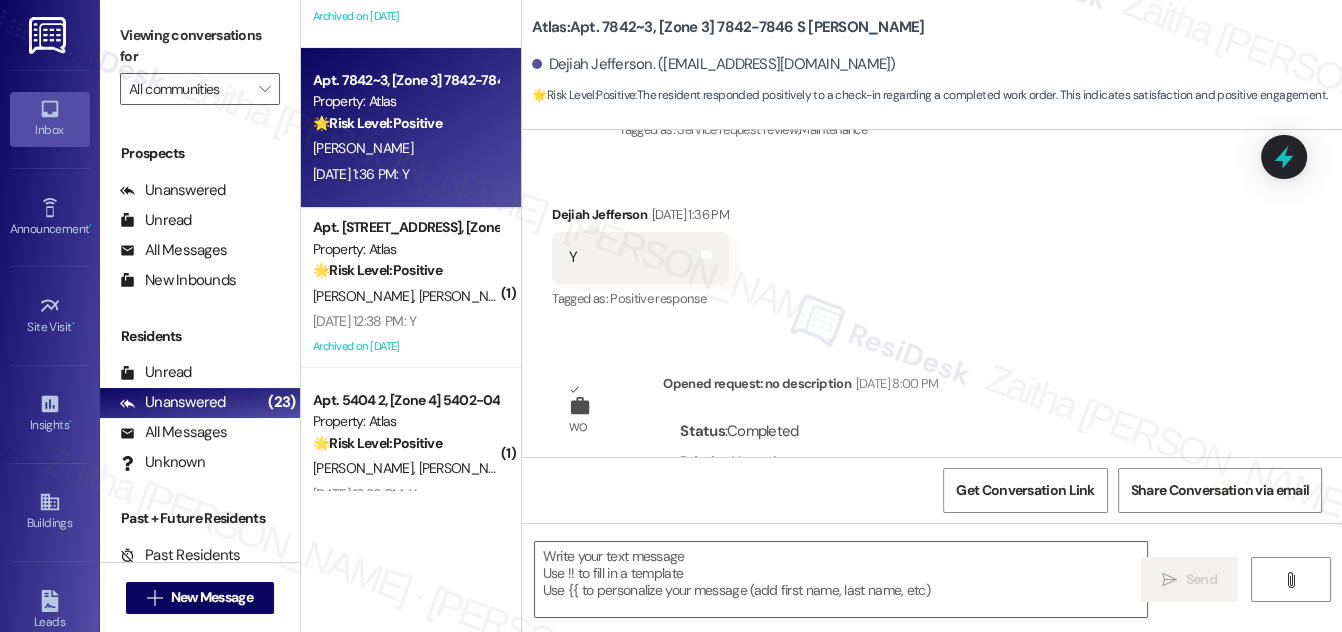 scroll, scrollTop: 3221, scrollLeft: 0, axis: vertical 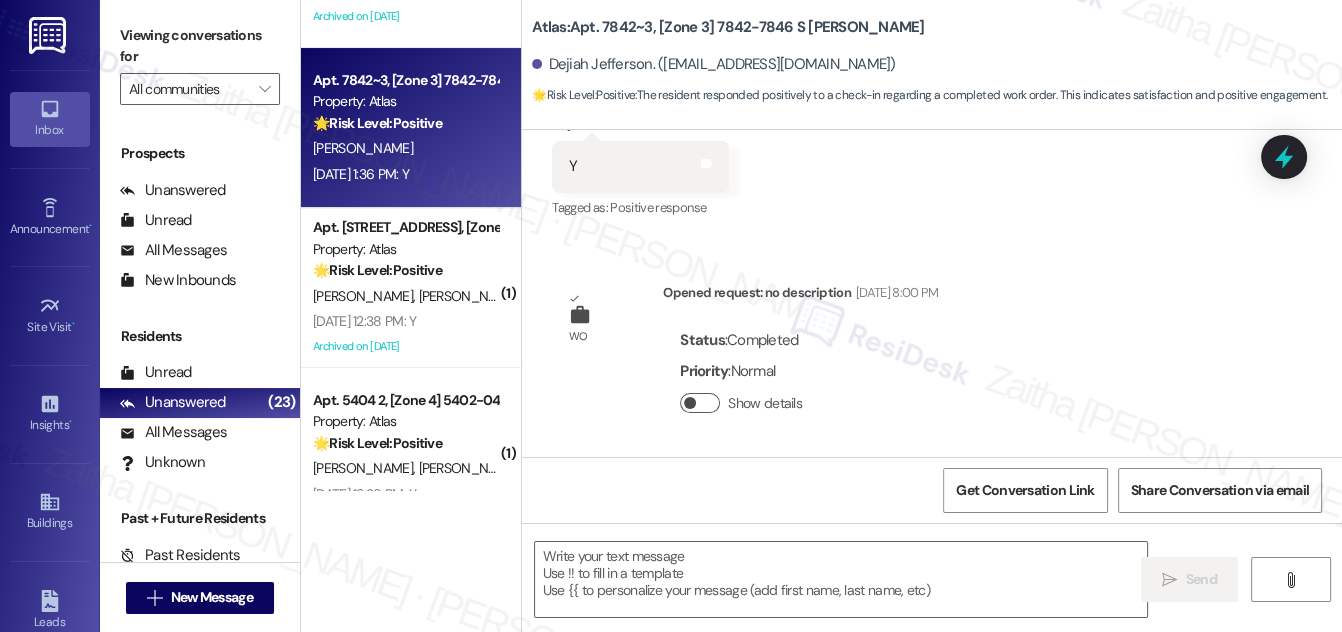 click on "Show details" at bounding box center (700, 403) 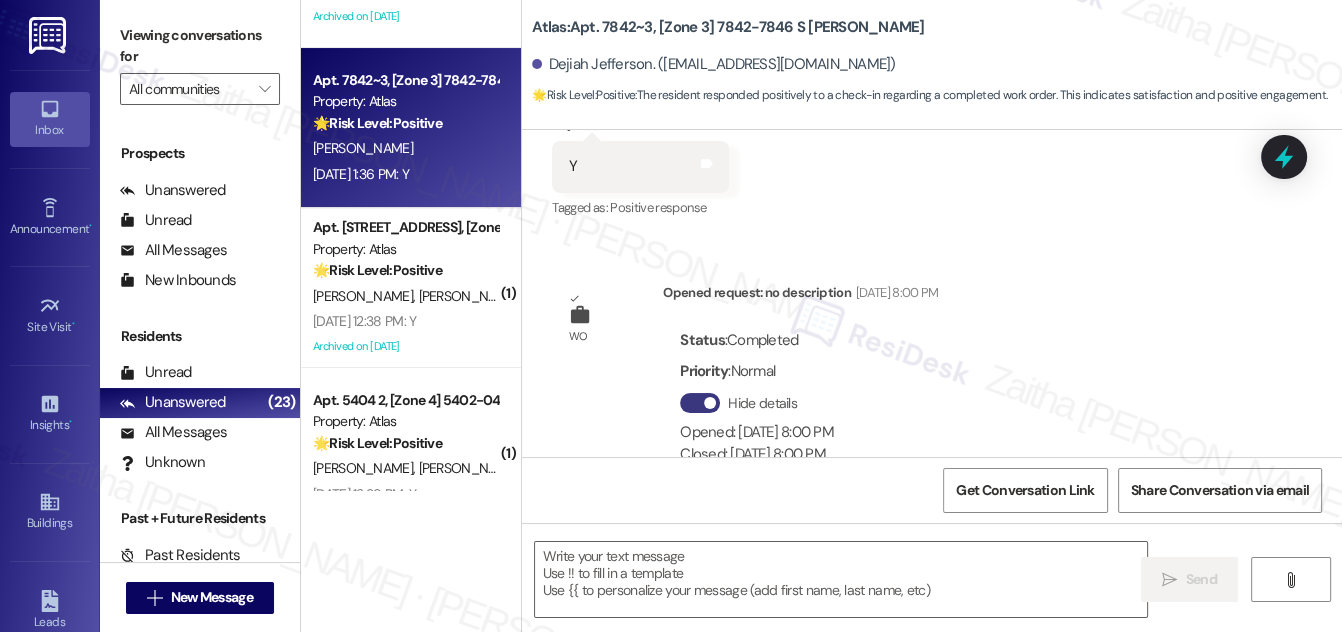 scroll, scrollTop: 3285, scrollLeft: 0, axis: vertical 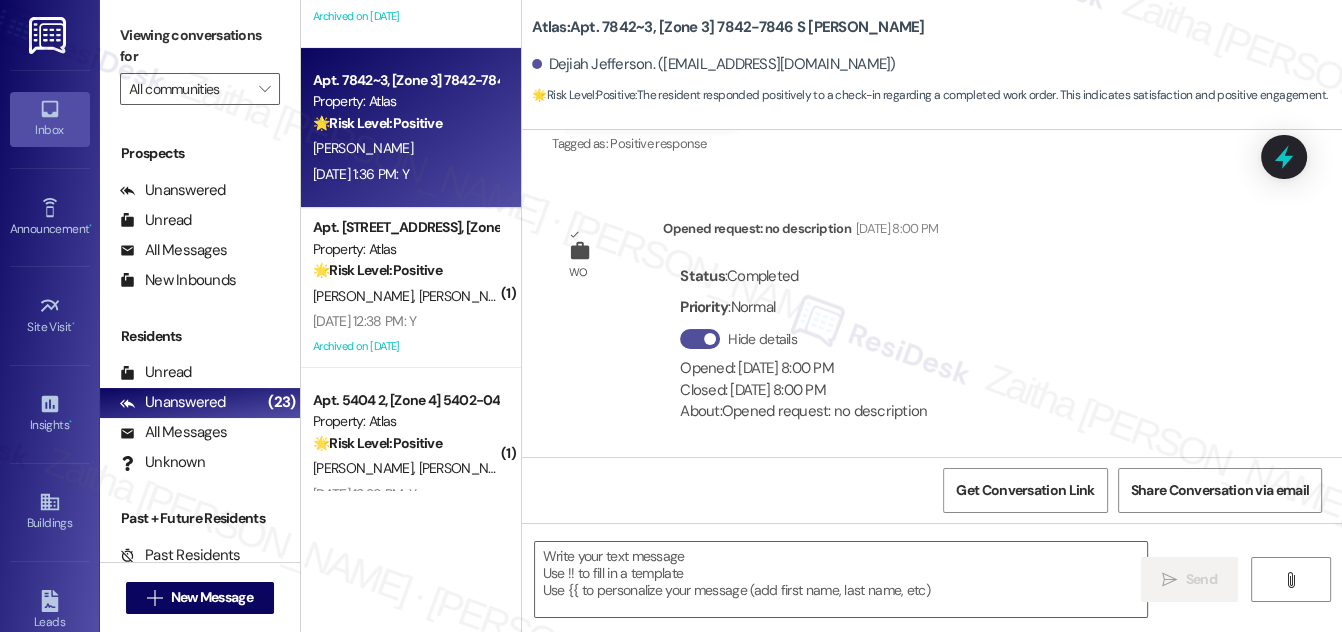 click on "Hide details" at bounding box center (700, 339) 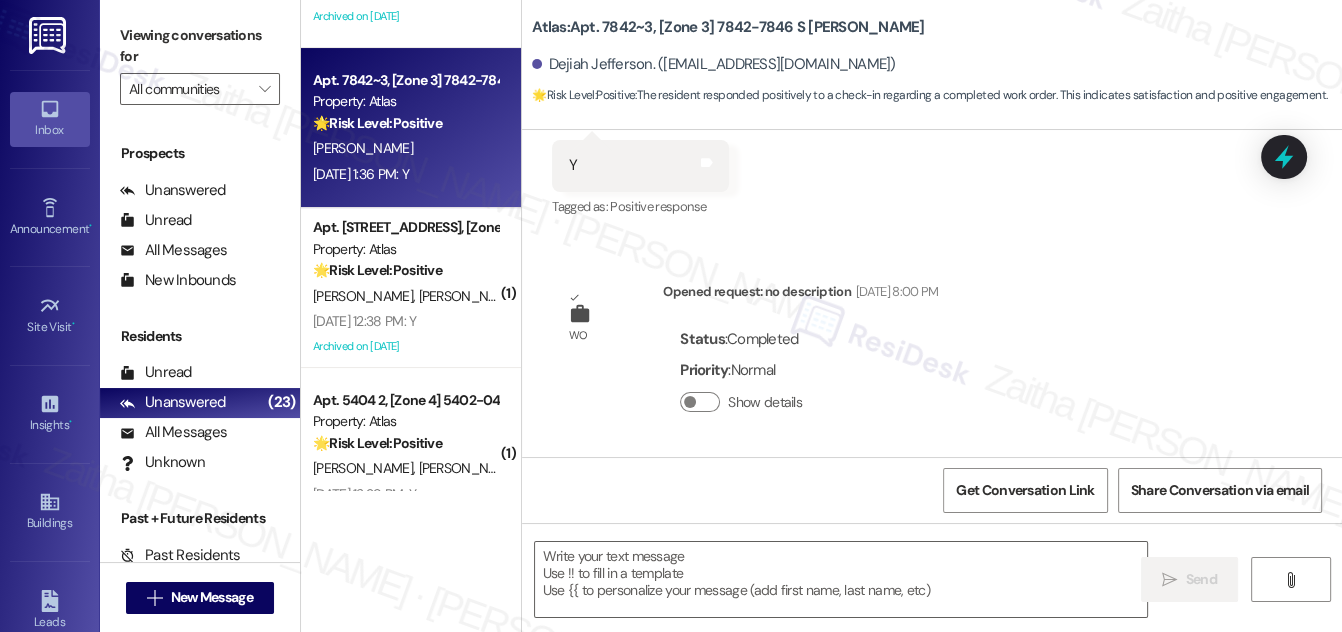 scroll, scrollTop: 3221, scrollLeft: 0, axis: vertical 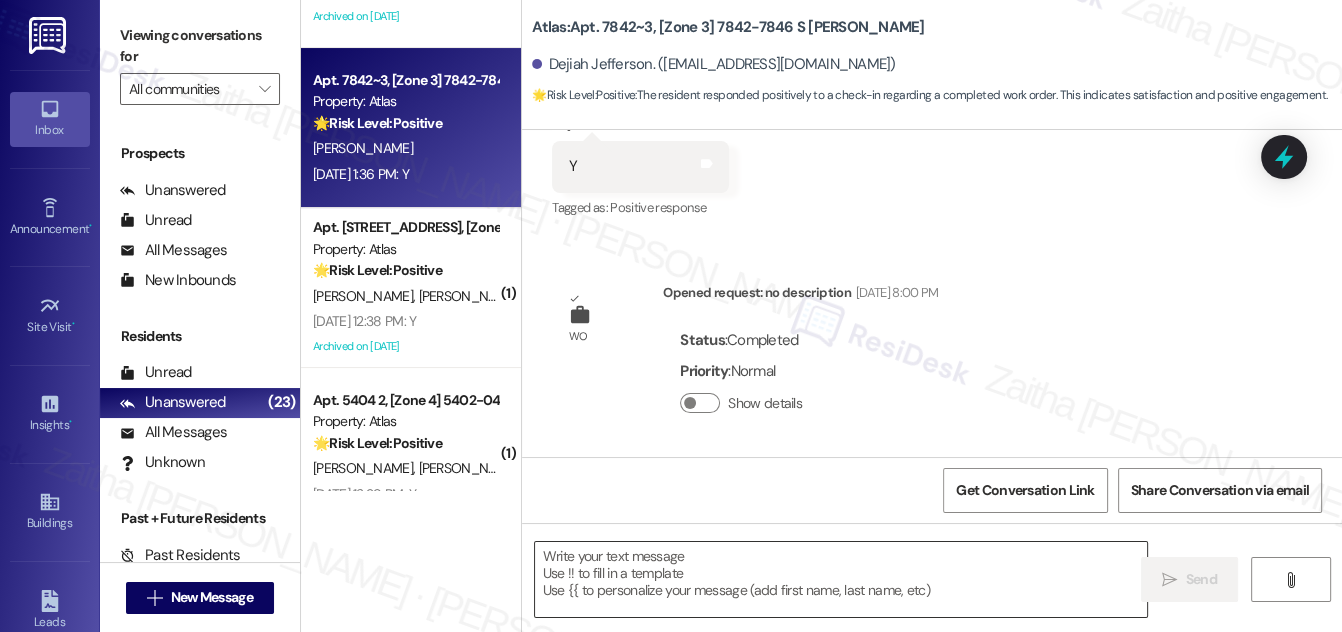 click at bounding box center [841, 579] 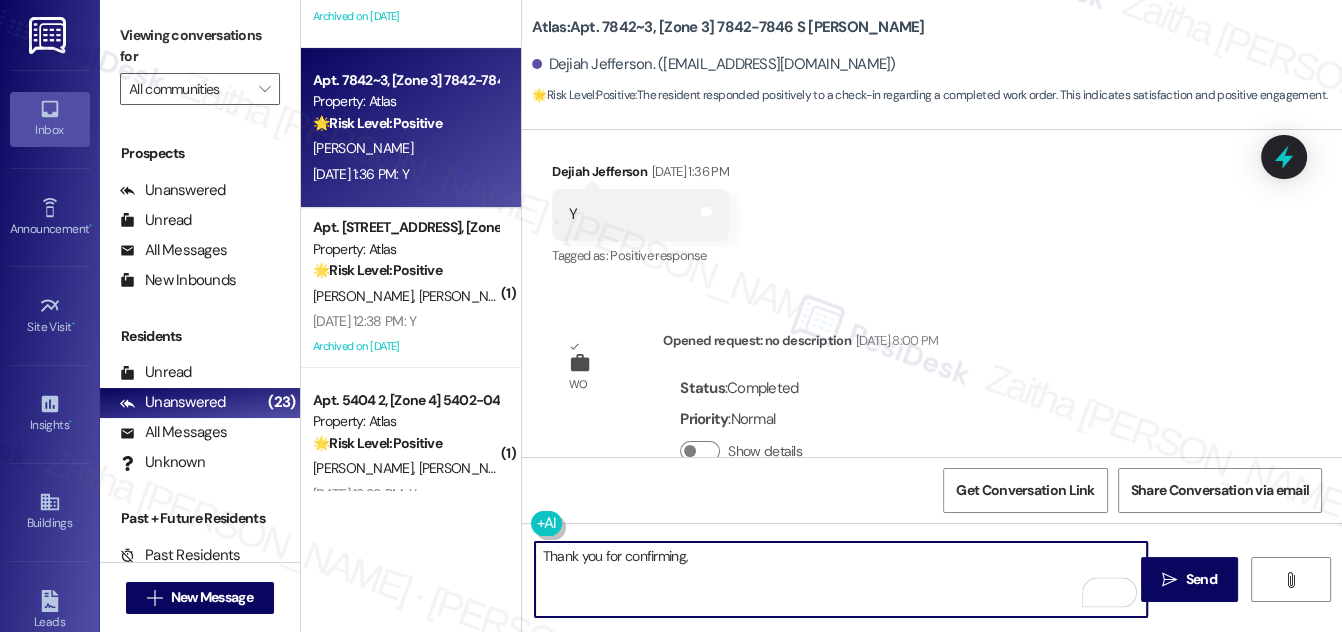 scroll, scrollTop: 3130, scrollLeft: 0, axis: vertical 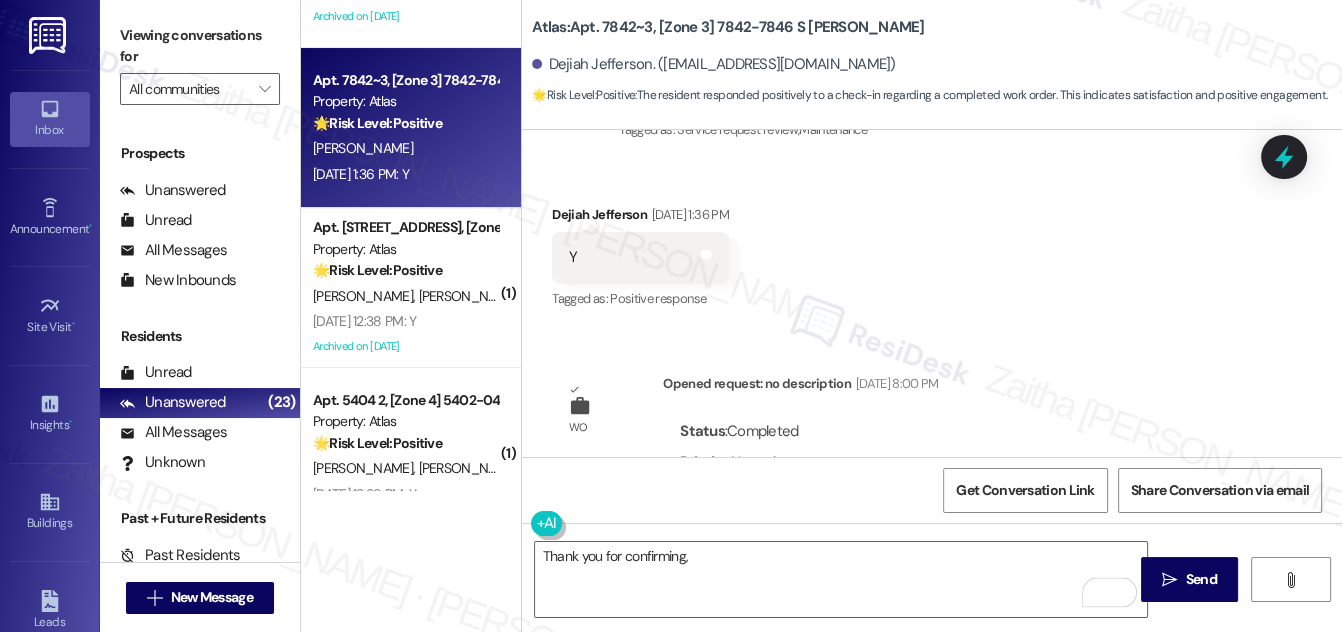 click on "Dejiah Jefferson Jul 25, 2025 at 1:36 PM" at bounding box center [640, 218] 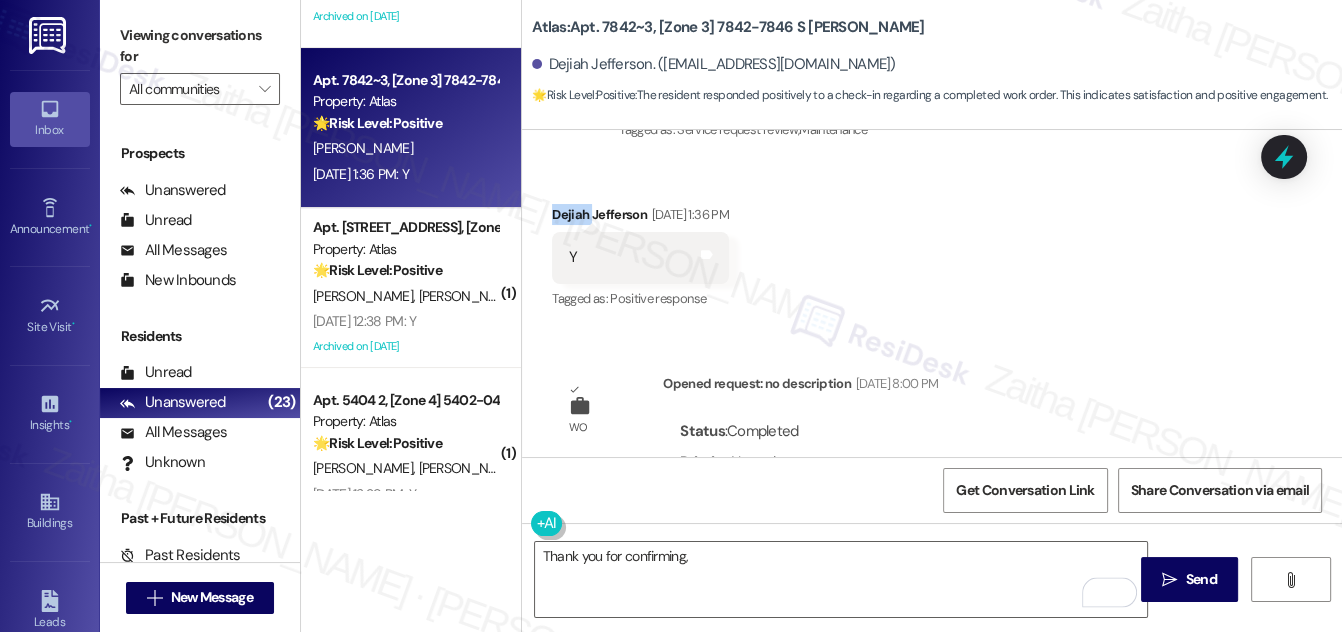 click on "Dejiah Jefferson Jul 25, 2025 at 1:36 PM" at bounding box center (640, 218) 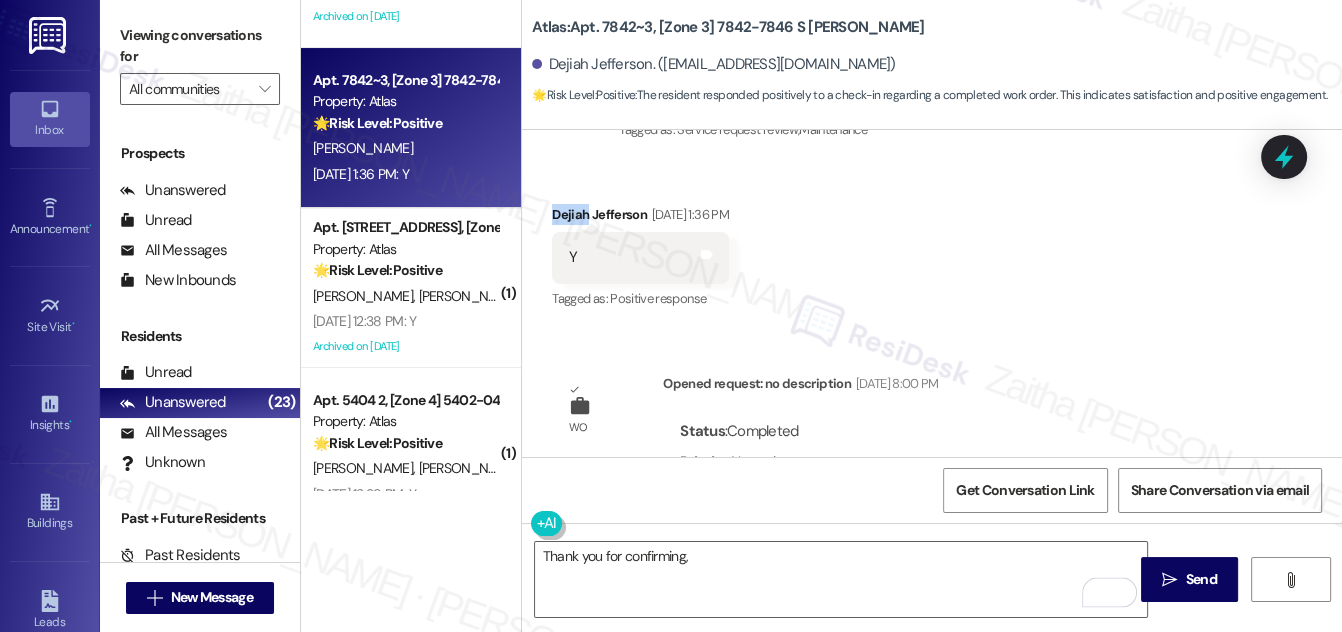 copy on "Dejiah" 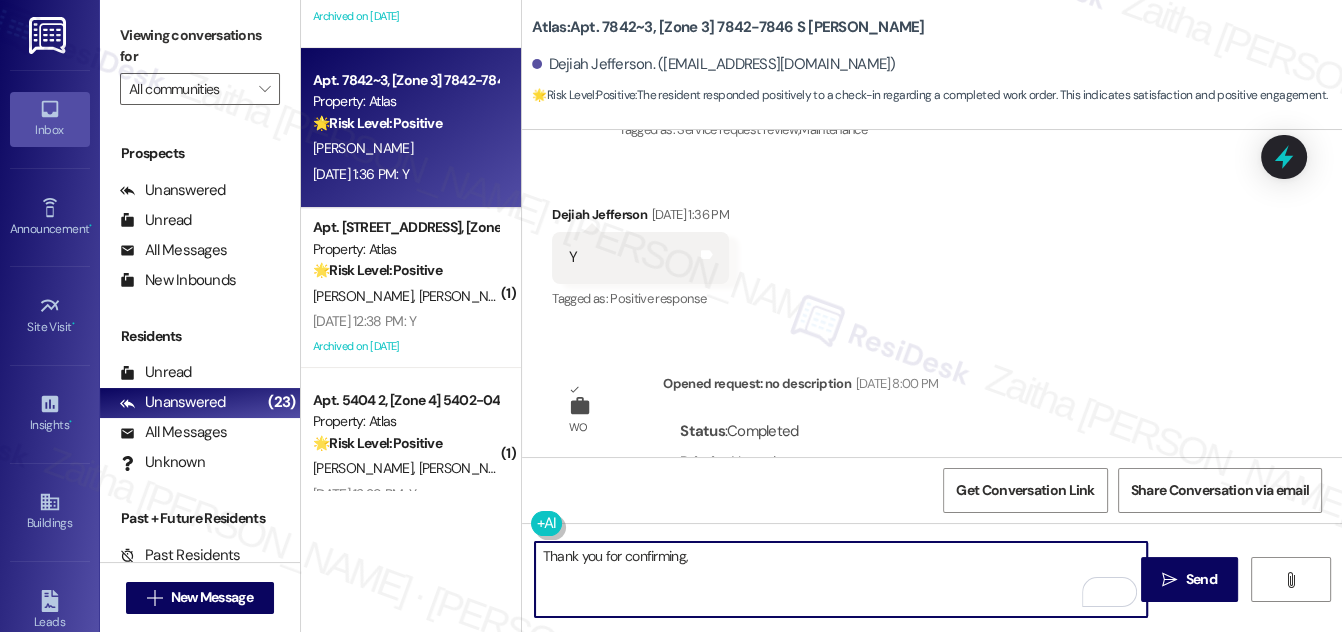 paste on "Dejiah" 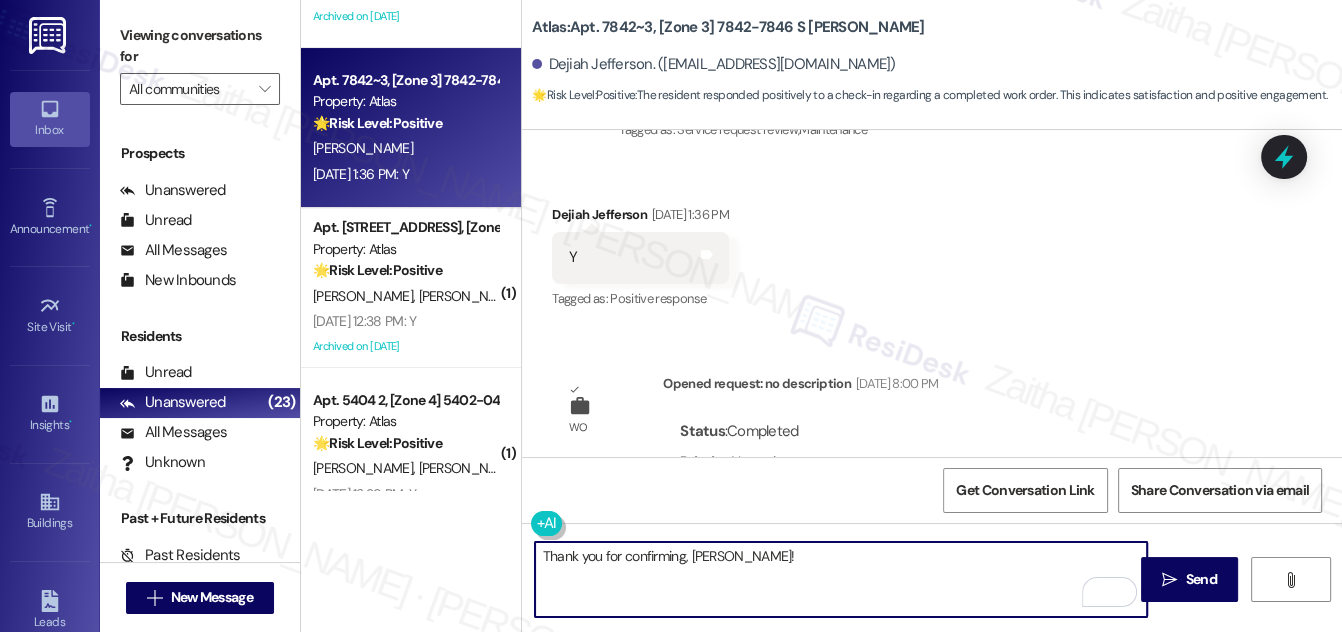 paste on "I'm happy the work order was completed to your satisfaction! We'd also love to hear your thoughts, has {{property}} lived up to your expectations?" 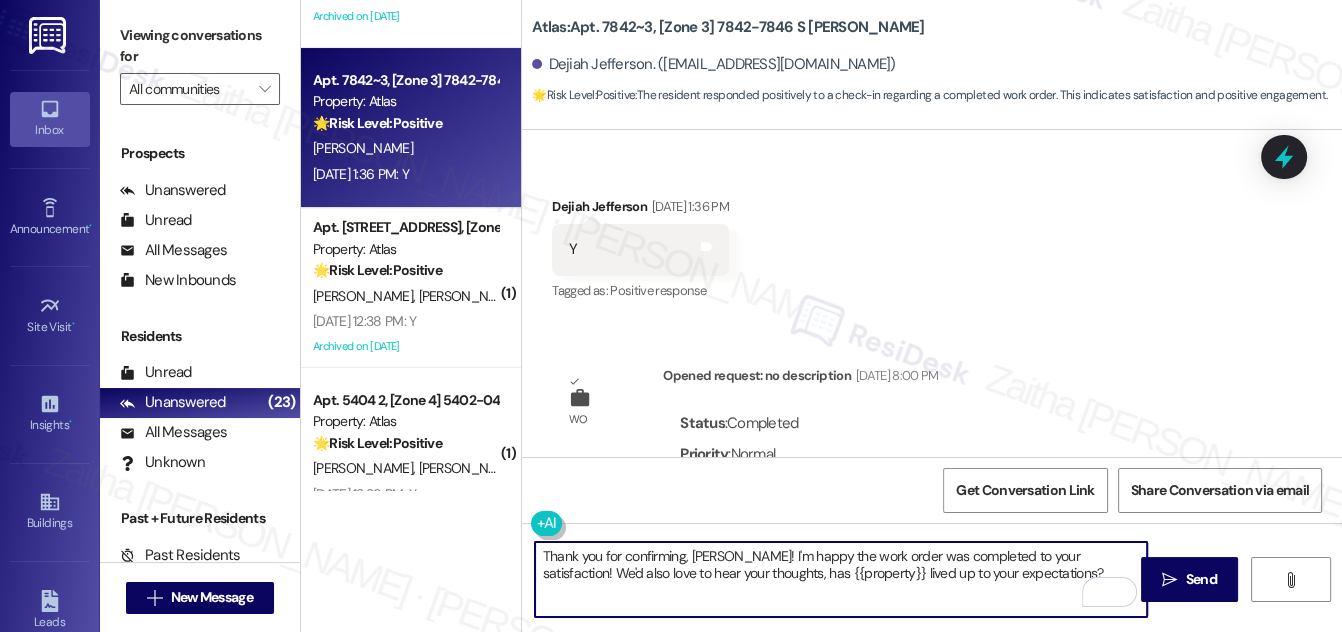 scroll, scrollTop: 3221, scrollLeft: 0, axis: vertical 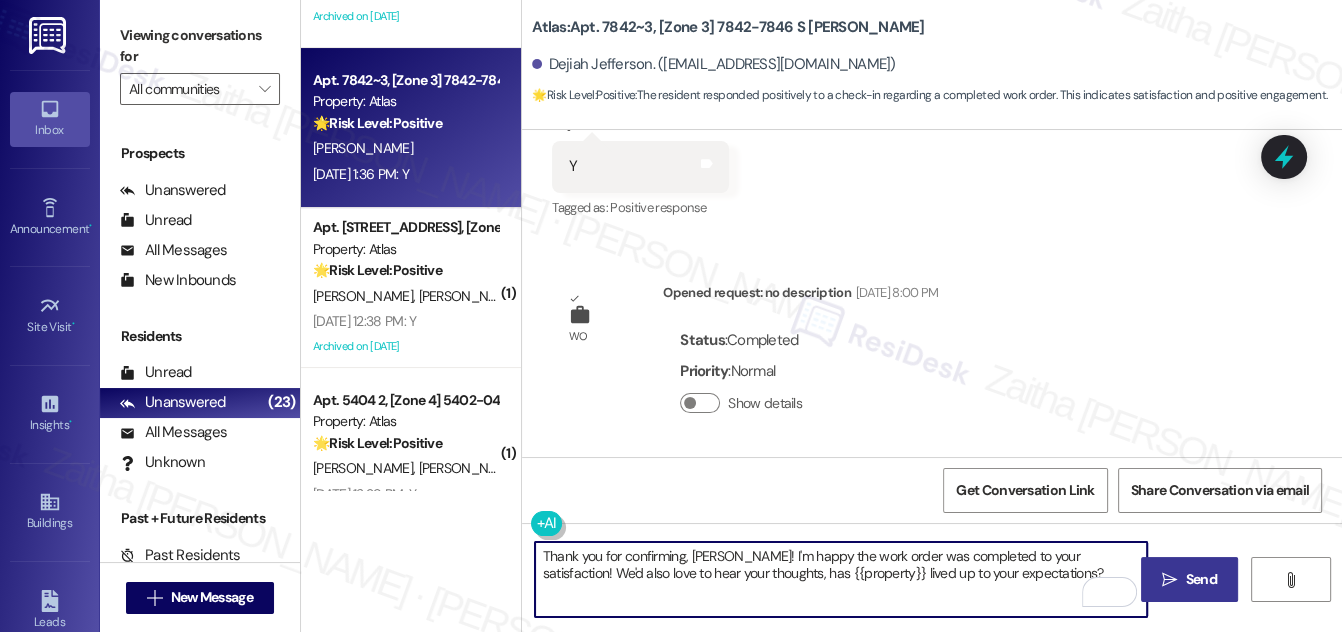 type on "Thank you for confirming, Dejiah! I'm happy the work order was completed to your satisfaction! We'd also love to hear your thoughts, has {{property}} lived up to your expectations?" 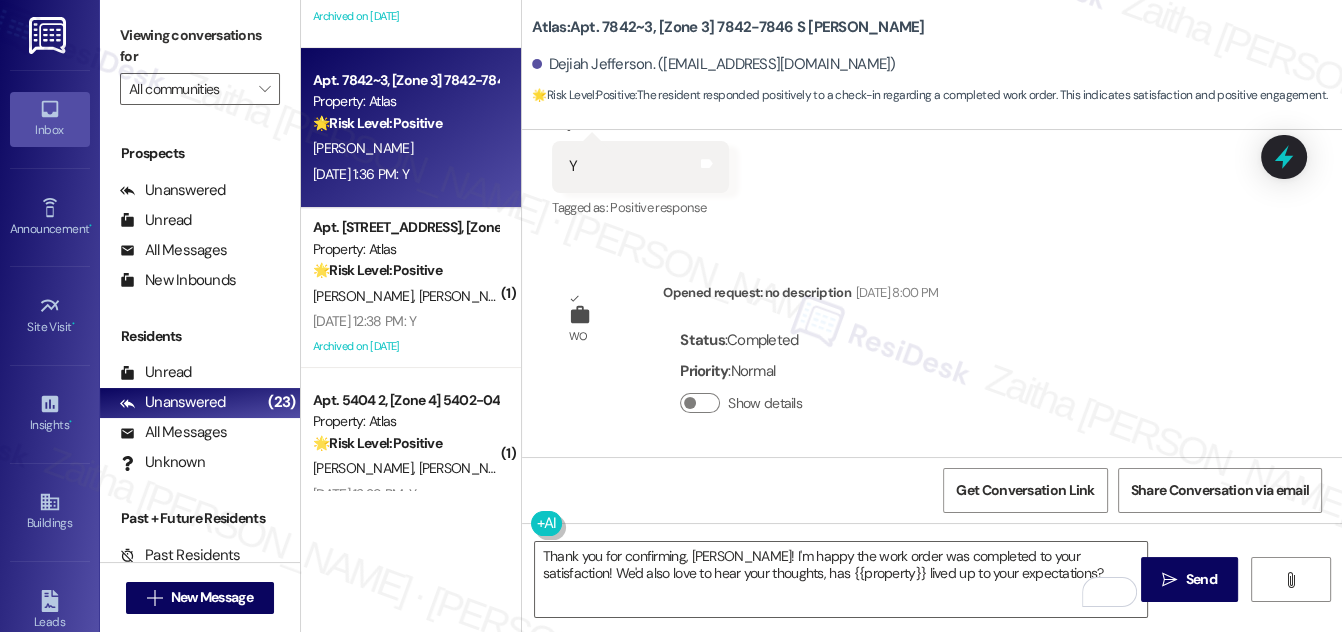 drag, startPoint x: 1178, startPoint y: 571, endPoint x: 1037, endPoint y: 396, distance: 224.7354 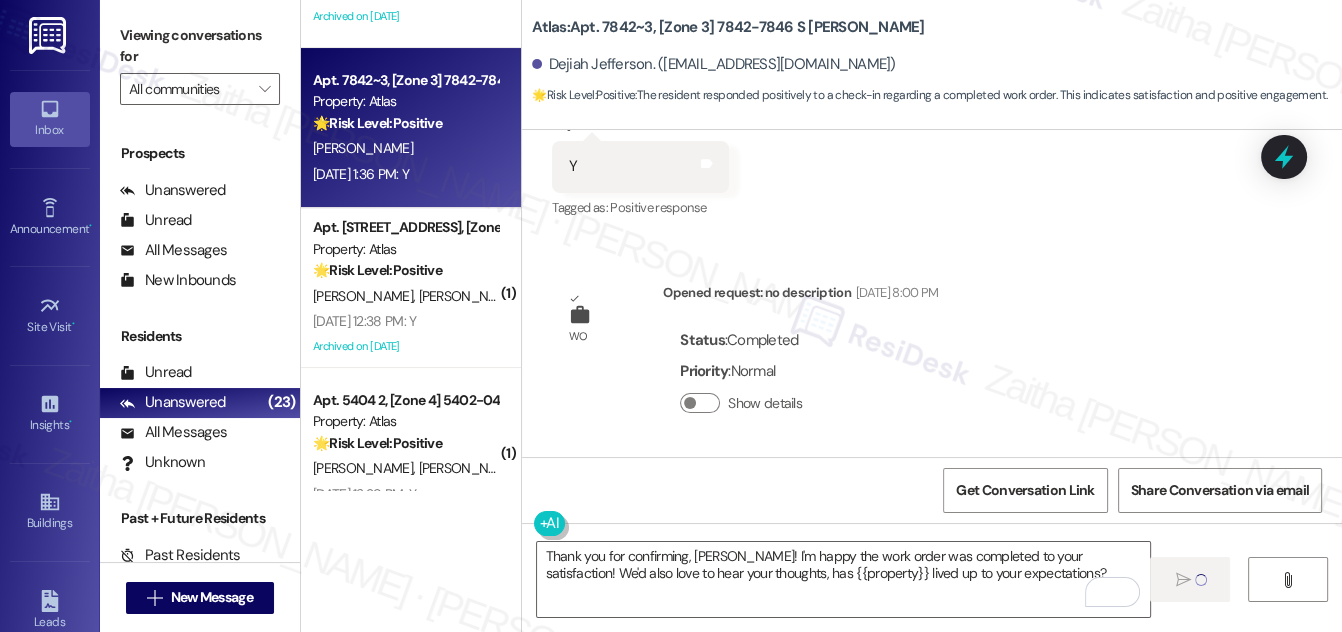 type 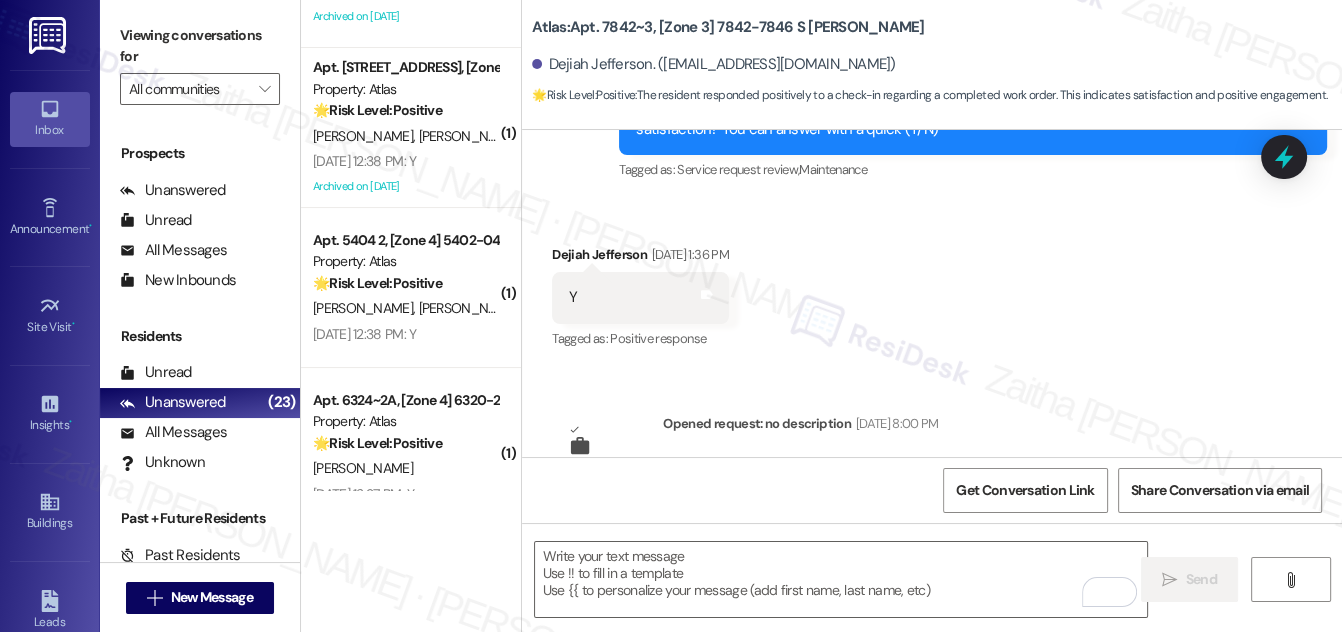 scroll, scrollTop: 3181, scrollLeft: 0, axis: vertical 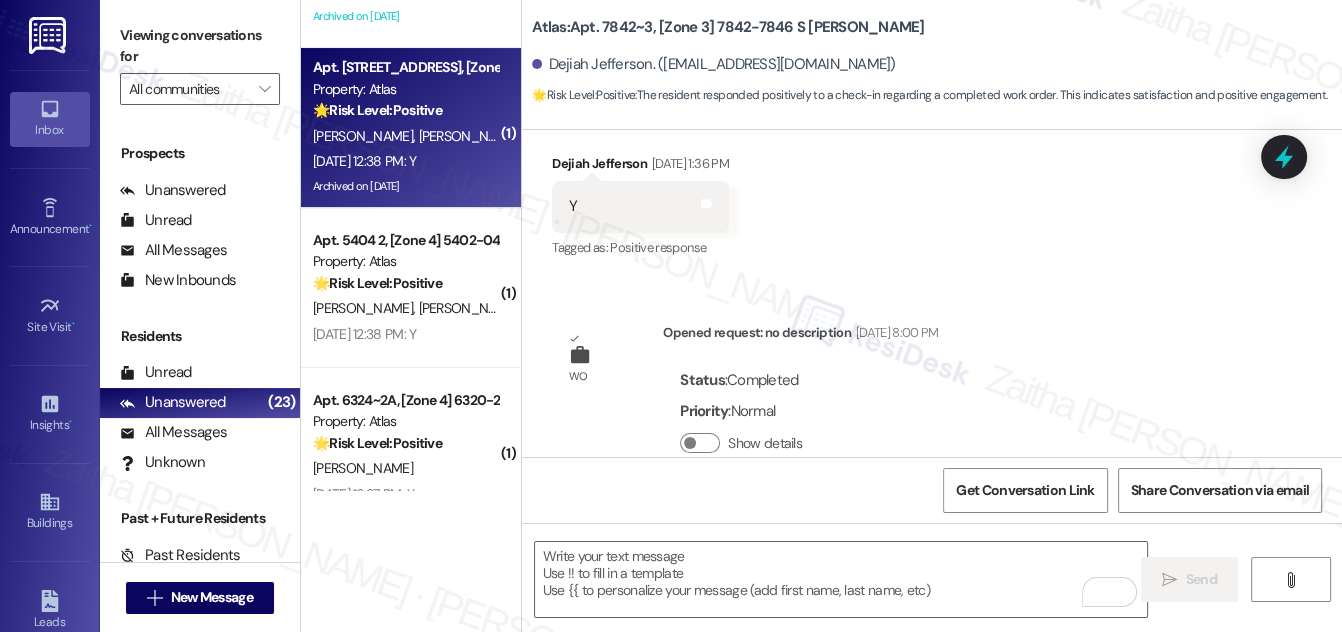 click on "🌟  Risk Level:  Positive This is a follow-up message to a completed work order, and the resident has confirmed satisfaction. This indicates positive engagement and an opportunity for relationship building." at bounding box center (405, 110) 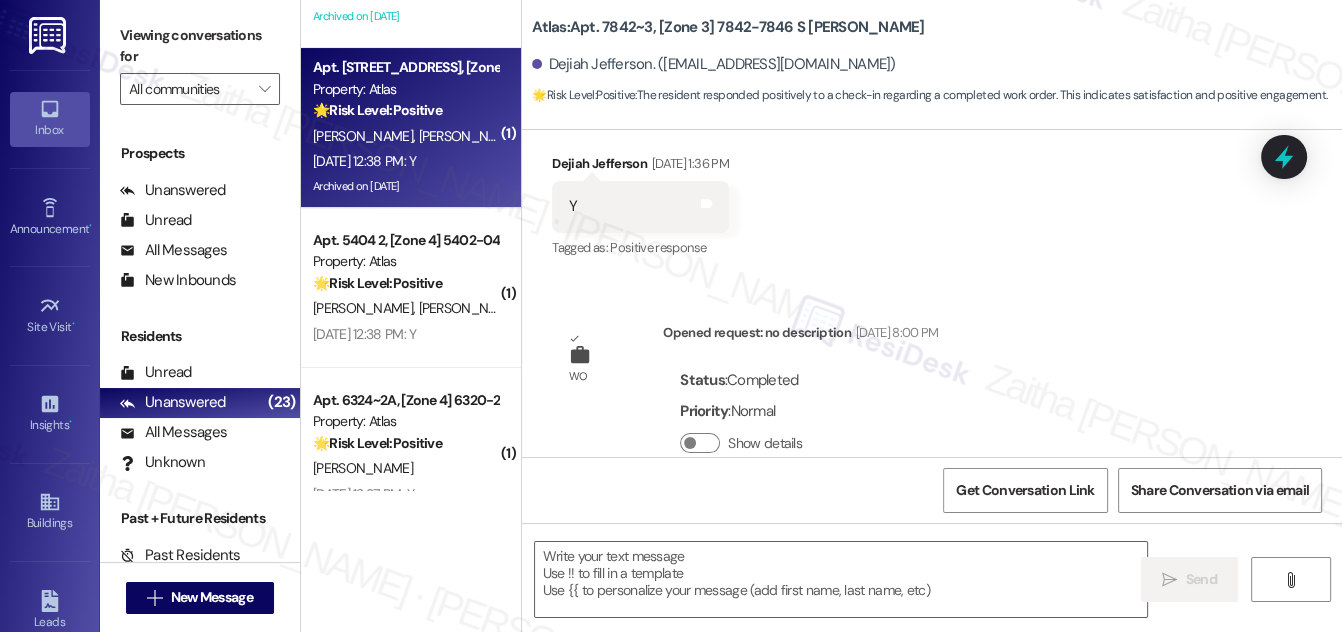 type on "Fetching suggested responses. Please feel free to read through the conversation in the meantime." 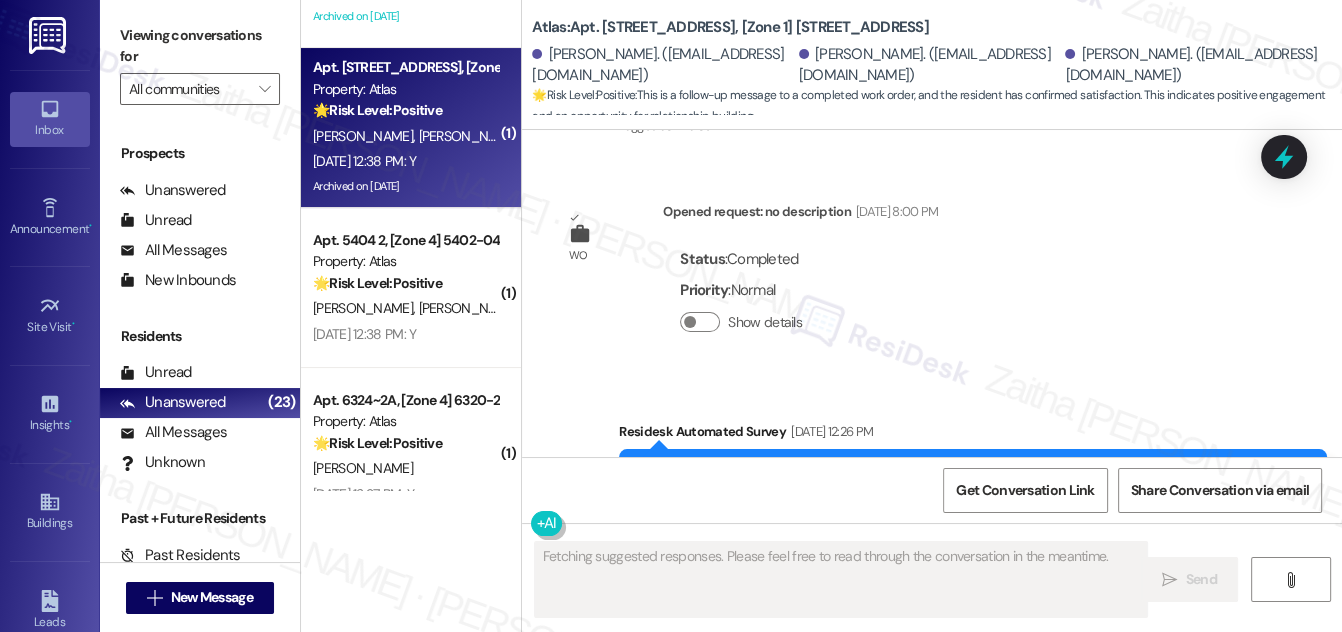scroll, scrollTop: 11322, scrollLeft: 0, axis: vertical 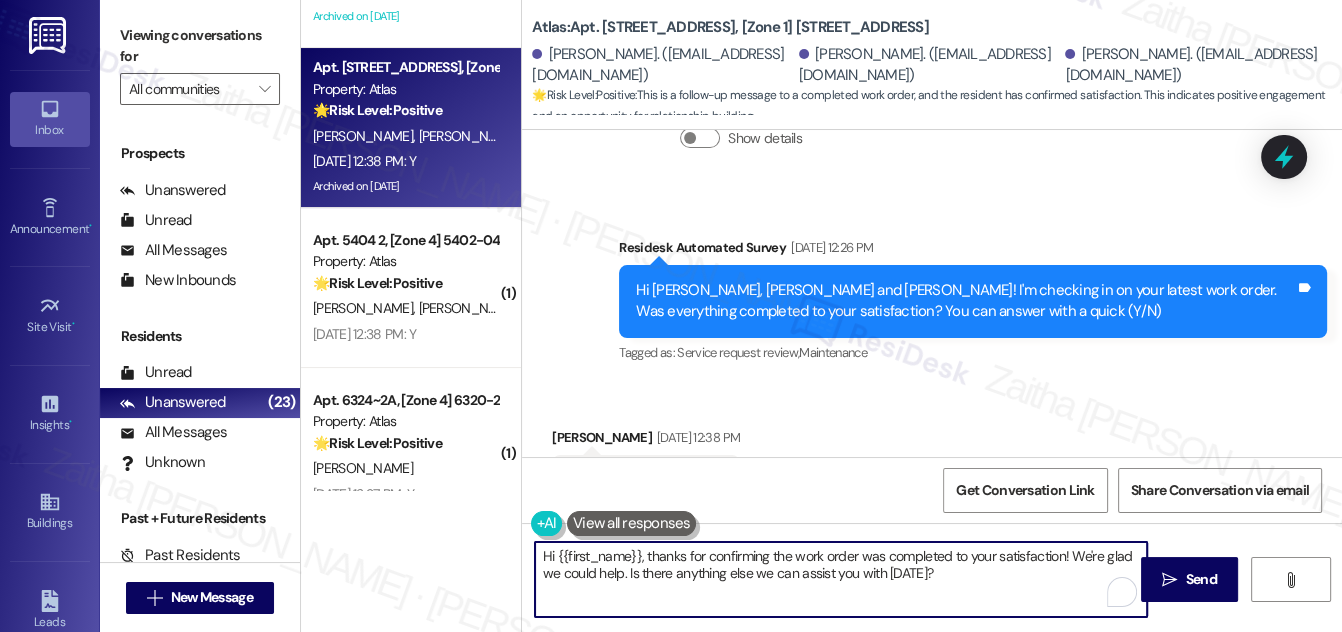 drag, startPoint x: 649, startPoint y: 552, endPoint x: 520, endPoint y: 555, distance: 129.03488 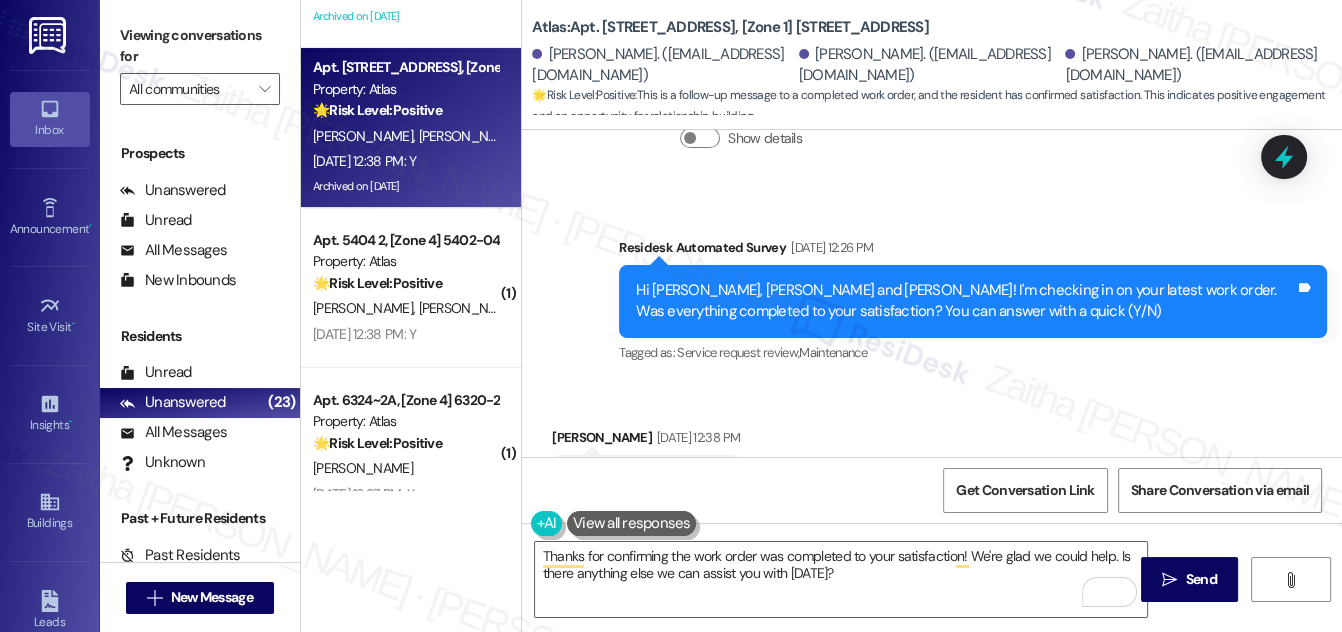click on "Melanie Mccray Jul 25, 2025 at 12:38 PM" at bounding box center [646, 441] 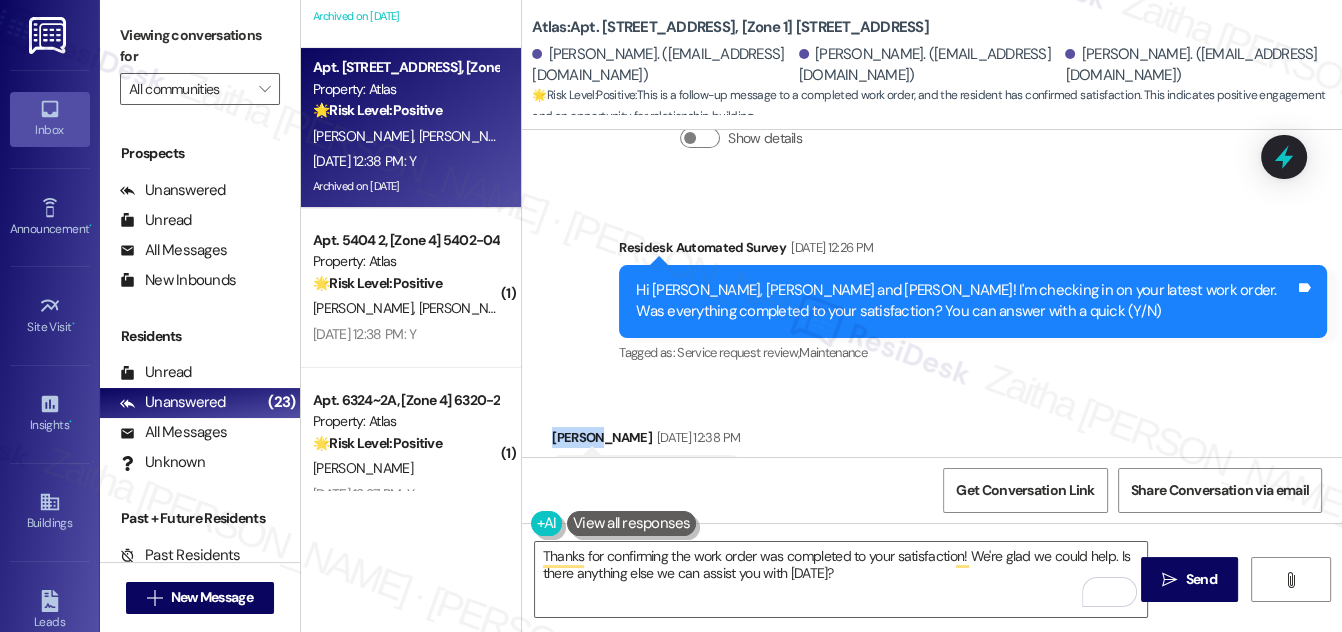 click on "Melanie Mccray Jul 25, 2025 at 12:38 PM" at bounding box center [646, 441] 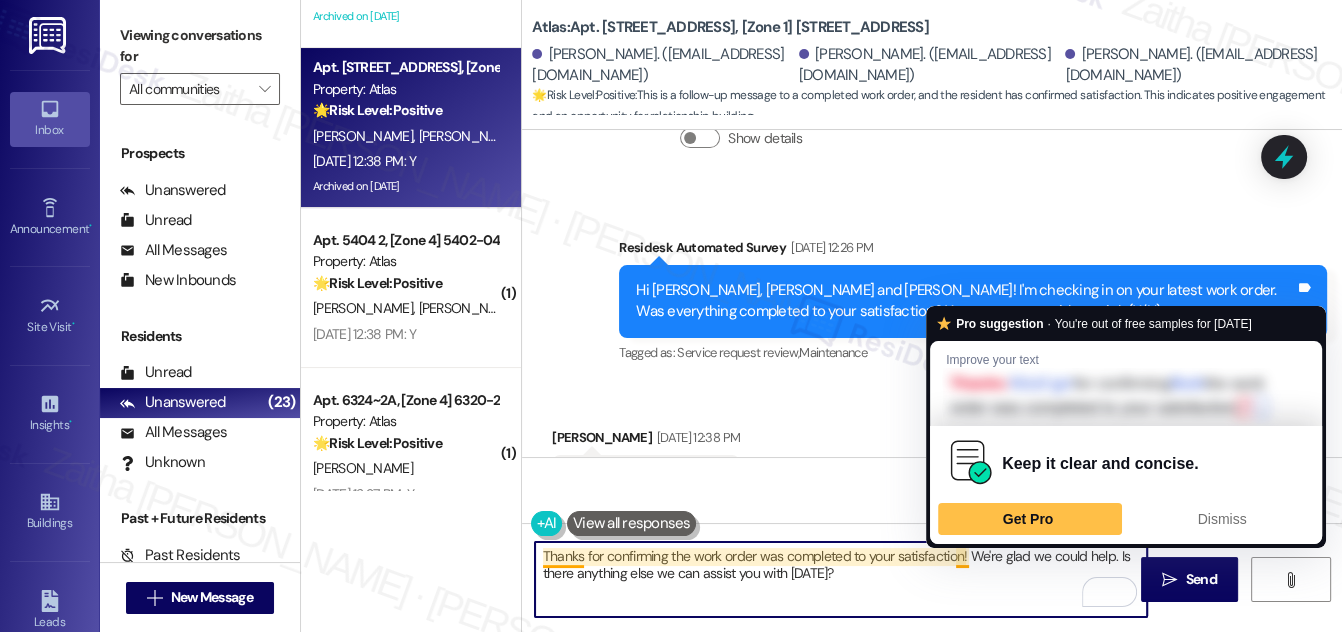 click on "Thanks for confirming the work order was completed to your satisfaction! We're glad we could help. Is there anything else we can assist you with today?" at bounding box center (841, 579) 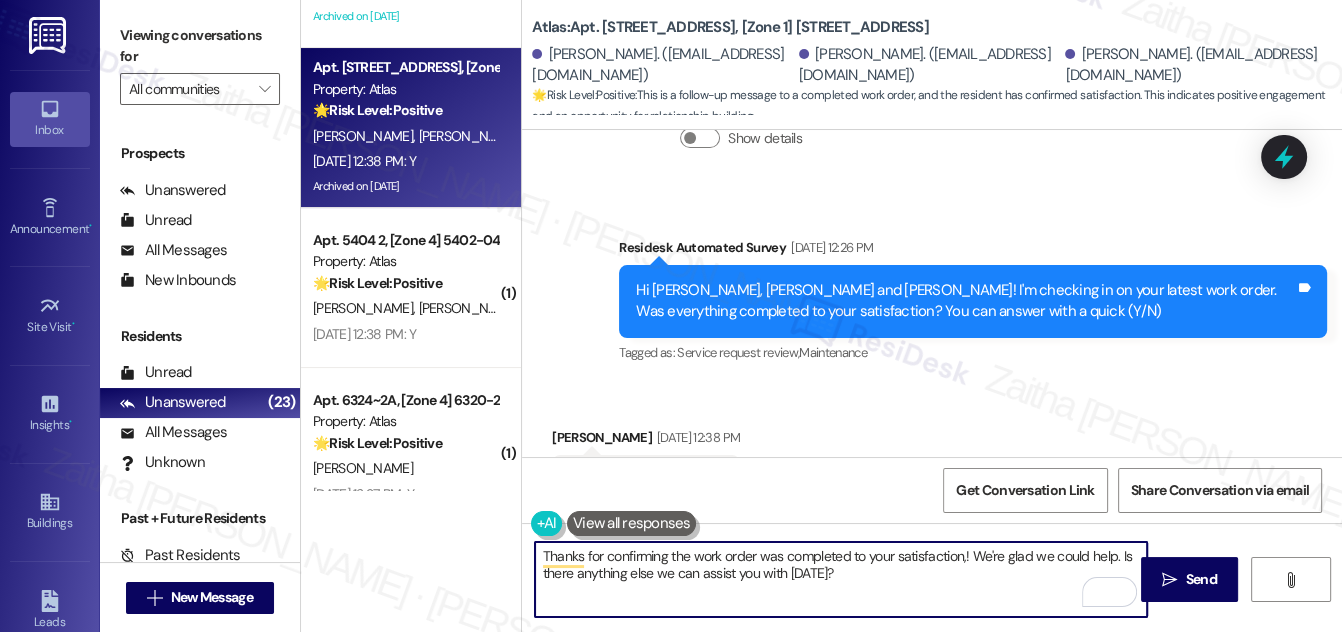 paste on "Melanie" 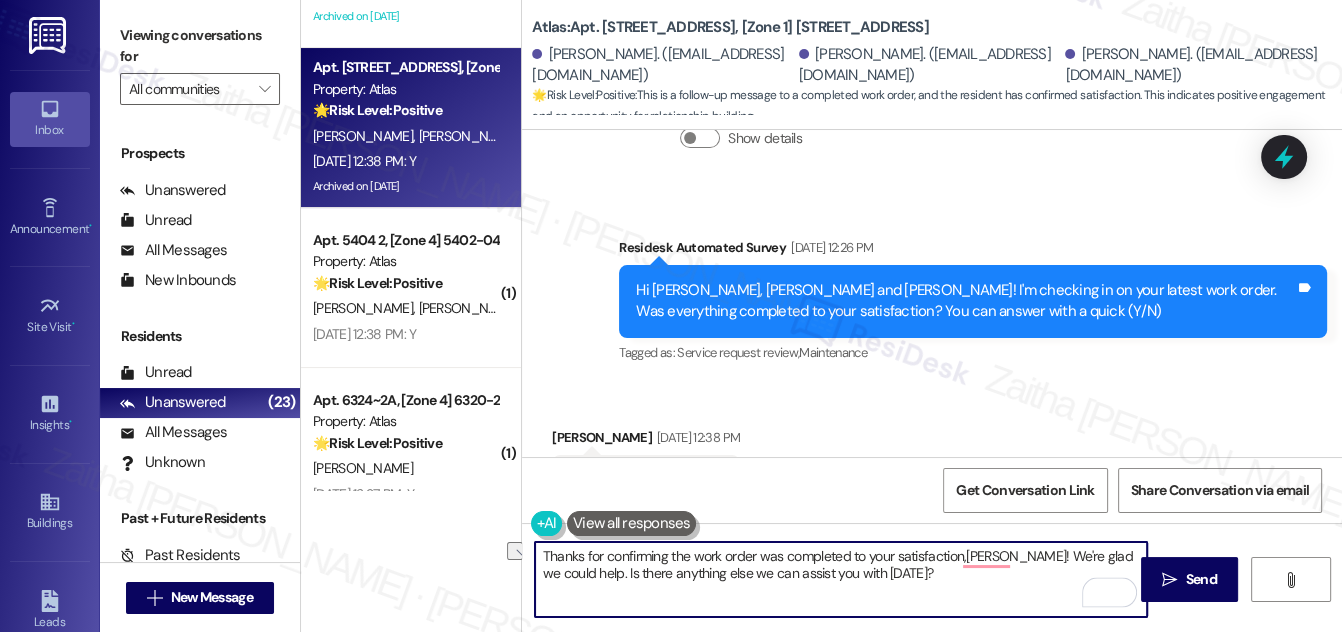 drag, startPoint x: 573, startPoint y: 572, endPoint x: 893, endPoint y: 589, distance: 320.45123 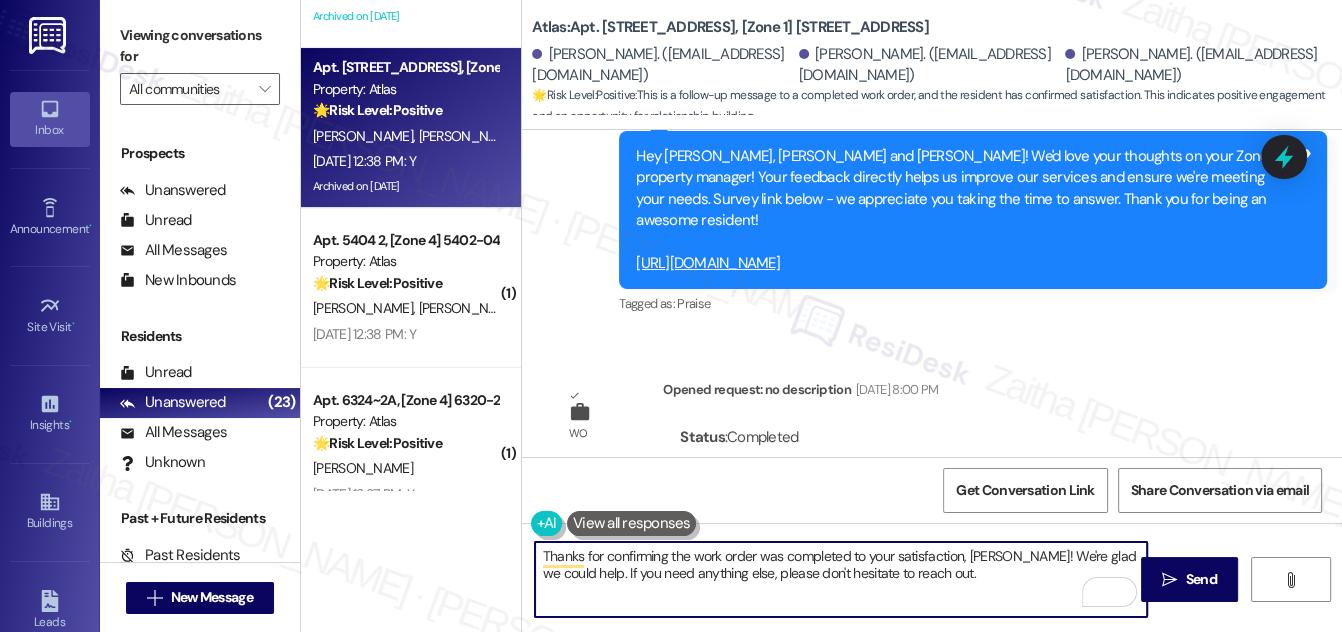 scroll, scrollTop: 10959, scrollLeft: 0, axis: vertical 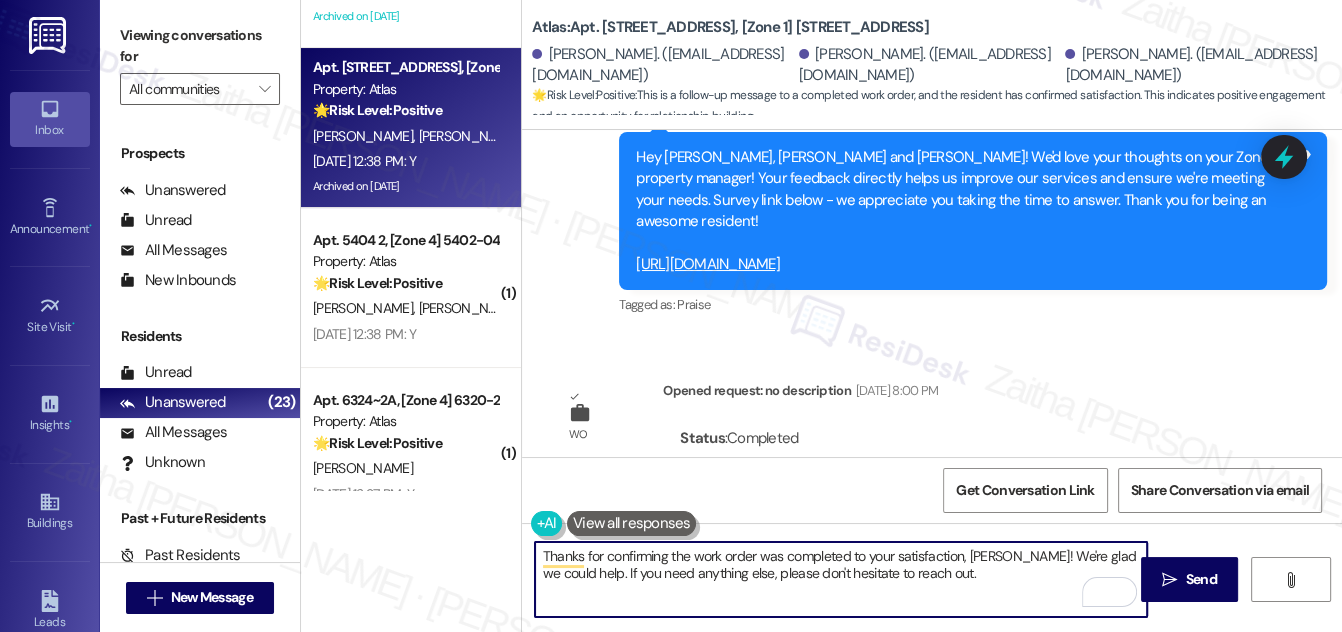 drag, startPoint x: 930, startPoint y: 575, endPoint x: 934, endPoint y: 564, distance: 11.7046995 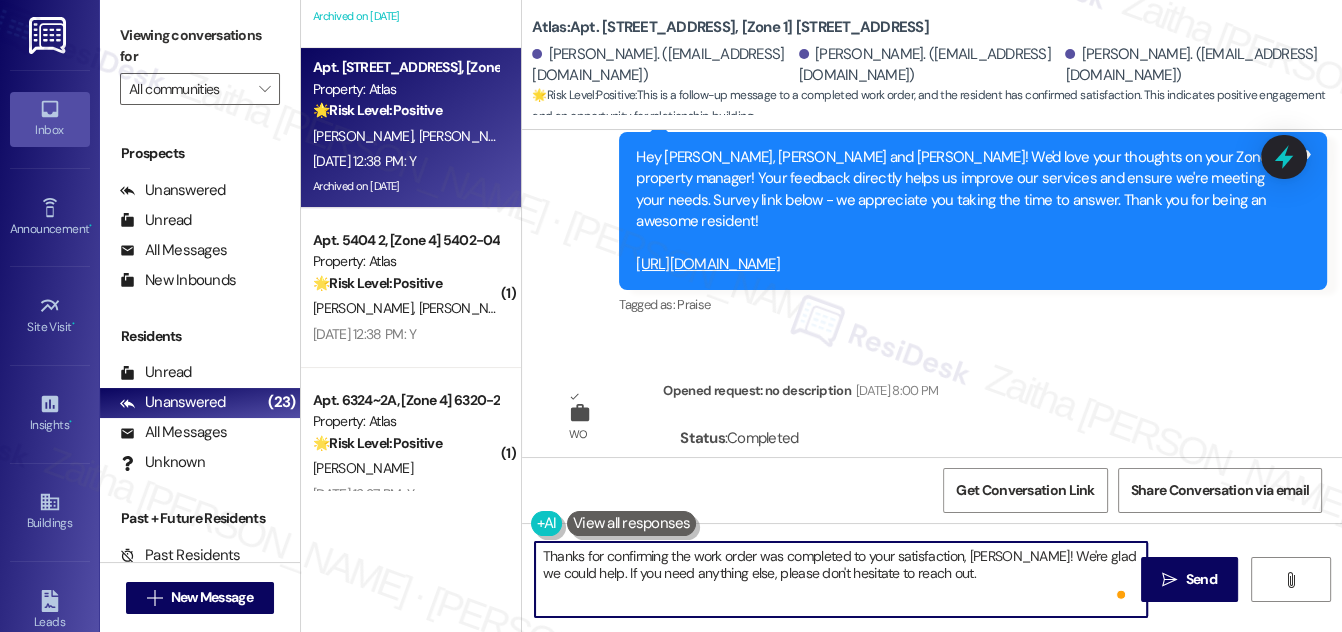 paste on "We would love to hear your honest feedback. How would you rate your overall satisfaction with our on-site service, including staff responsiveness, issue resolution, and communication?" 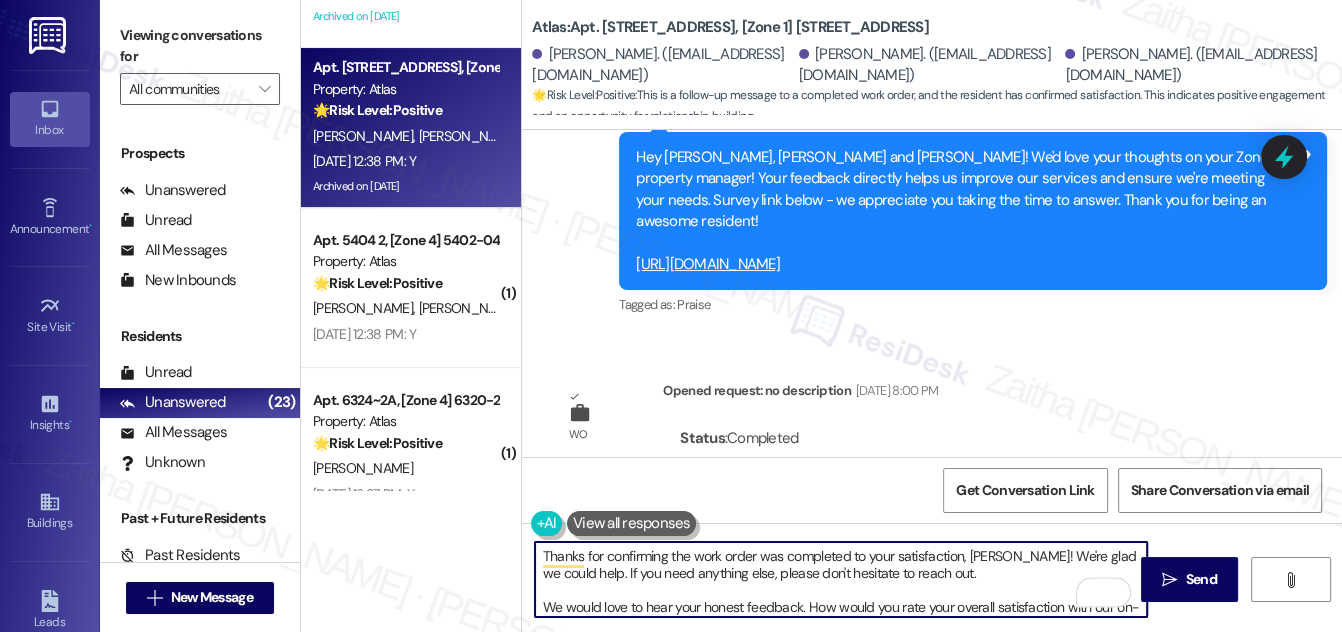 scroll, scrollTop: 16, scrollLeft: 0, axis: vertical 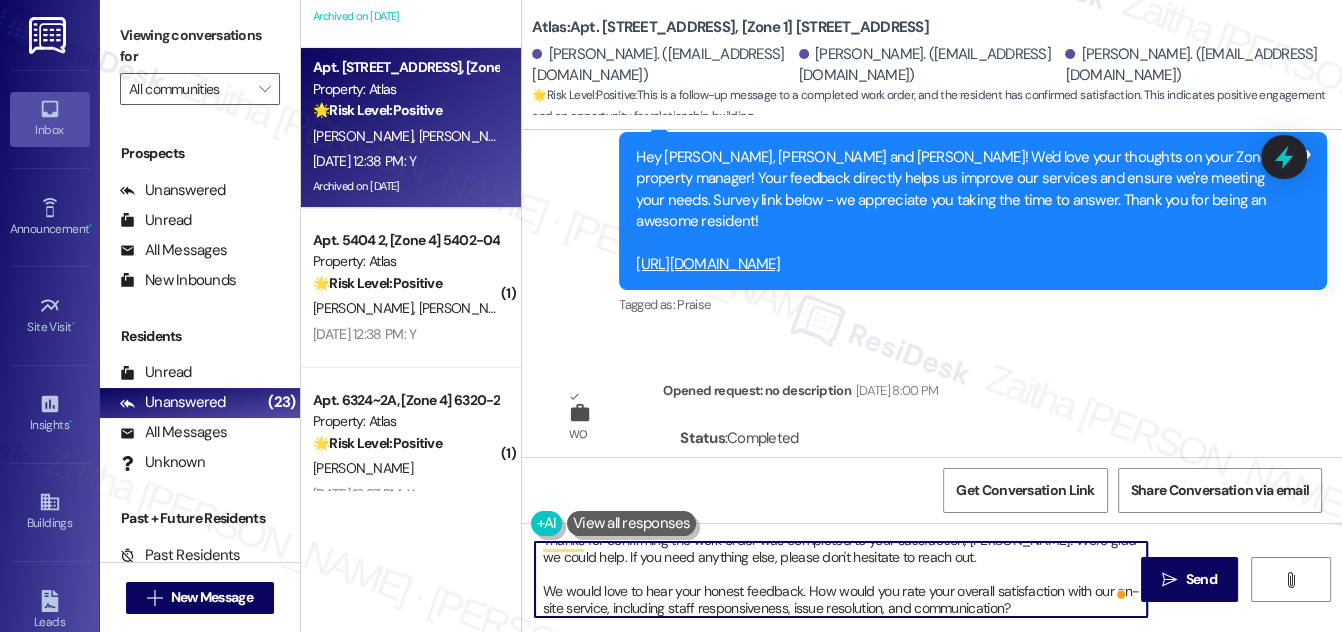 click on "Thanks for confirming the work order was completed to your satisfaction, Melanie! We're glad we could help. If you need anything else, please don't hesitate to reach out.
We would love to hear your honest feedback. How would you rate your overall satisfaction with our on-site service, including staff responsiveness, issue resolution, and communication?" at bounding box center [841, 579] 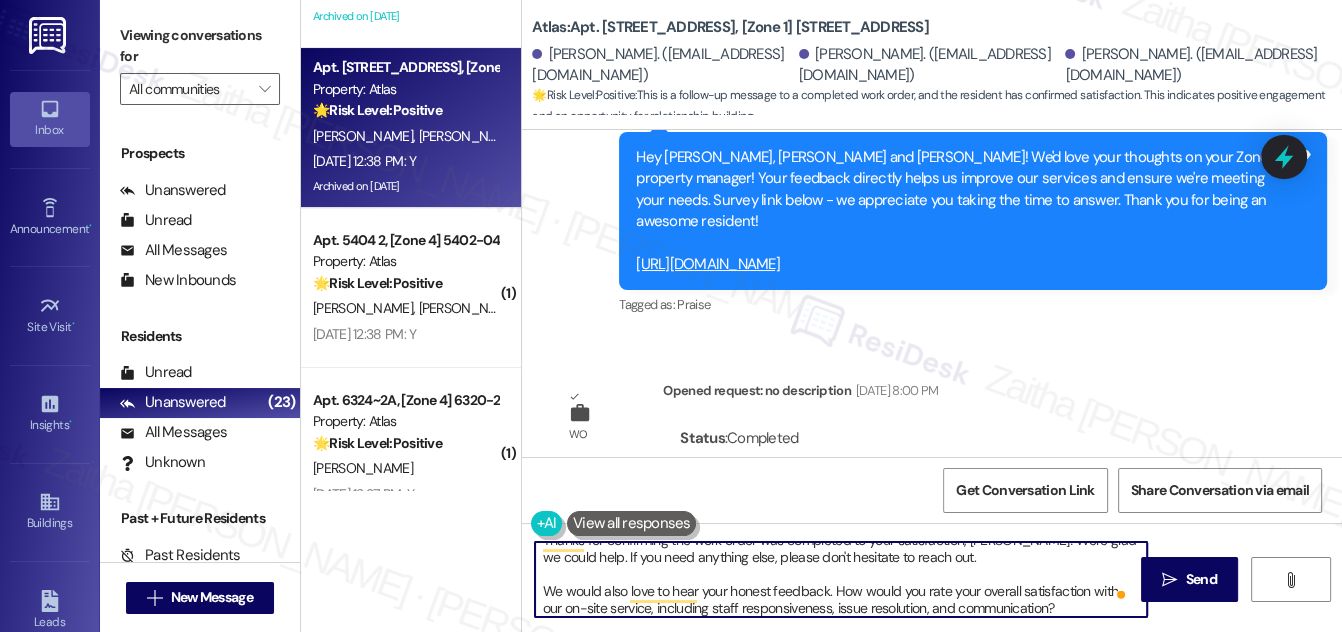 scroll, scrollTop: 21, scrollLeft: 0, axis: vertical 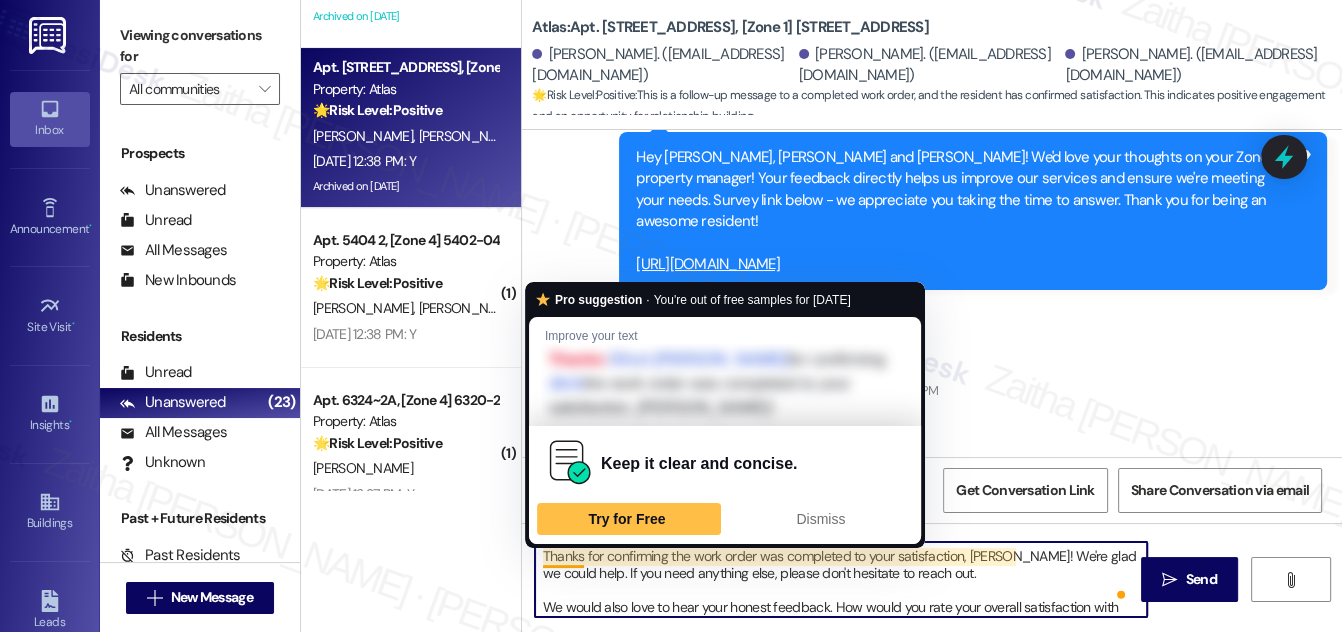 click on "Thanks for confirming the work order was completed to your satisfaction, Melanie! We're glad we could help. If you need anything else, please don't hesitate to reach out.
We would also love to hear your honest feedback. How would you rate your overall satisfaction with our on-site service, including staff responsiveness, issue resolution, and communication?" at bounding box center [841, 579] 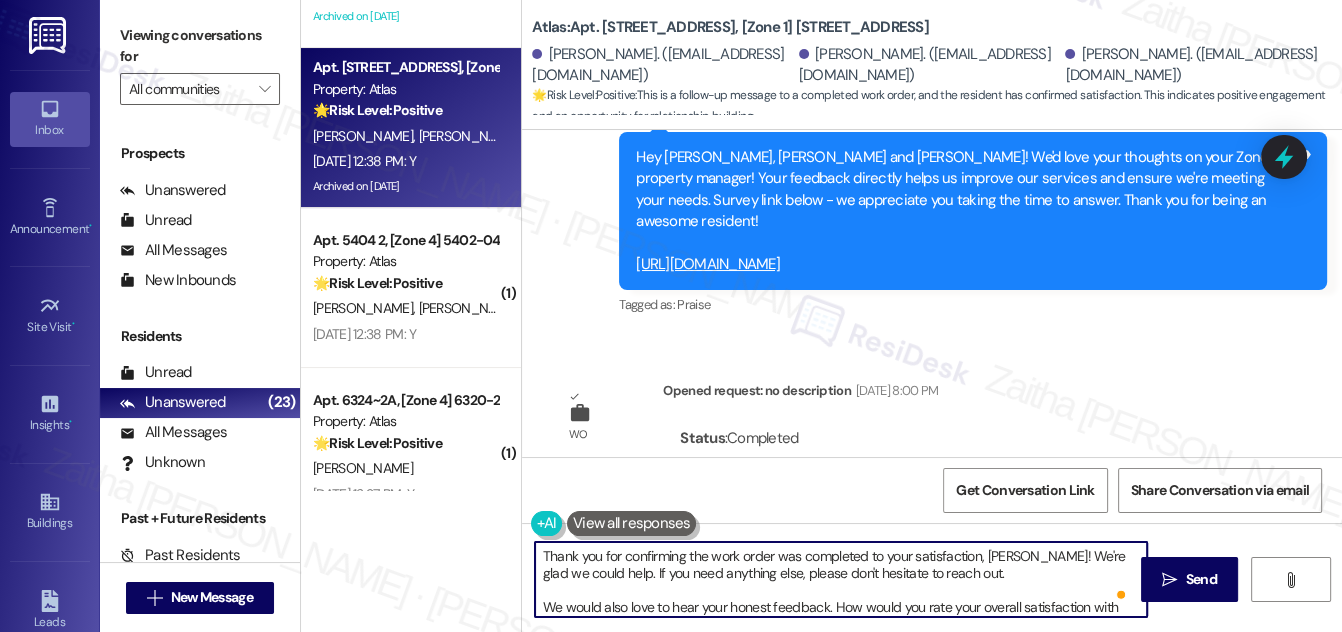 scroll, scrollTop: 18, scrollLeft: 0, axis: vertical 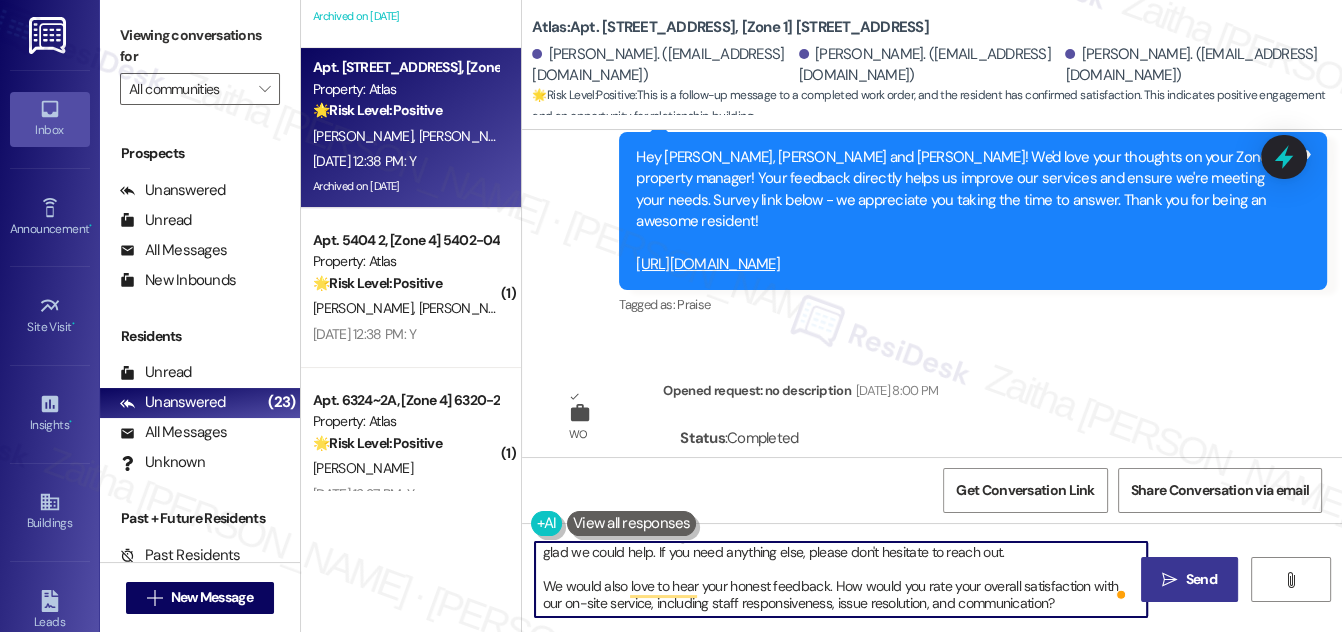type on "Thank you for confirming the work order was completed to your satisfaction, Melanie! We're glad we could help. If you need anything else, please don't hesitate to reach out.
We would also love to hear your honest feedback. How would you rate your overall satisfaction with our on-site service, including staff responsiveness, issue resolution, and communication?" 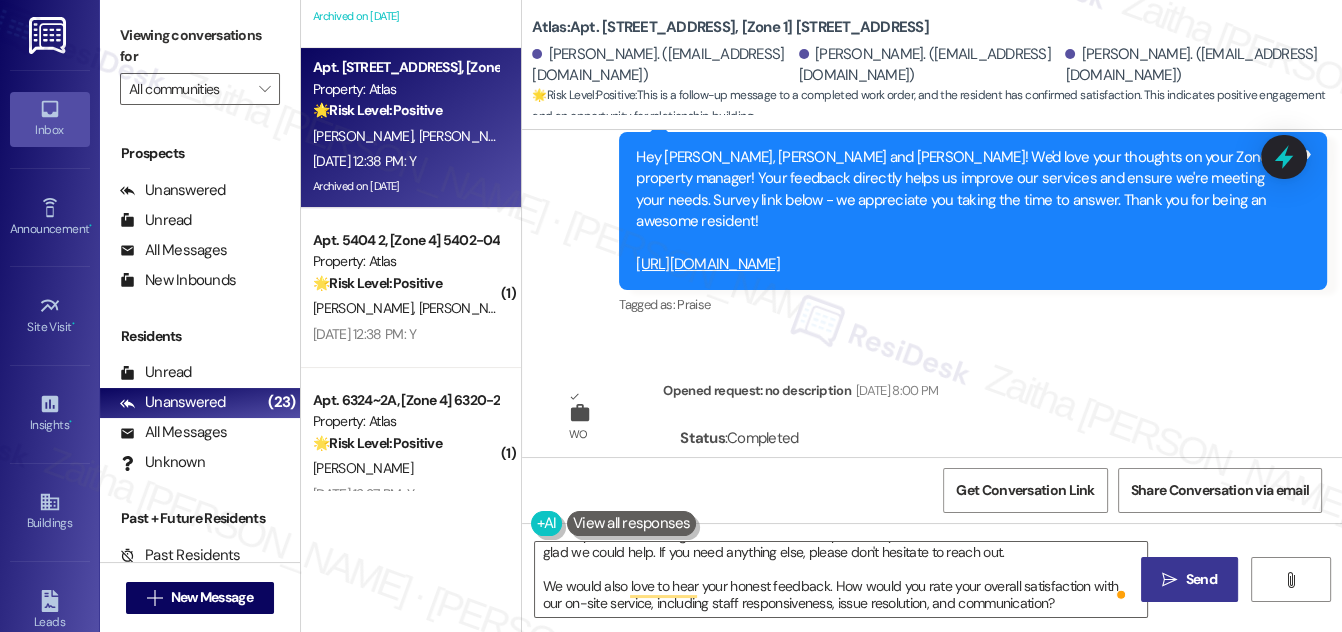 click on "Send" at bounding box center [1201, 579] 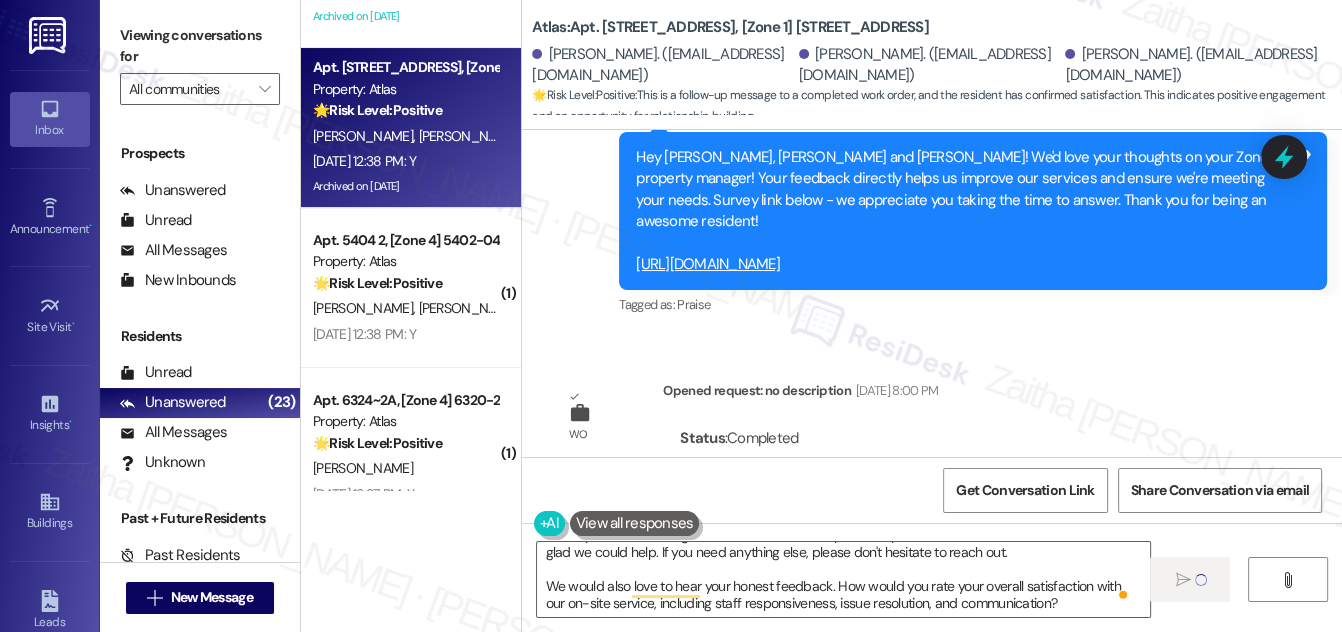 type 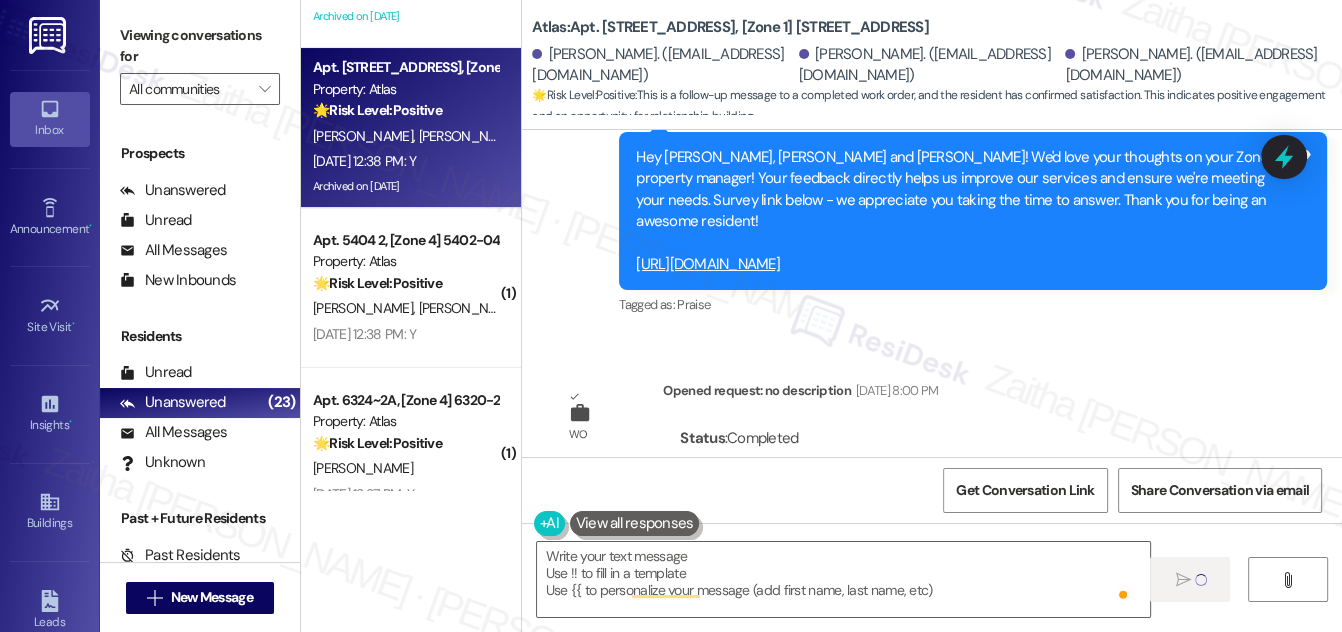 scroll, scrollTop: 0, scrollLeft: 0, axis: both 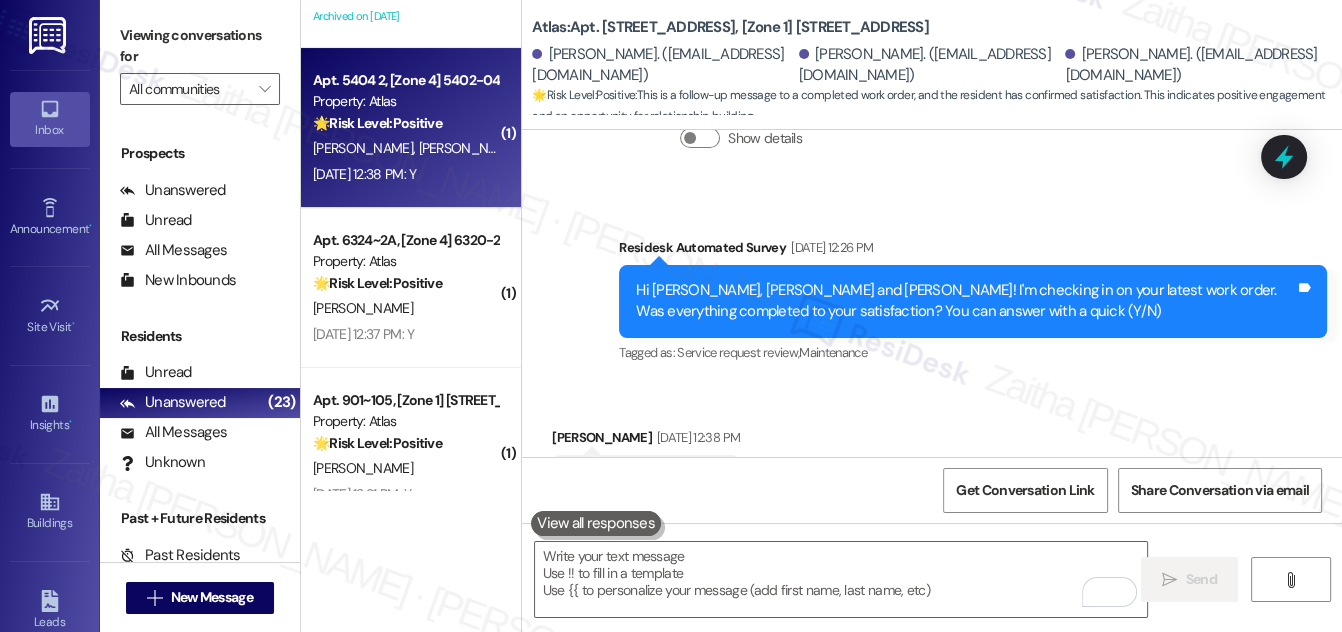 click on "M. Brewer R. Mackey" at bounding box center (405, 148) 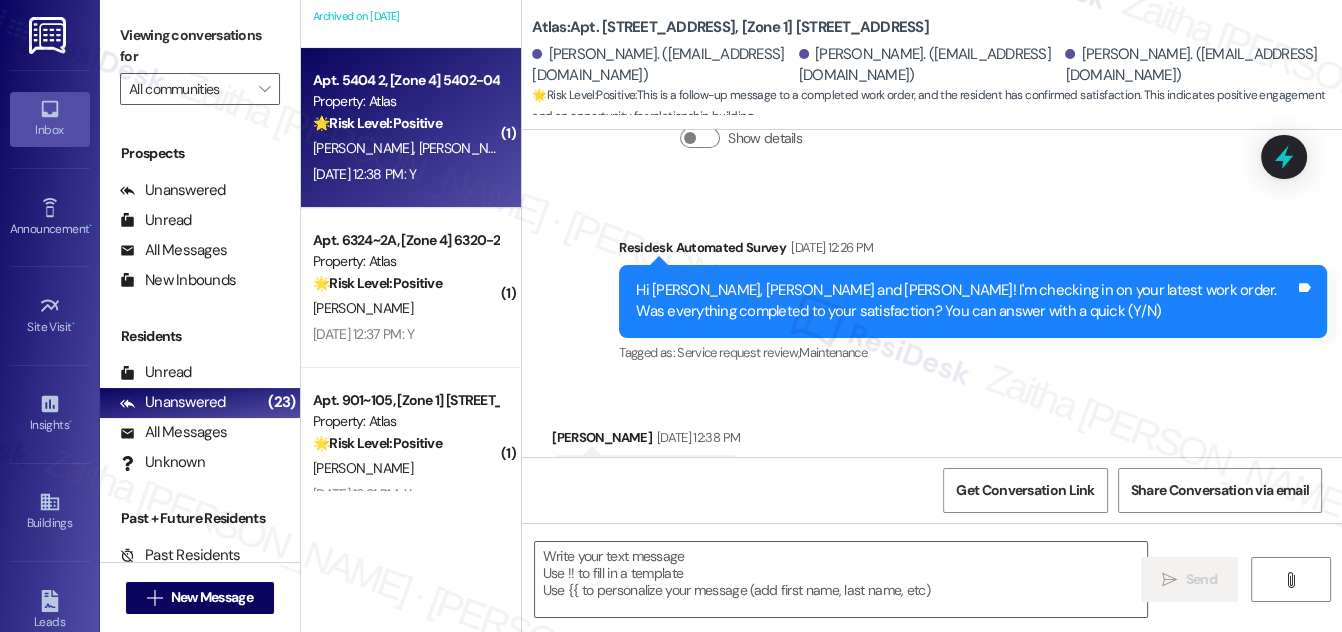 type on "Fetching suggested responses. Please feel free to read through the conversation in the meantime." 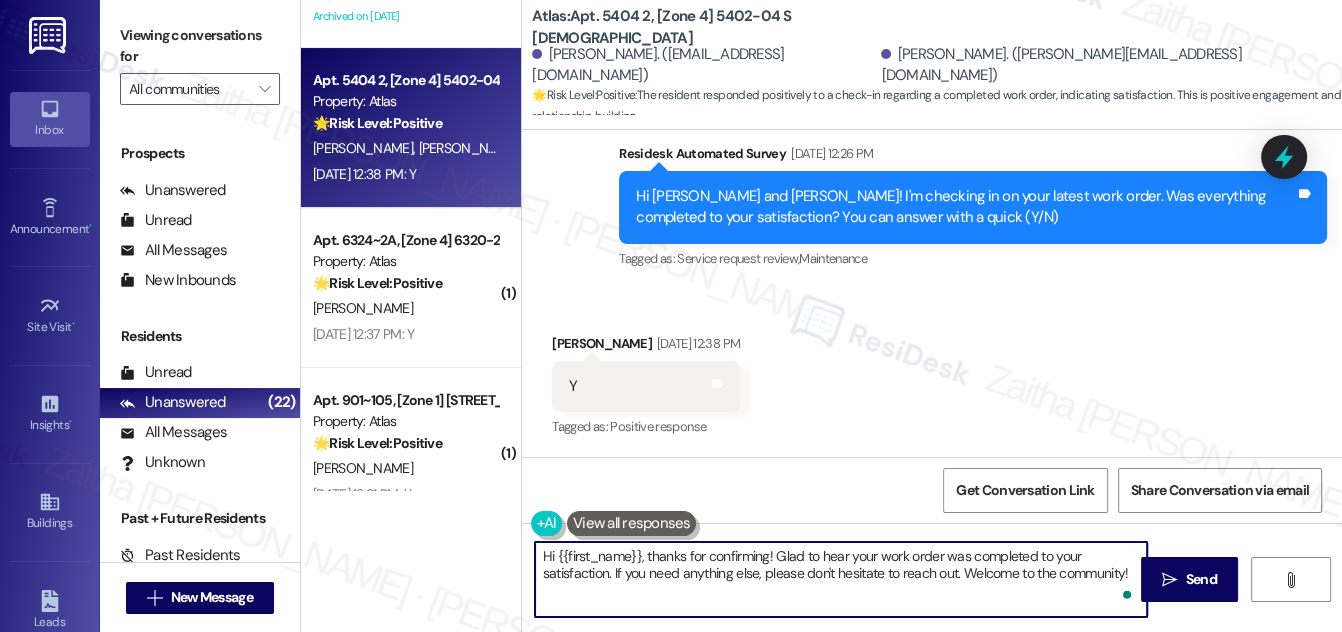 drag, startPoint x: 648, startPoint y: 554, endPoint x: 530, endPoint y: 559, distance: 118.10589 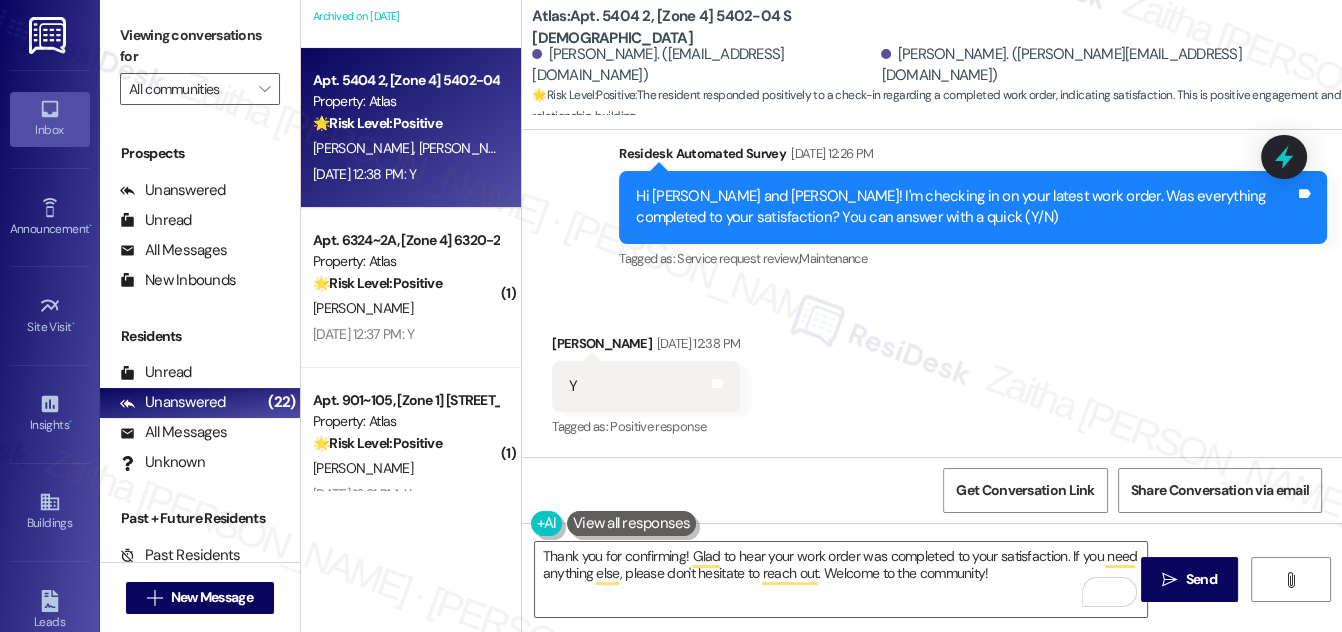 click on "Marquita Brewer Jul 25, 2025 at 12:38 PM" at bounding box center (646, 347) 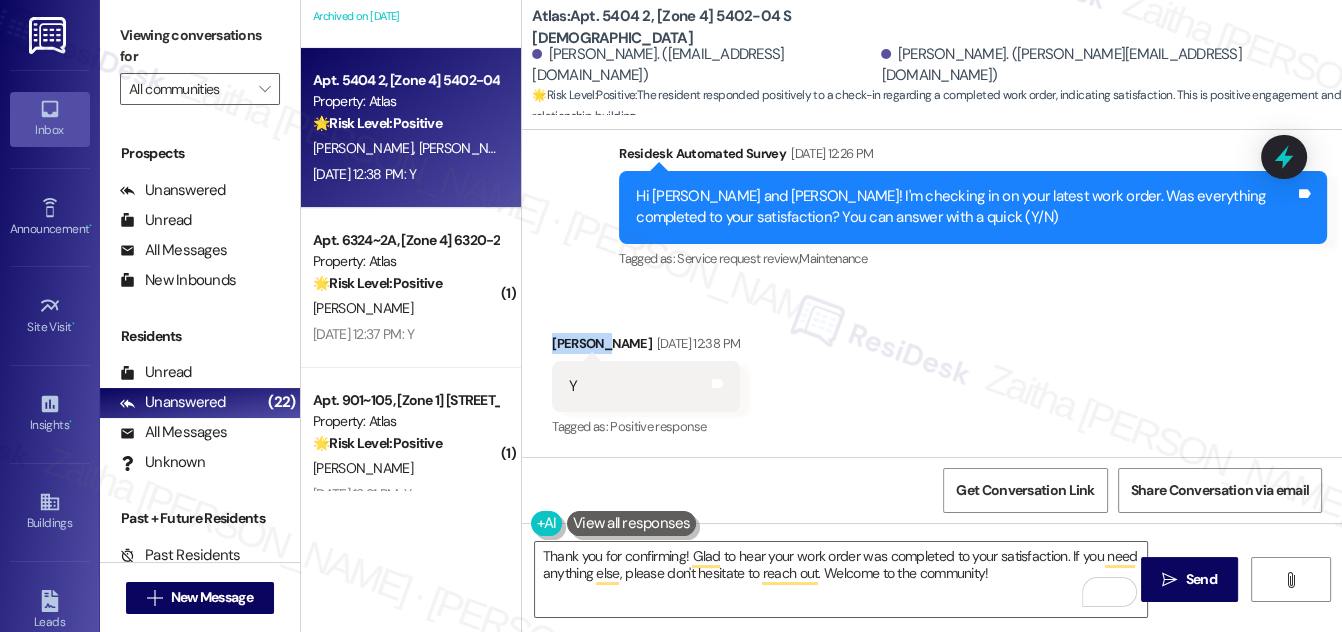 click on "Marquita Brewer Jul 25, 2025 at 12:38 PM" at bounding box center [646, 347] 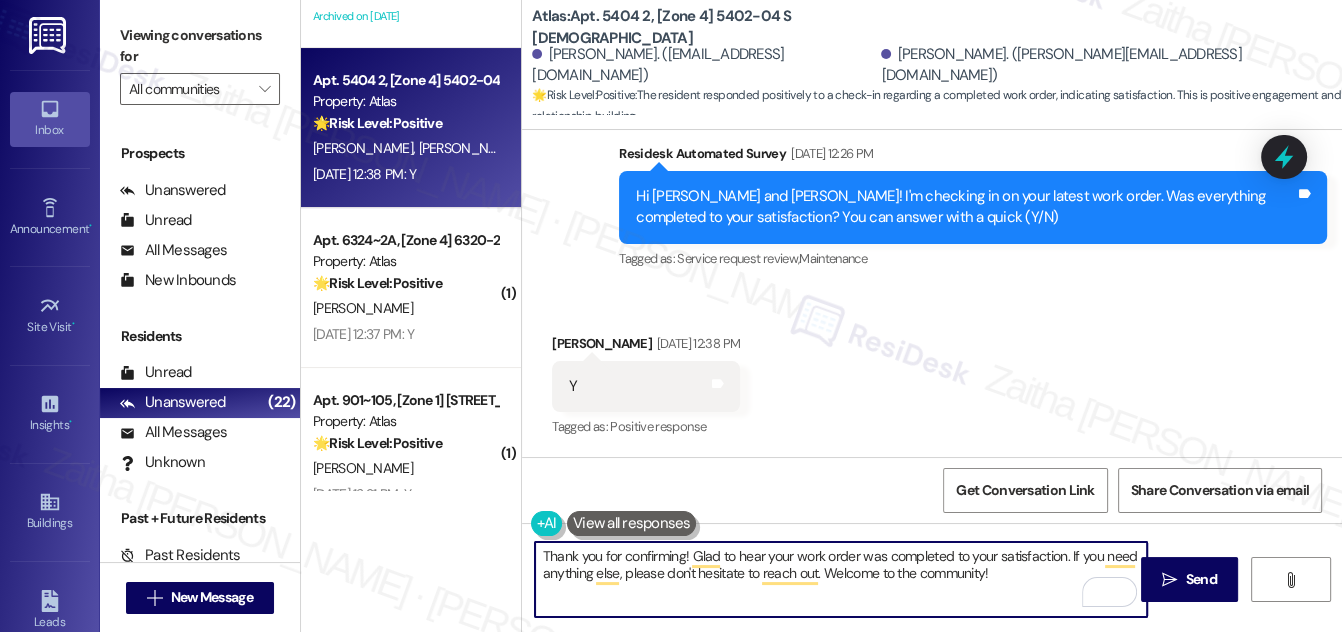 click on "Thank you for confirming! Glad to hear your work order was completed to your satisfaction. If you need anything else, please don't hesitate to reach out. Welcome to the community!" at bounding box center (841, 579) 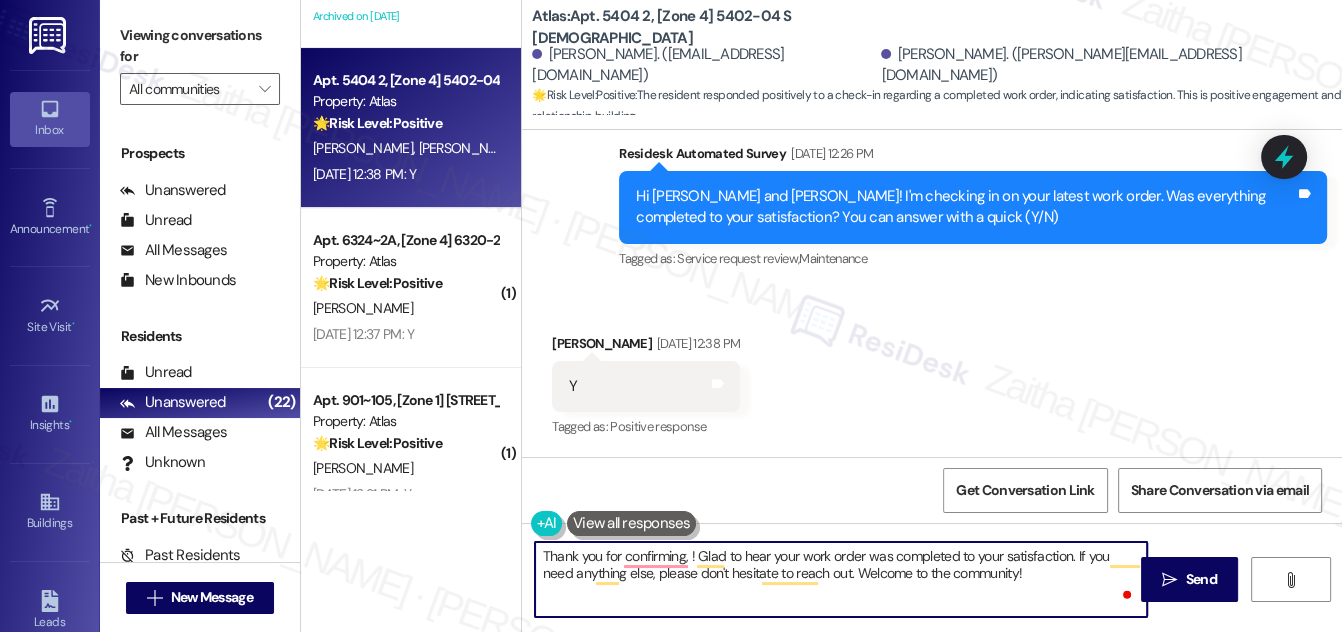 paste on "Marquita" 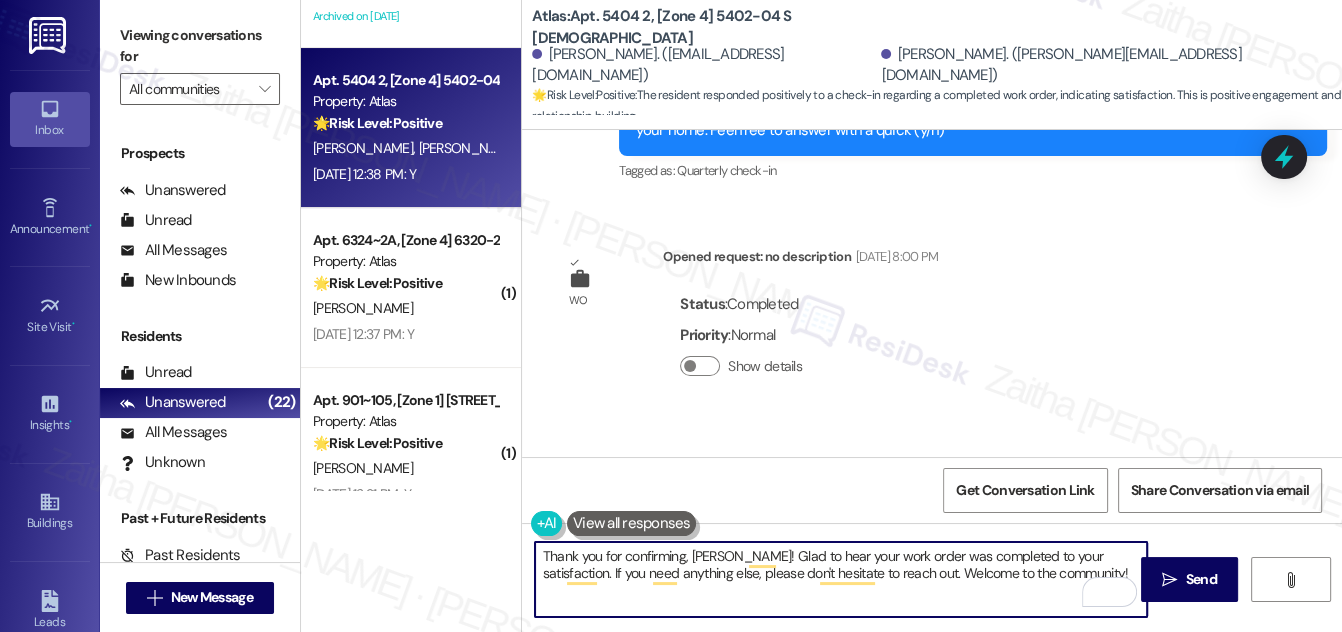scroll, scrollTop: 975, scrollLeft: 0, axis: vertical 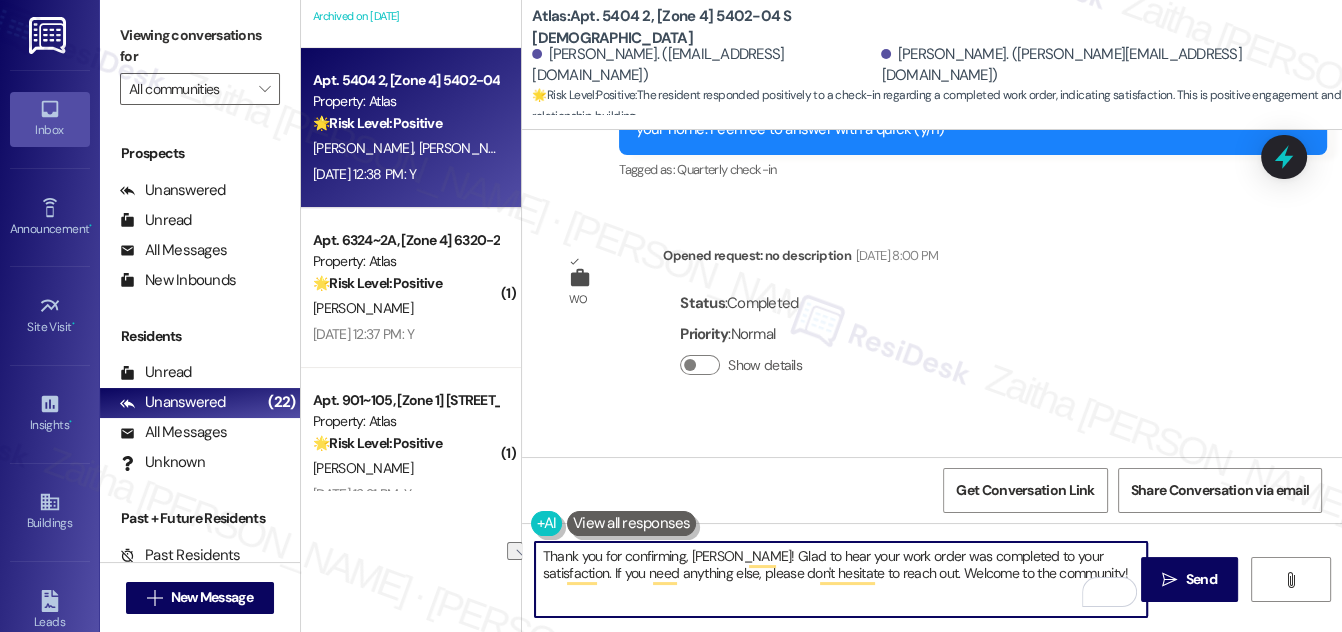drag, startPoint x: 881, startPoint y: 570, endPoint x: 1054, endPoint y: 569, distance: 173.00288 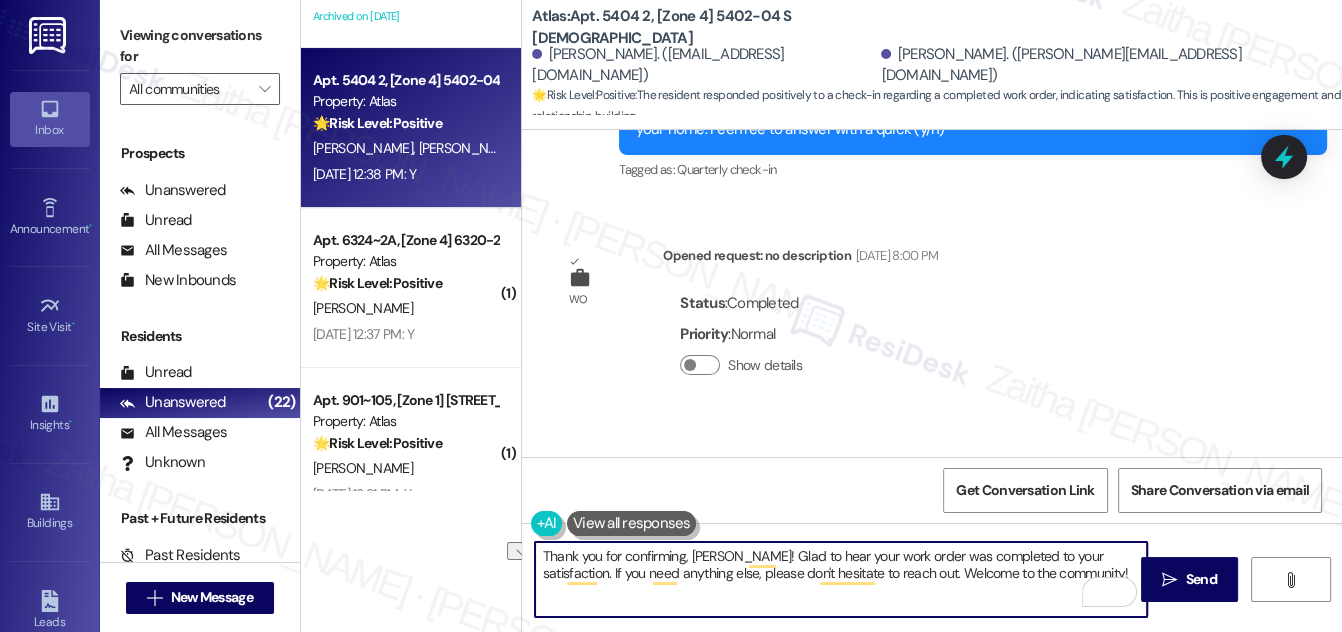 click on "Thank you for confirming, Marquita! Glad to hear your work order was completed to your satisfaction. If you need anything else, please don't hesitate to reach out. Welcome to the community!" at bounding box center [841, 579] 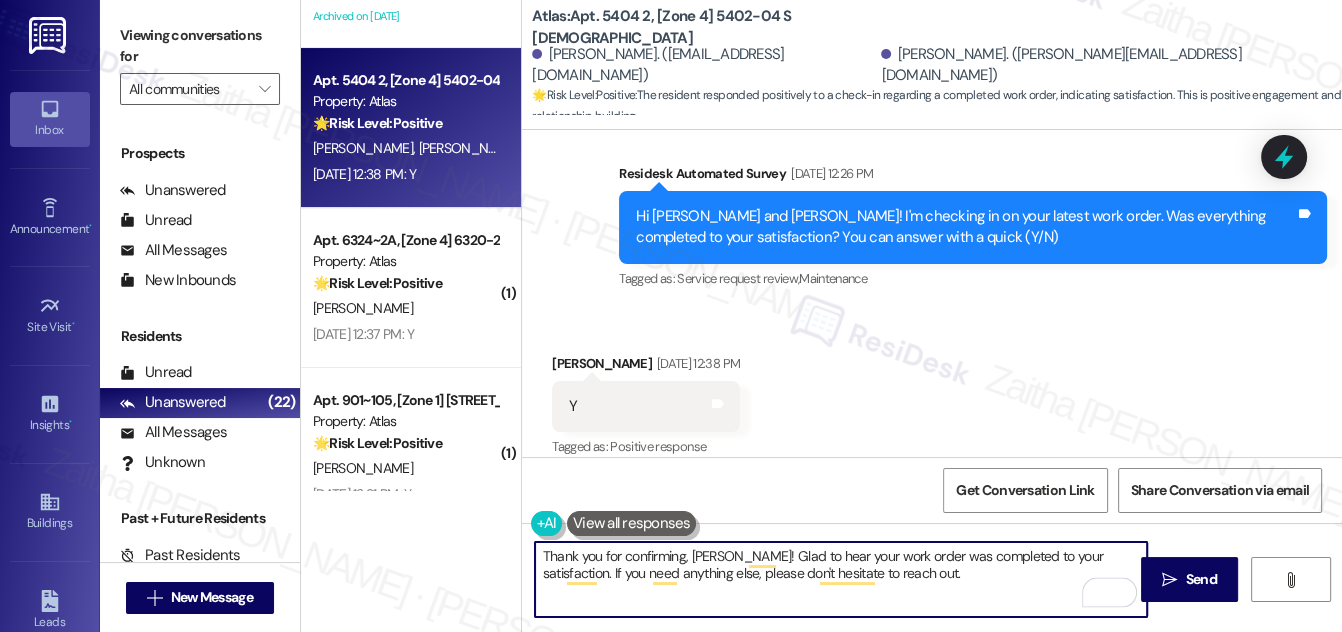 scroll, scrollTop: 1793, scrollLeft: 0, axis: vertical 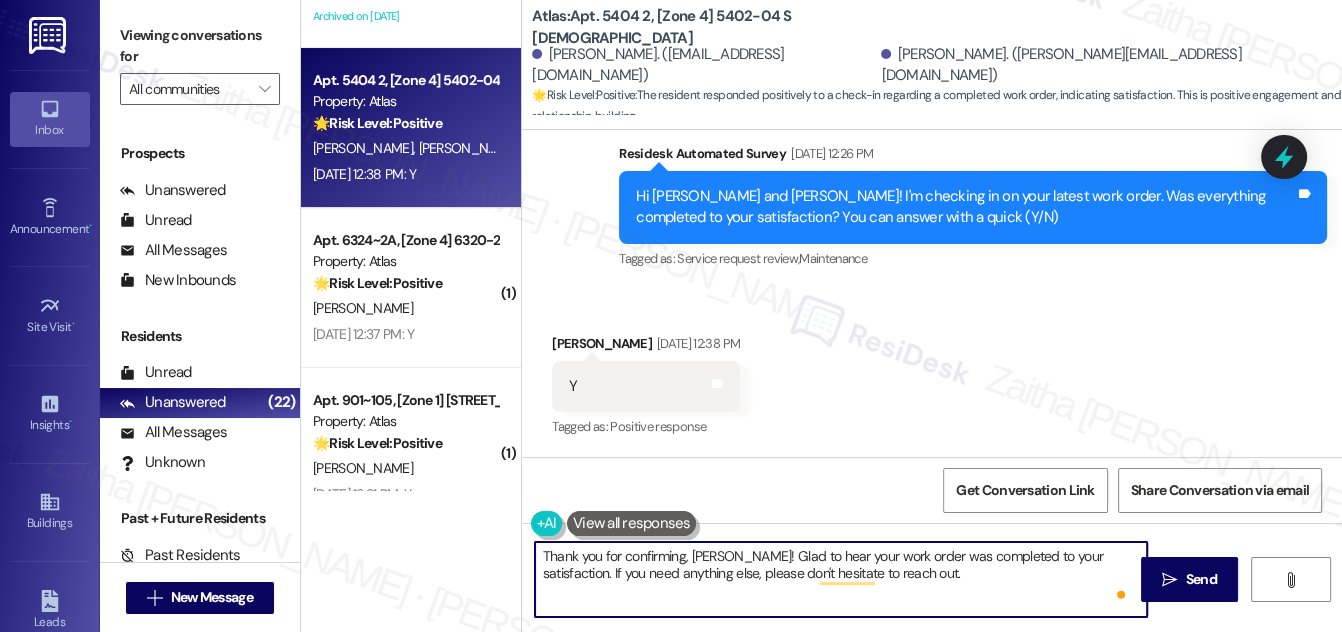 paste on "We would love to hear your honest feedback. How would you rate your overall satisfaction with our on-site service, including staff responsiveness, issue resolution, and communication?" 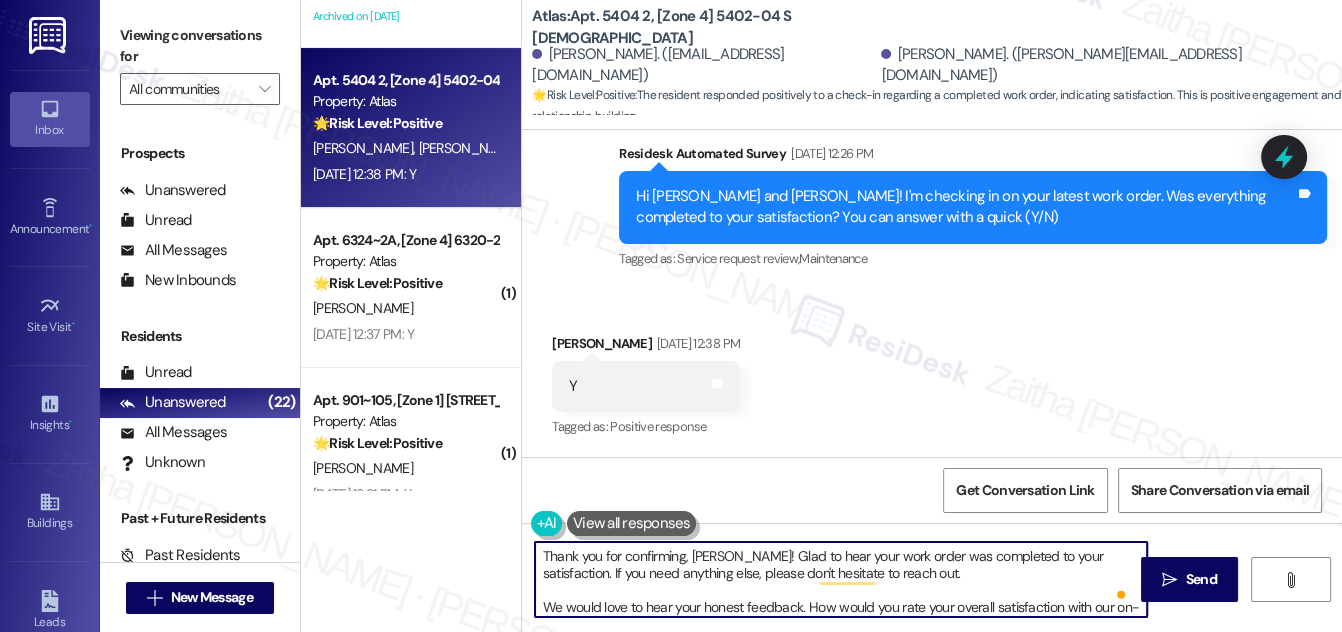 scroll, scrollTop: 16, scrollLeft: 0, axis: vertical 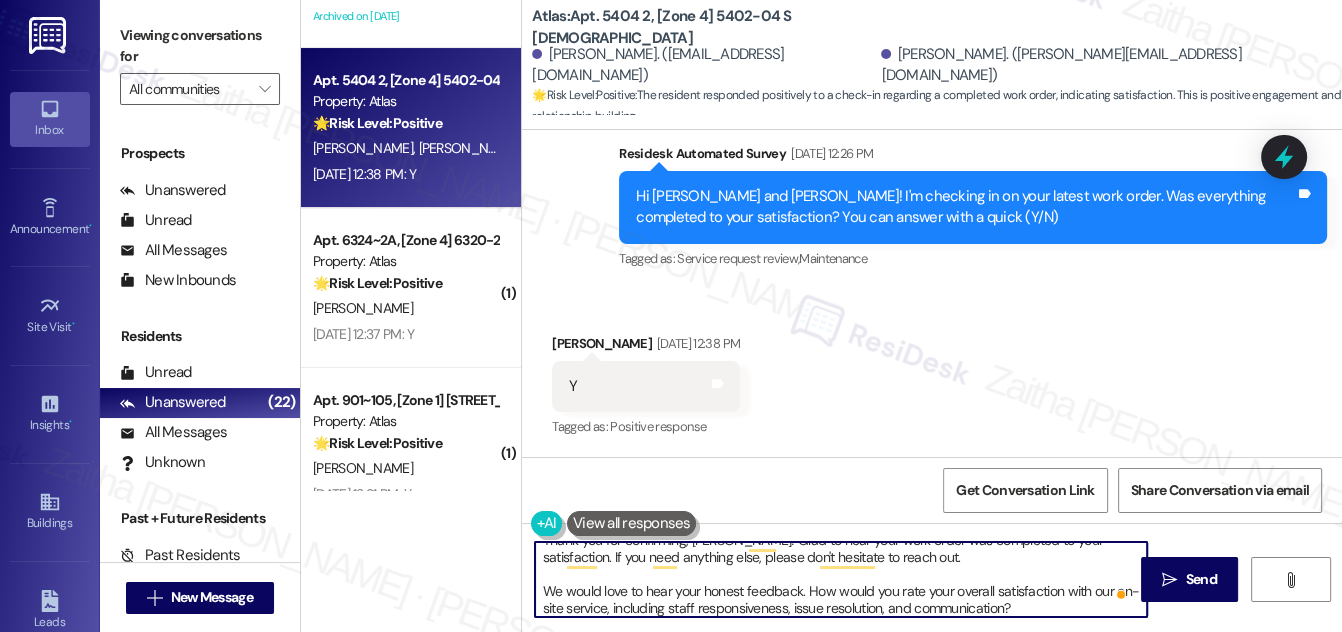 click on "Thank you for confirming, Marquita! Glad to hear your work order was completed to your satisfaction. If you need anything else, please don't hesitate to reach out.
We would love to hear your honest feedback. How would you rate your overall satisfaction with our on-site service, including staff responsiveness, issue resolution, and communication?" at bounding box center [841, 579] 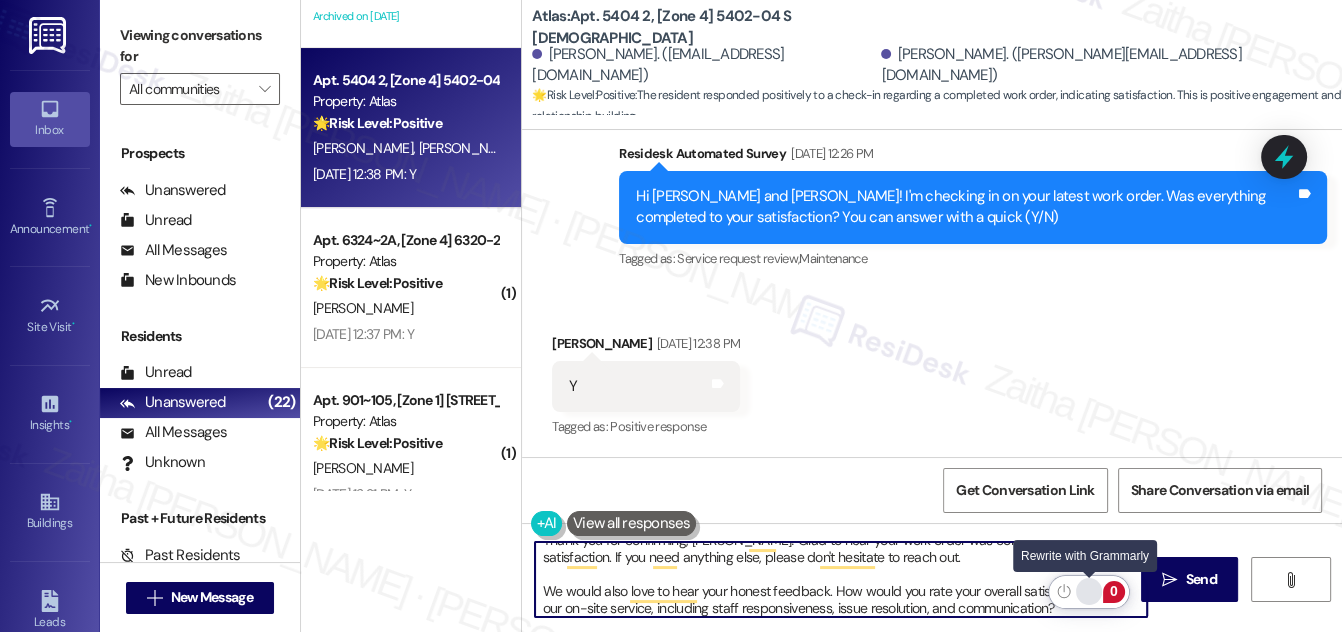 type on "Thank you for confirming, Marquita! Glad to hear your work order was completed to your satisfaction. If you need anything else, please don't hesitate to reach out.
We would also love to hear your honest feedback. How would you rate your overall satisfaction with our on-site service, including staff responsiveness, issue resolution, and communication?" 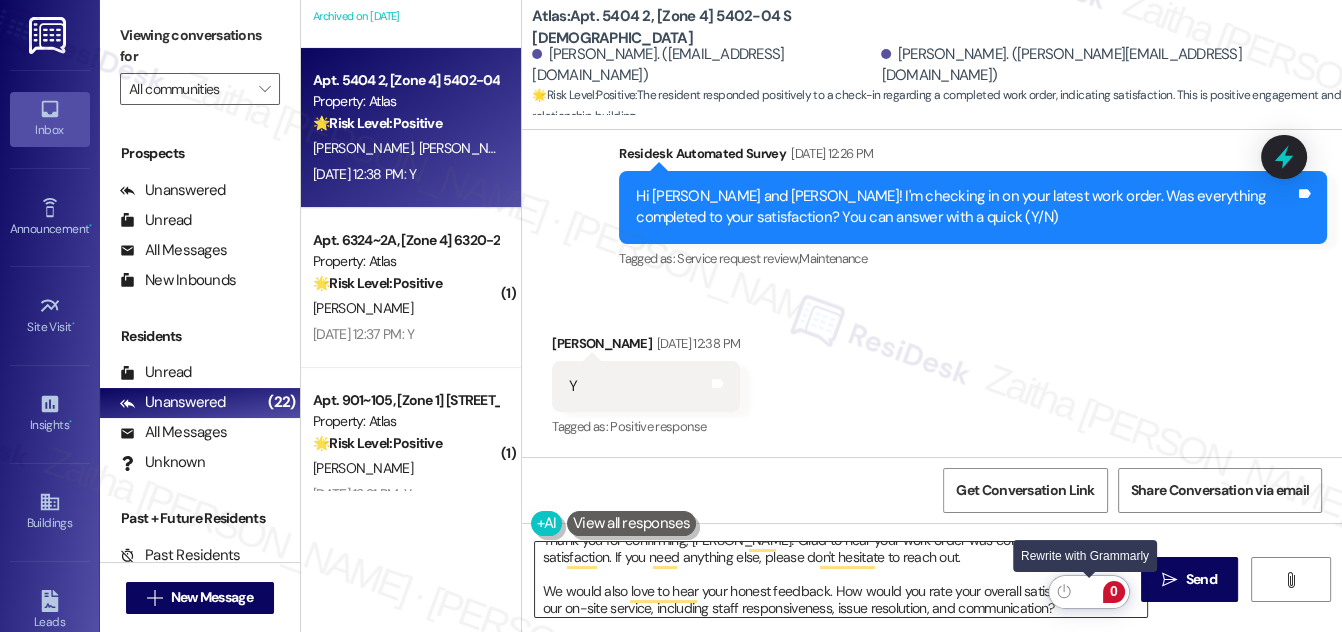 click 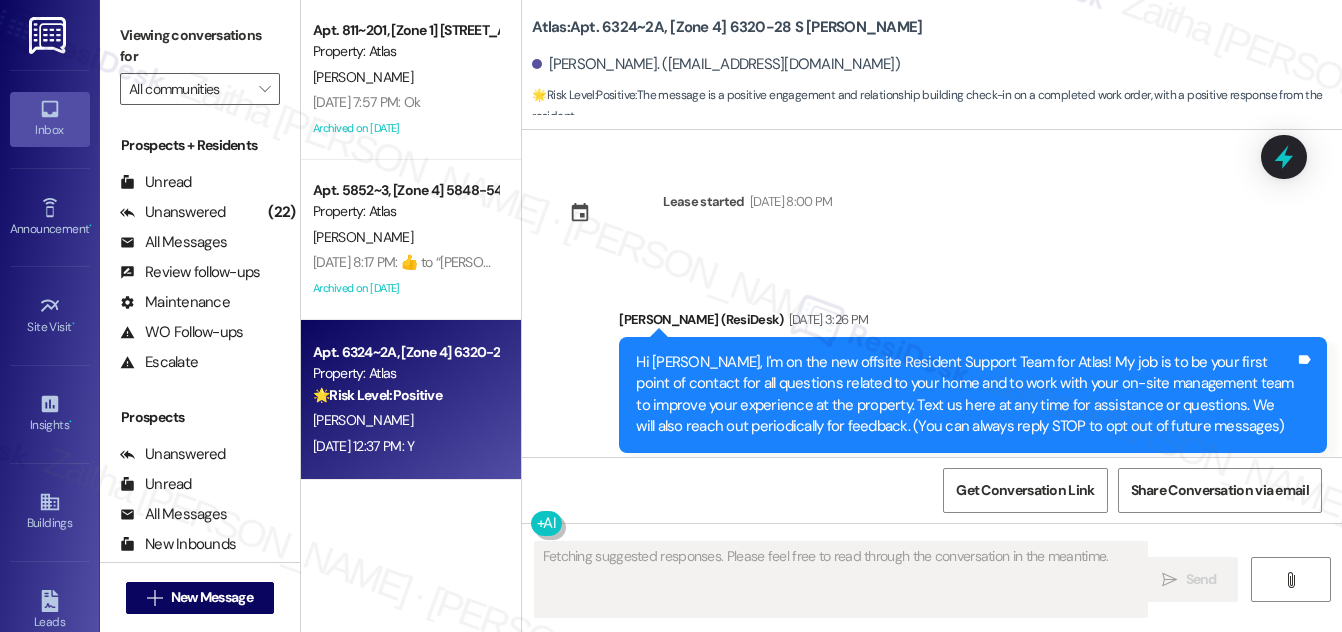 scroll, scrollTop: 0, scrollLeft: 0, axis: both 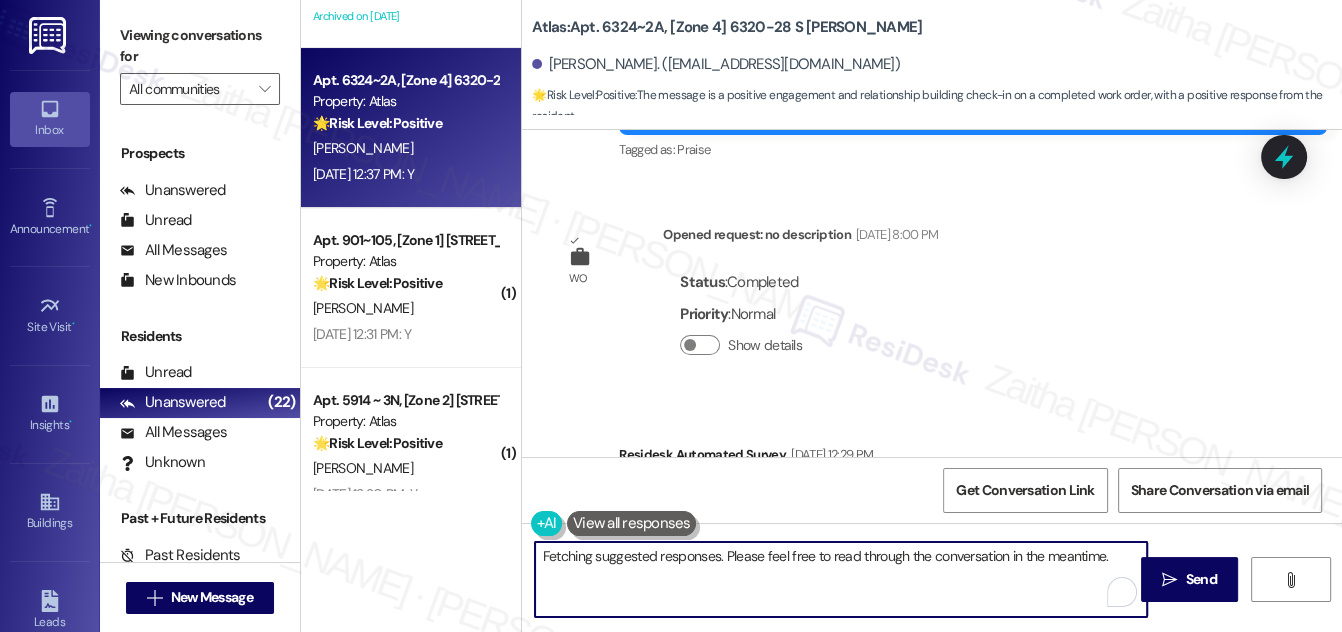 drag, startPoint x: 644, startPoint y: 556, endPoint x: 543, endPoint y: 553, distance: 101.04455 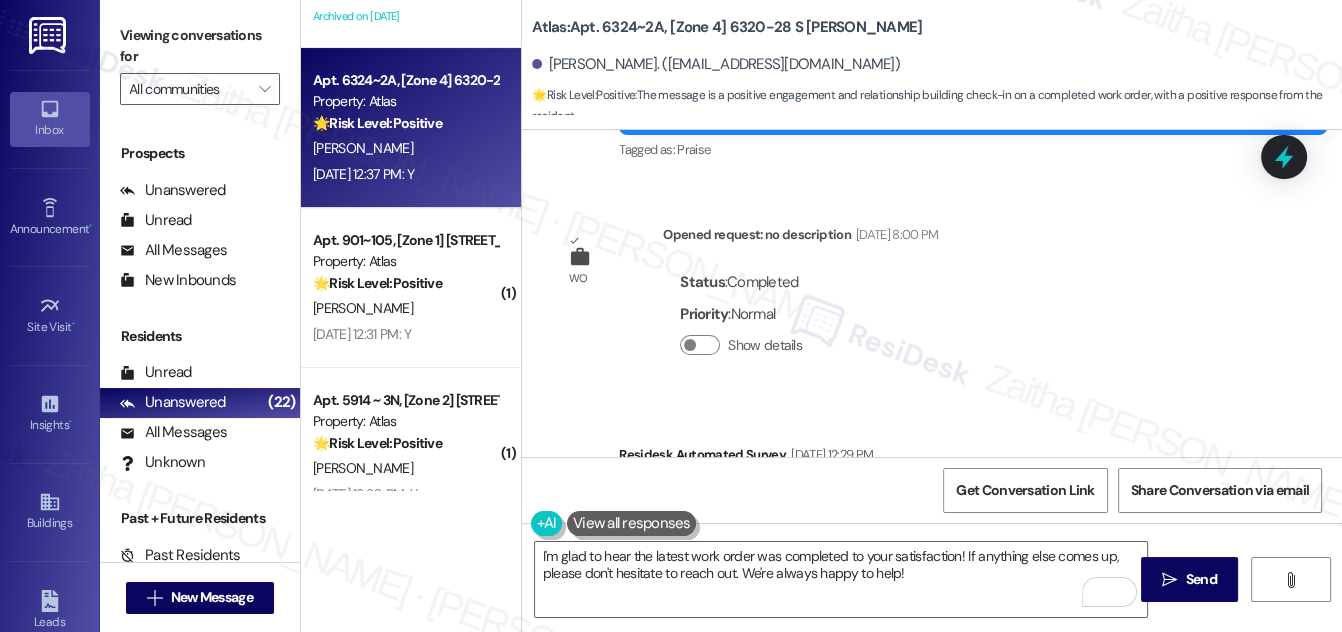 click on "Dorian Gill Jul 25, 2025 at 12:37 PM" at bounding box center [645, 649] 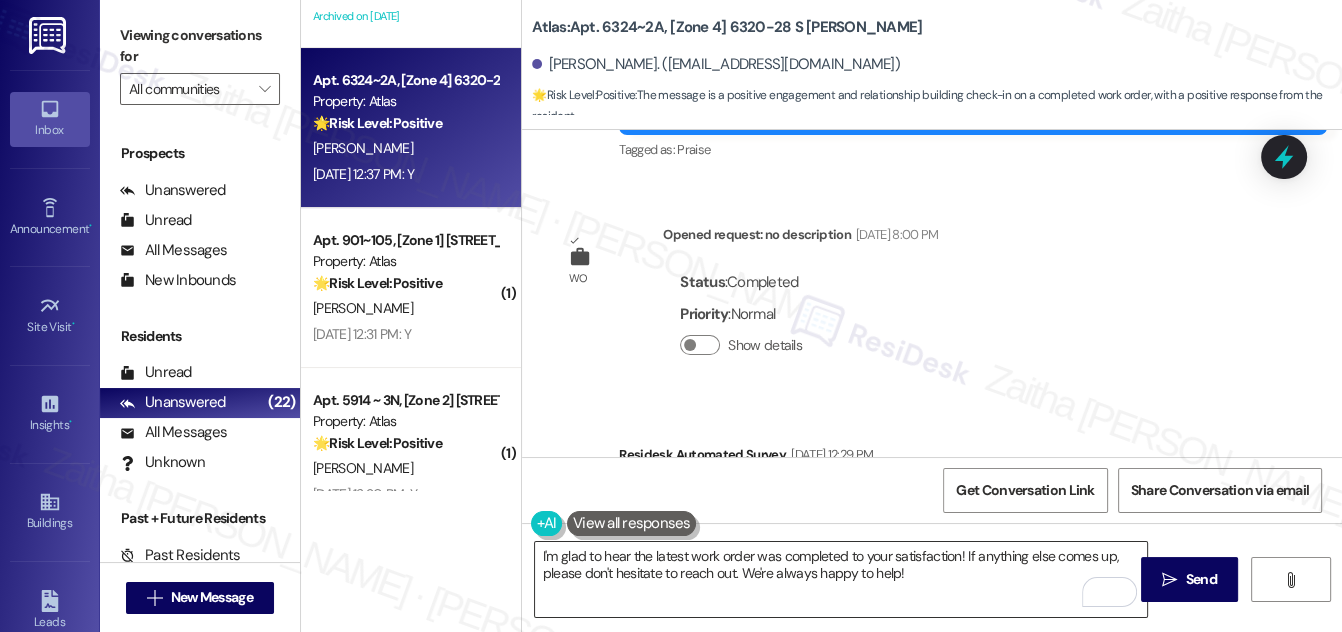 click on "I'm glad to hear the latest work order was completed to your satisfaction! If anything else comes up, please don't hesitate to reach out. We're always happy to help!" at bounding box center [841, 579] 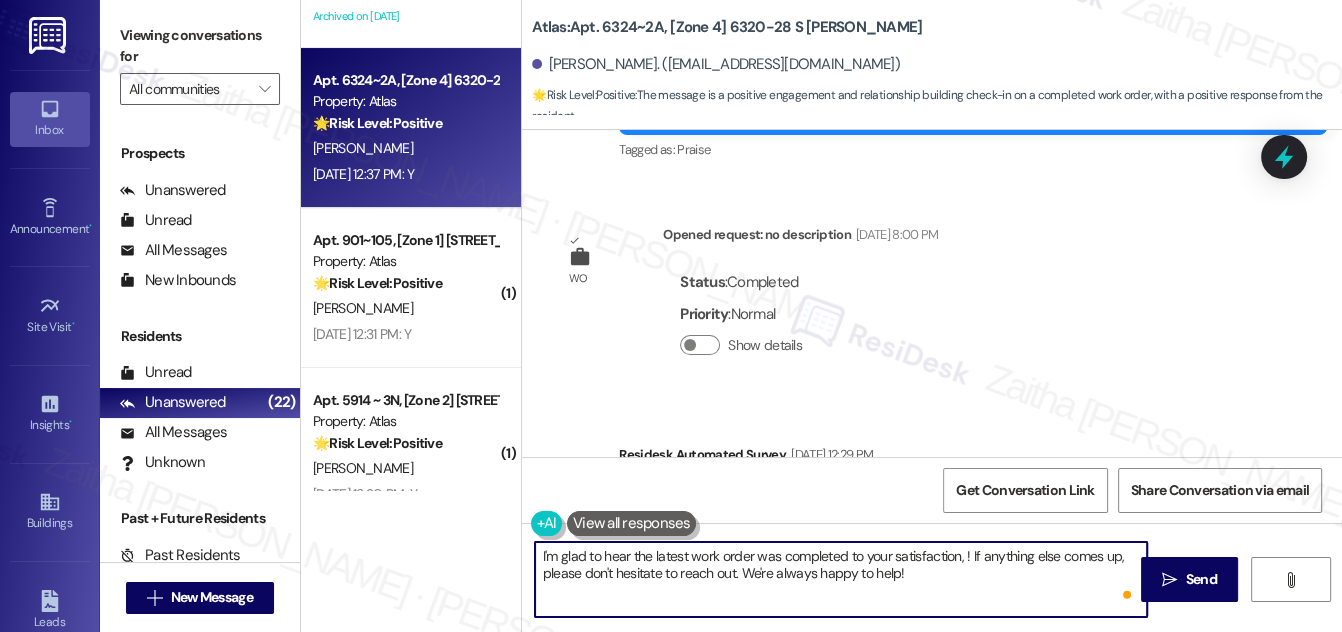 paste on "Dorian" 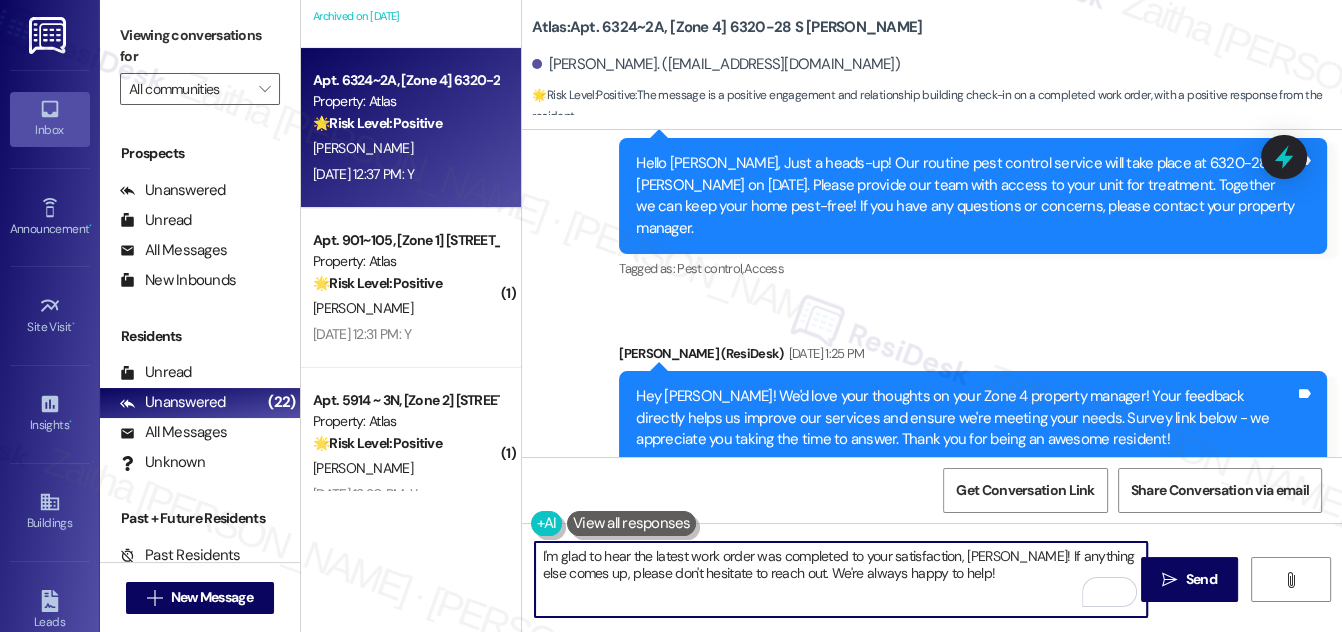 scroll, scrollTop: 15146, scrollLeft: 0, axis: vertical 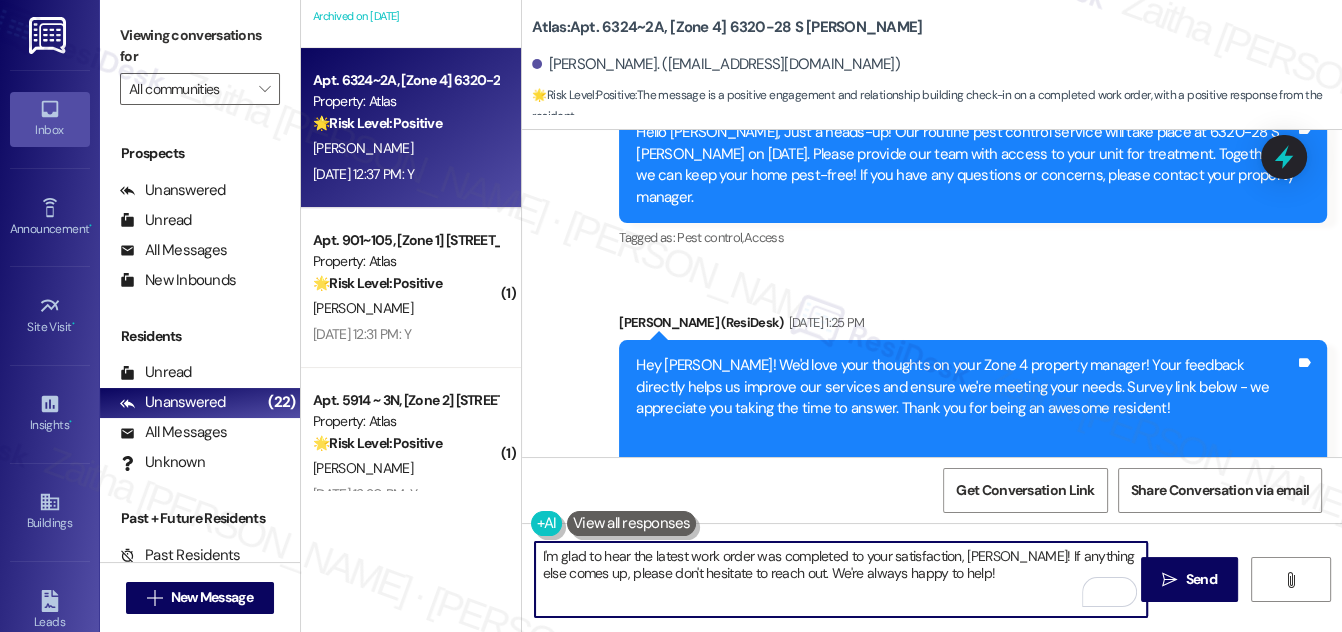 click on "I'm glad to hear the latest work order was completed to your satisfaction, Dorian! If anything else comes up, please don't hesitate to reach out. We're always happy to help!" at bounding box center (841, 579) 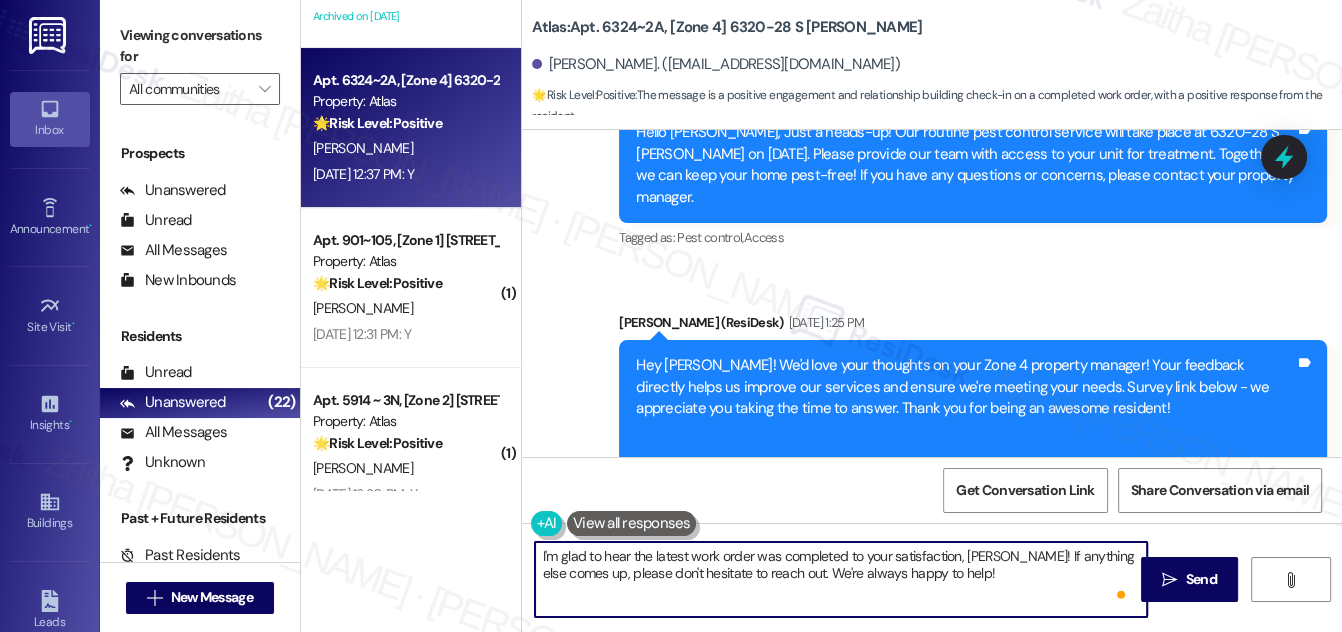 paste on "We would love to hear your honest feedback. How would you rate your overall satisfaction with our on-site service, including staff responsiveness, issue resolution, and communication?" 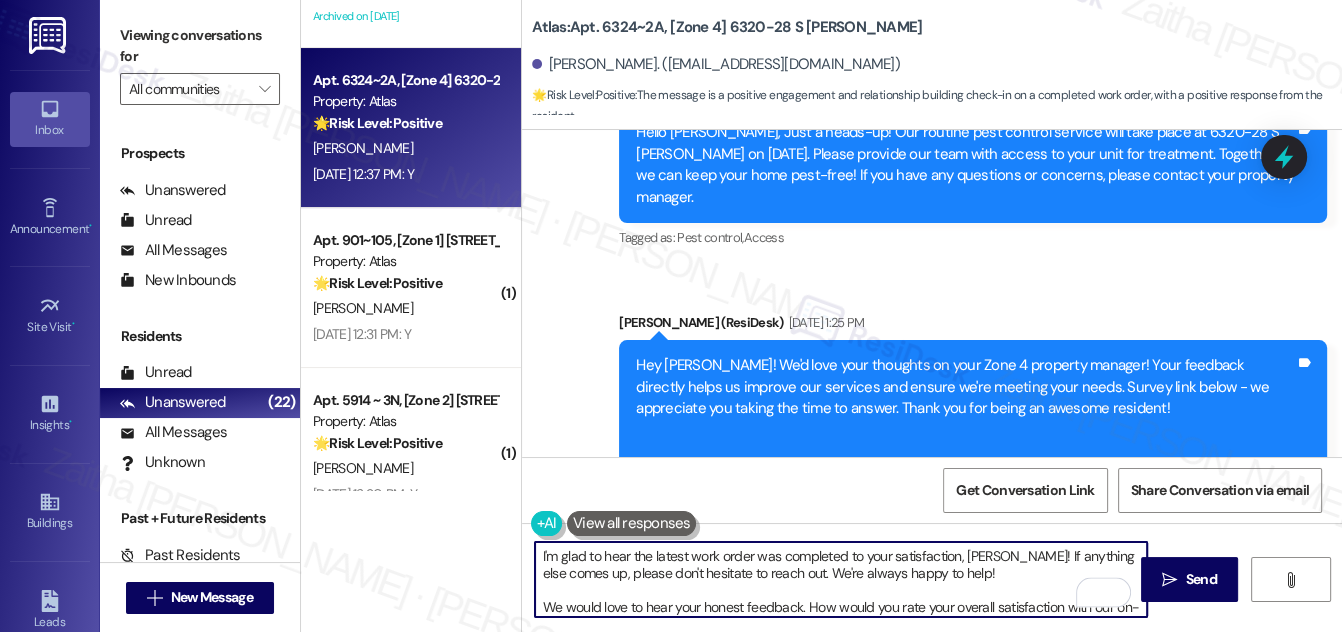 scroll, scrollTop: 16, scrollLeft: 0, axis: vertical 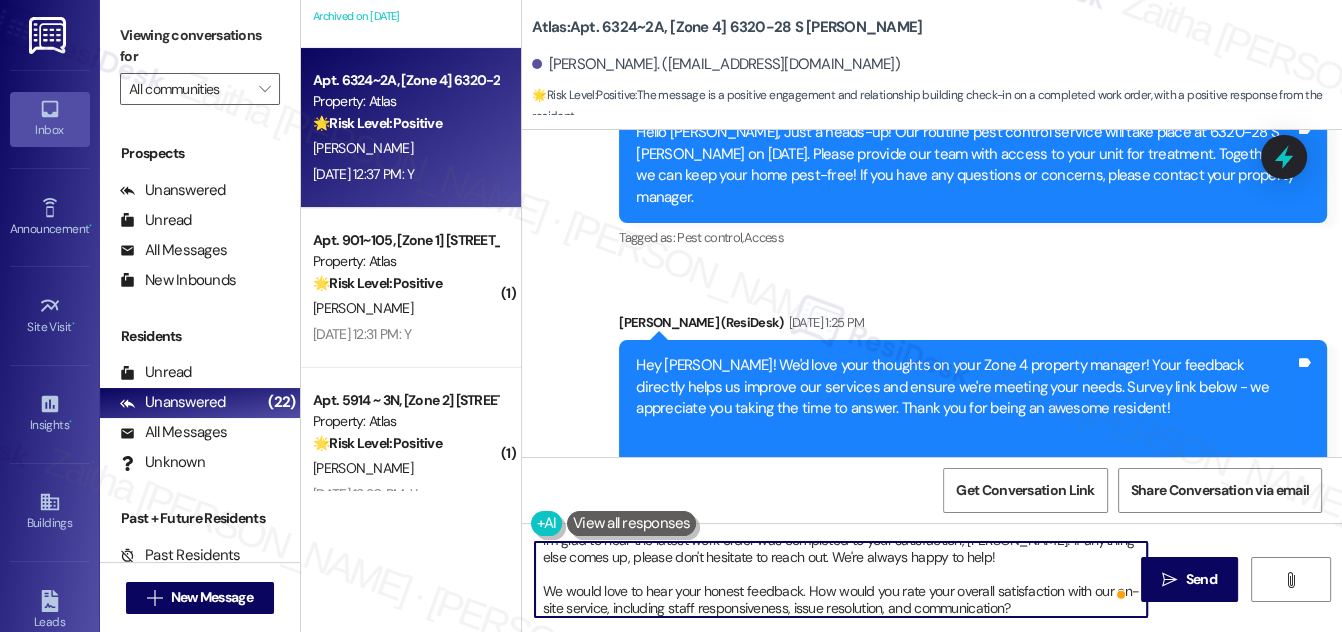 click on "I'm glad to hear the latest work order was completed to your satisfaction, Dorian! If anything else comes up, please don't hesitate to reach out. We're always happy to help!
We would love to hear your honest feedback. How would you rate your overall satisfaction with our on-site service, including staff responsiveness, issue resolution, and communication?" at bounding box center [841, 579] 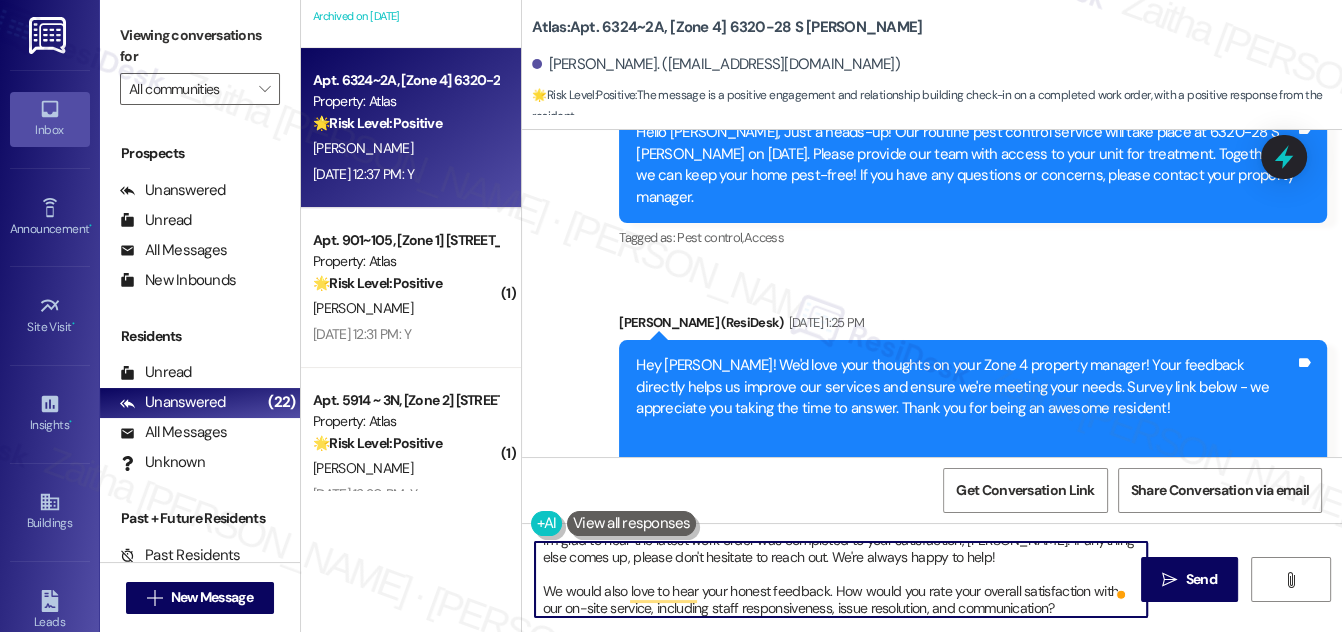 scroll, scrollTop: 2, scrollLeft: 0, axis: vertical 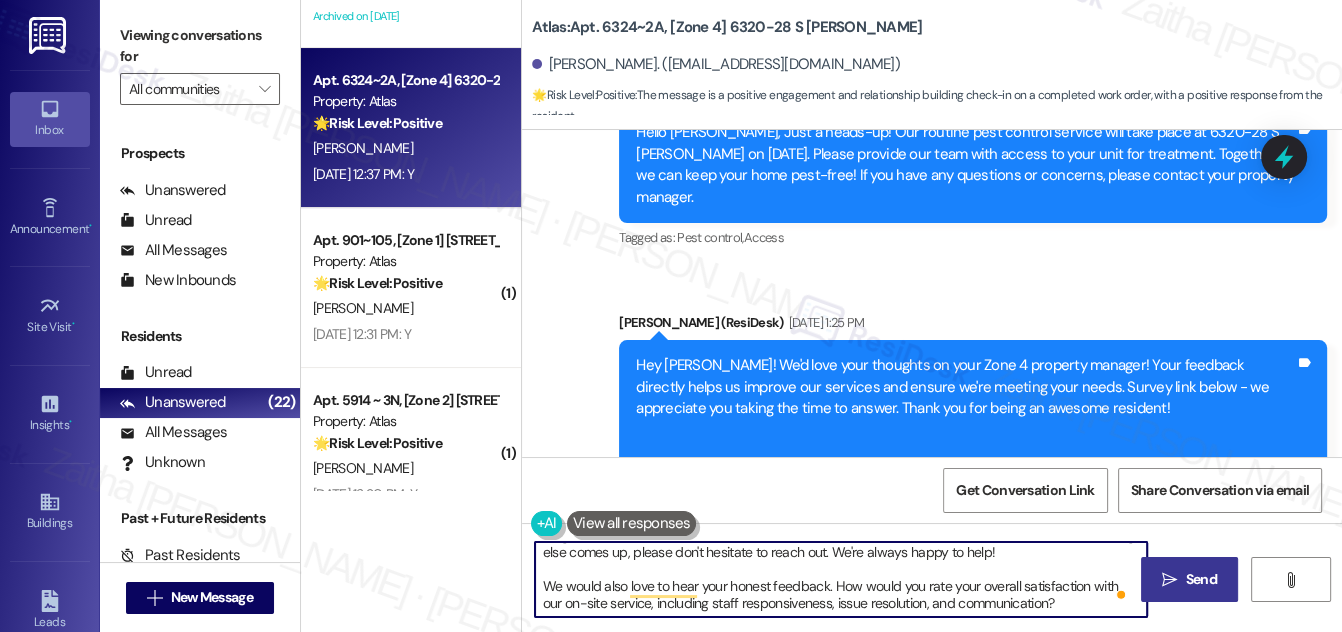 type on "I'm glad to hear the latest work order was completed to your satisfaction, Dorian! If anything else comes up, please don't hesitate to reach out. We're always happy to help!
We would also love to hear your honest feedback. How would you rate your overall satisfaction with our on-site service, including staff responsiveness, issue resolution, and communication?" 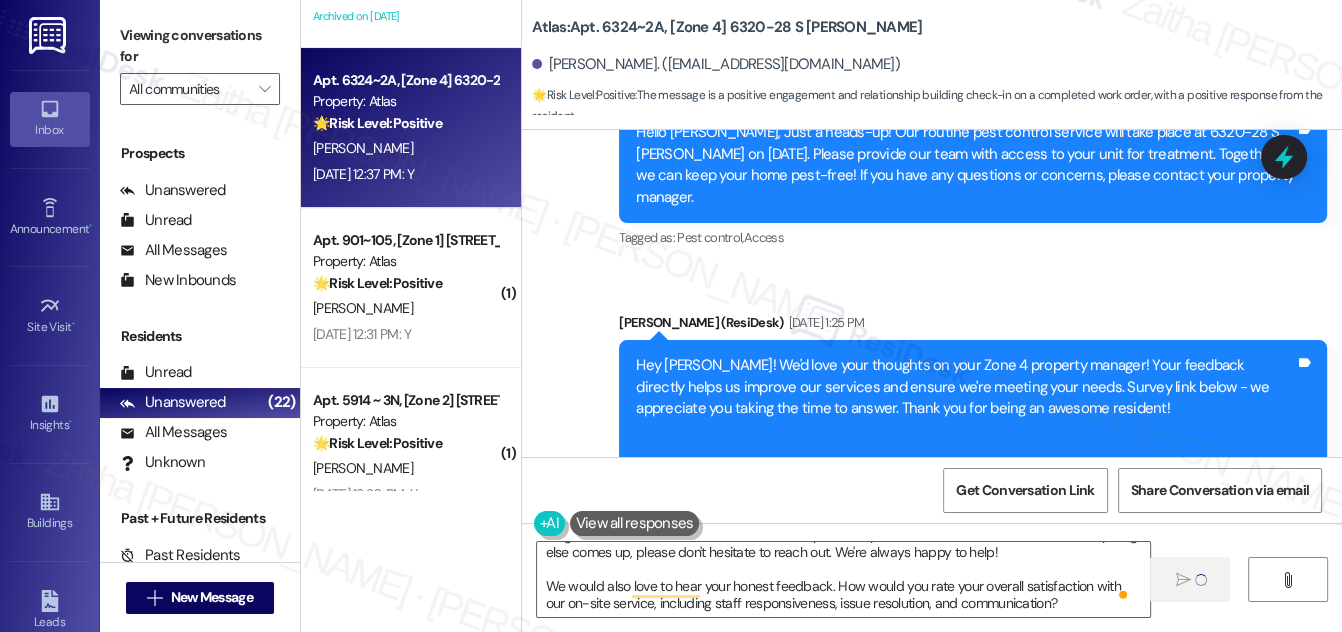 scroll, scrollTop: 0, scrollLeft: 0, axis: both 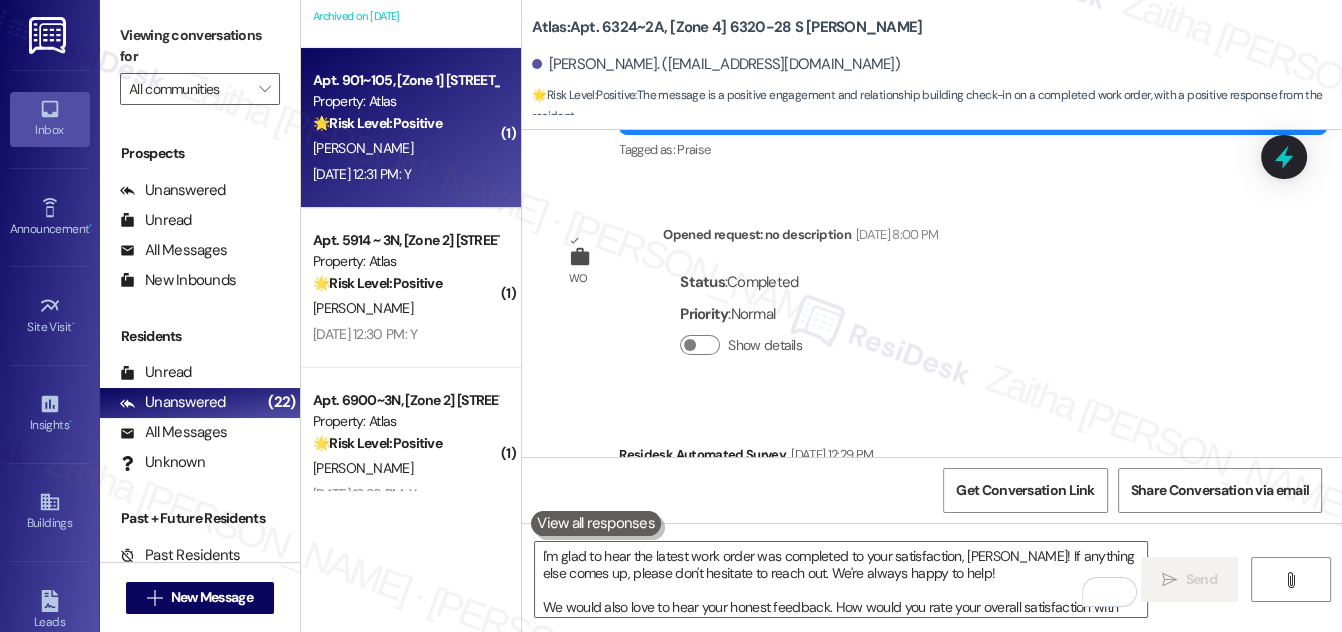 click on "E. Jones" at bounding box center (405, 148) 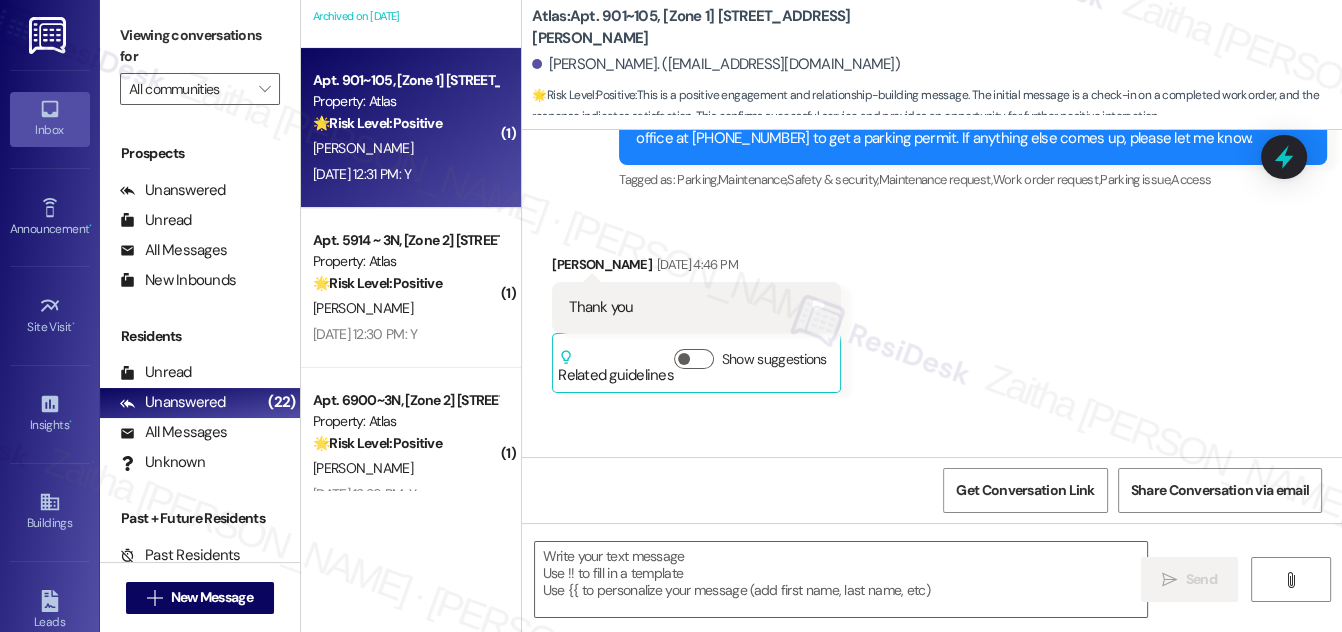 type on "Fetching suggested responses. Please feel free to read through the conversation in the meantime." 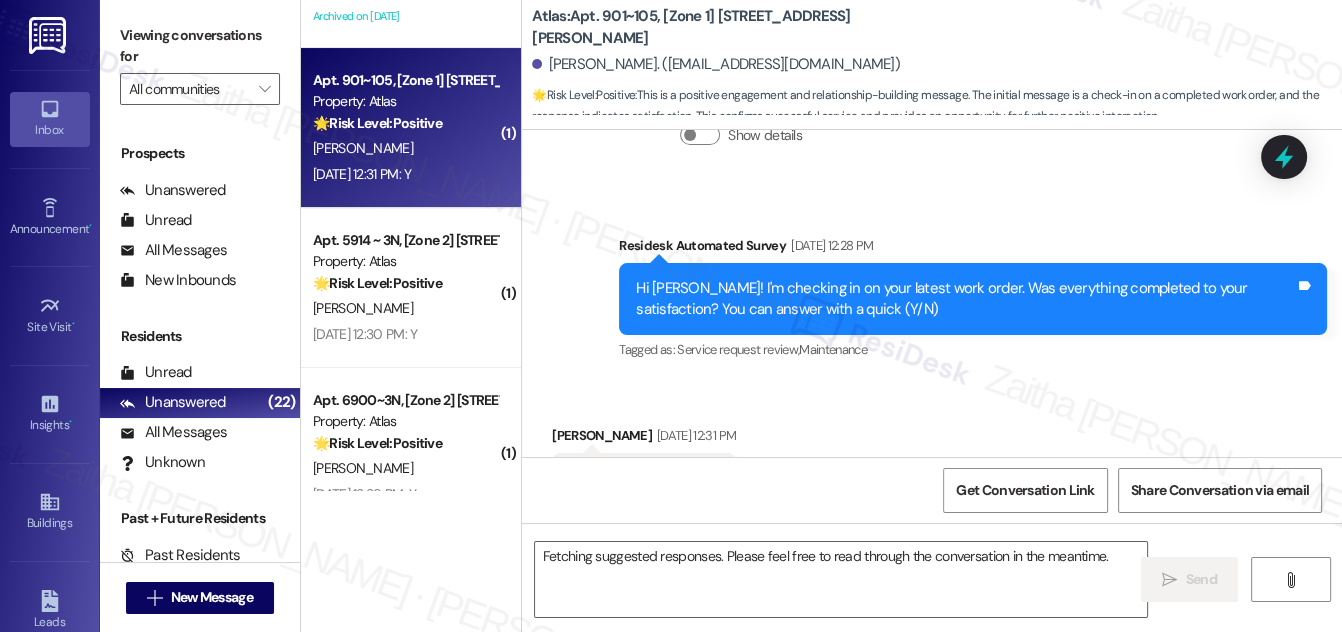 scroll 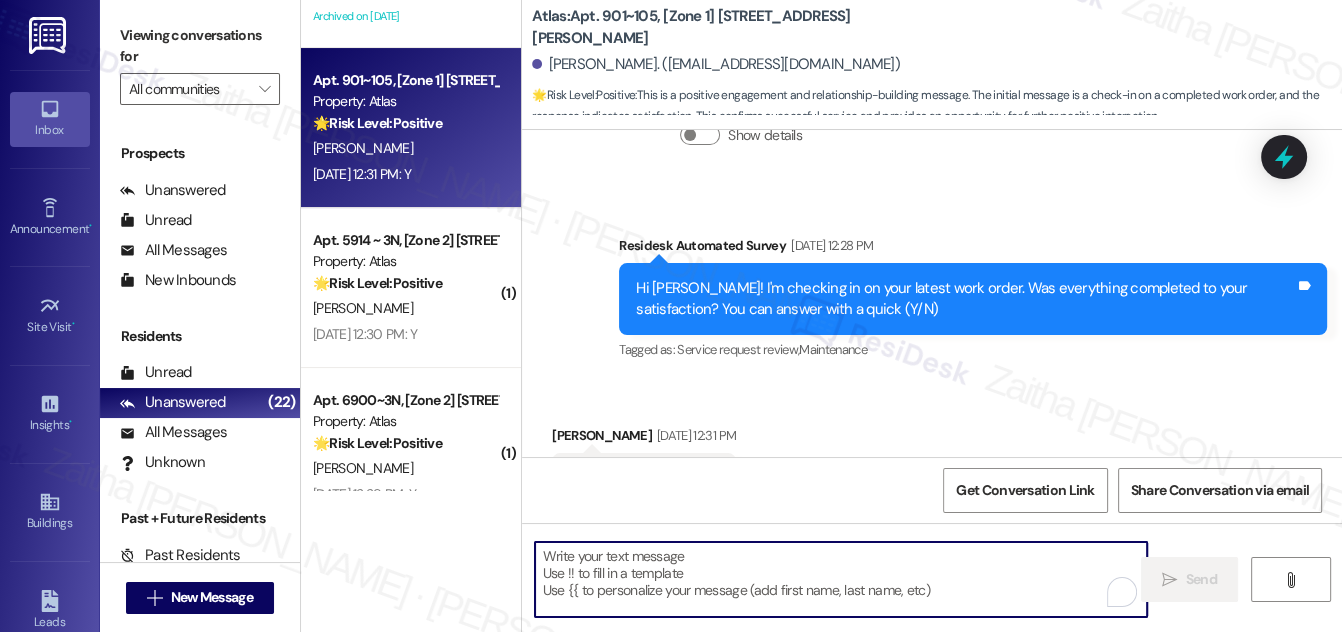 click at bounding box center (841, 579) 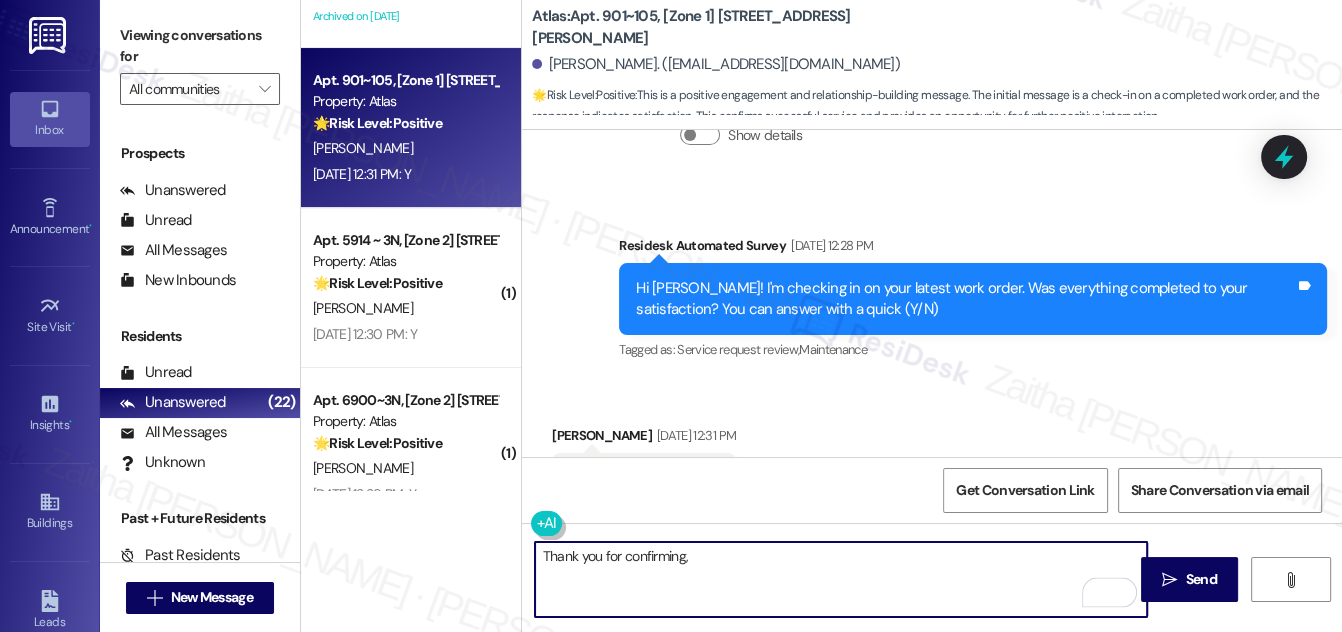click on "Erica Jones Jul 25, 2025 at 12:31 PM" at bounding box center (644, 439) 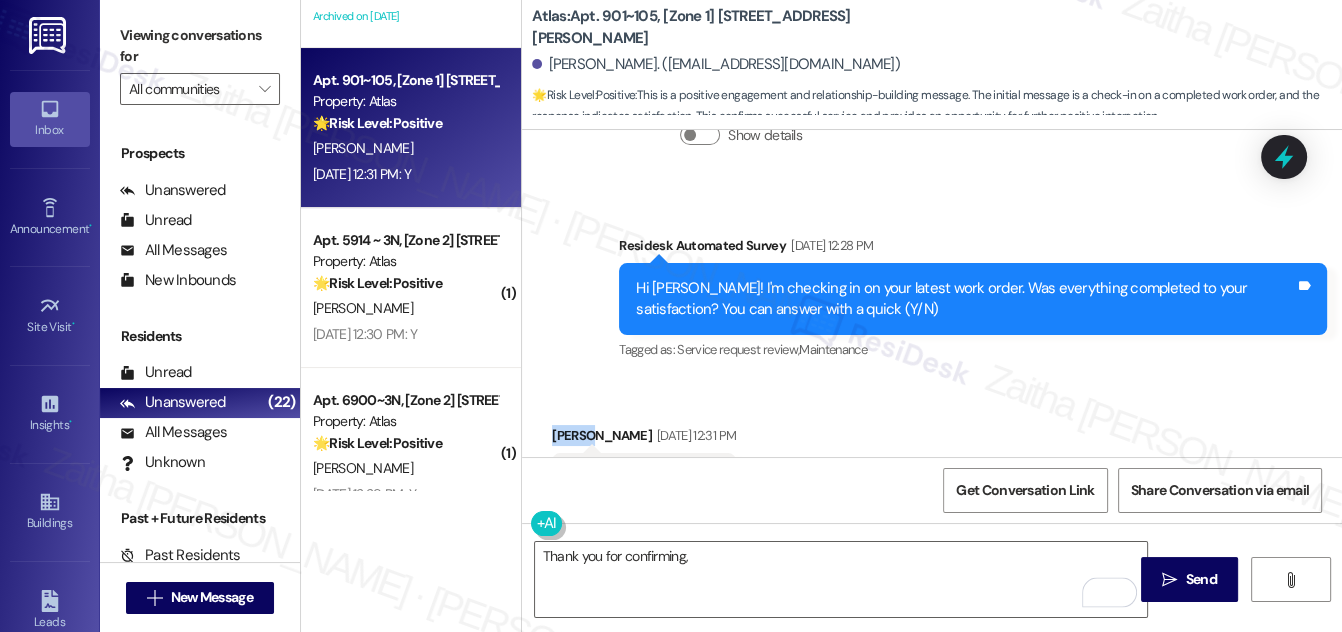 click on "Erica Jones Jul 25, 2025 at 12:31 PM" at bounding box center [644, 439] 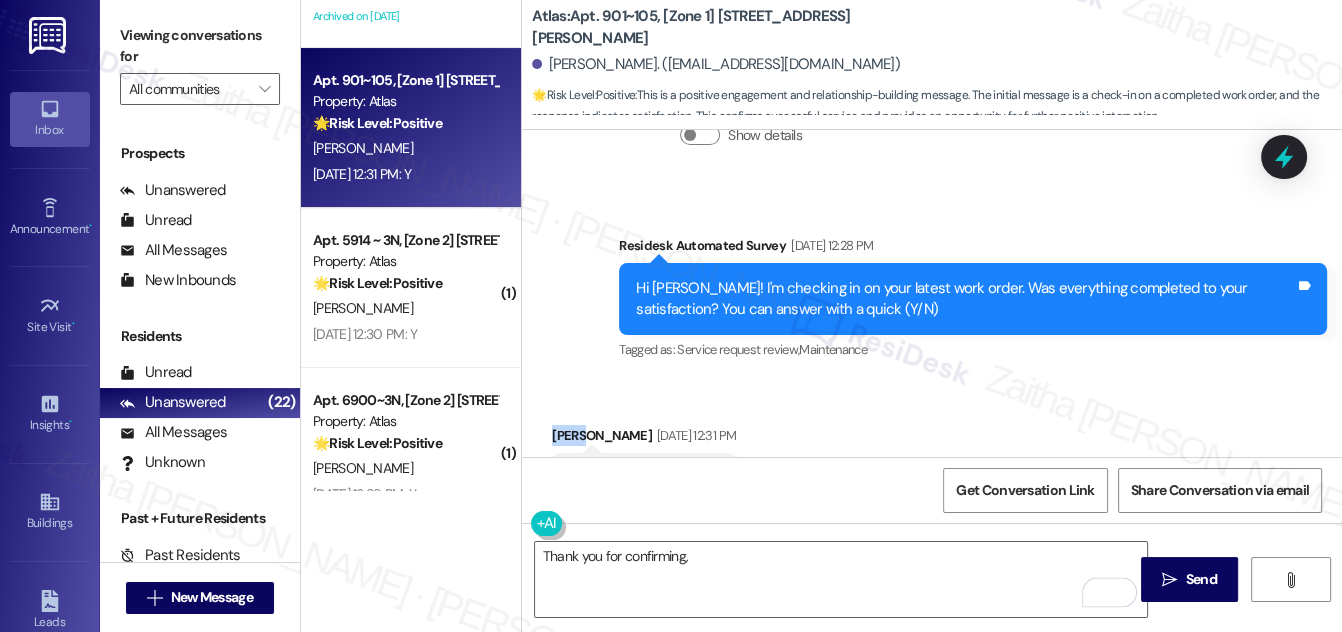copy on "Erica" 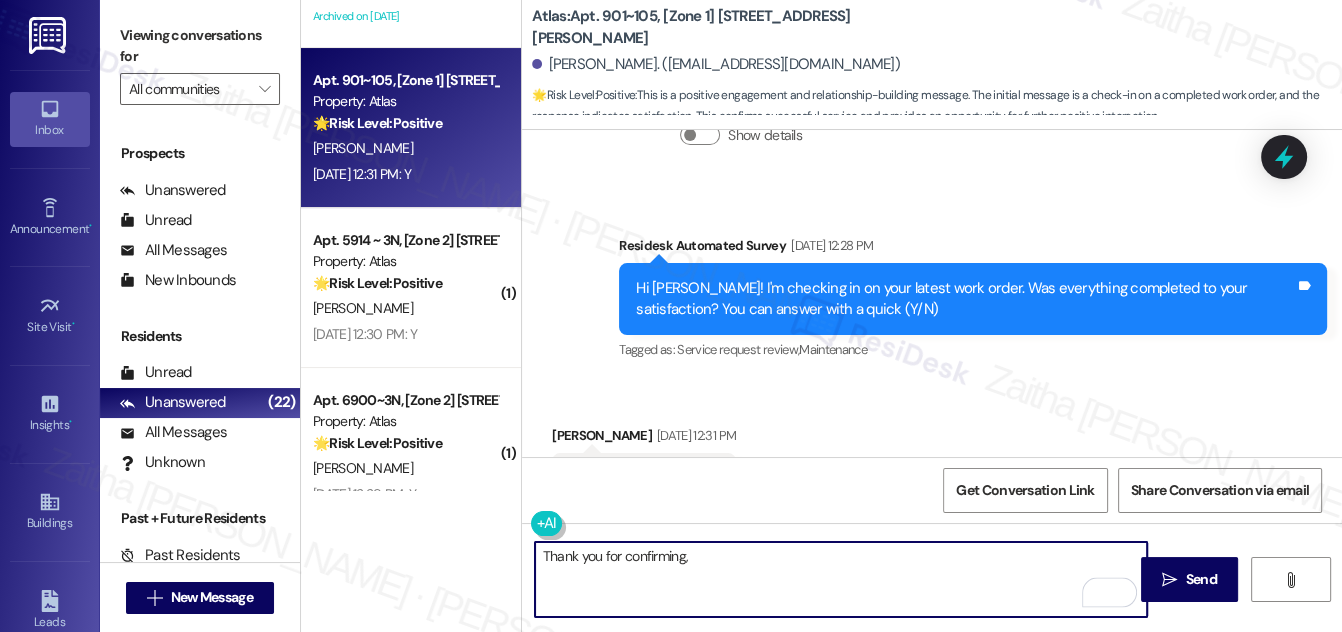 click on "Thank you for confirming," at bounding box center [841, 579] 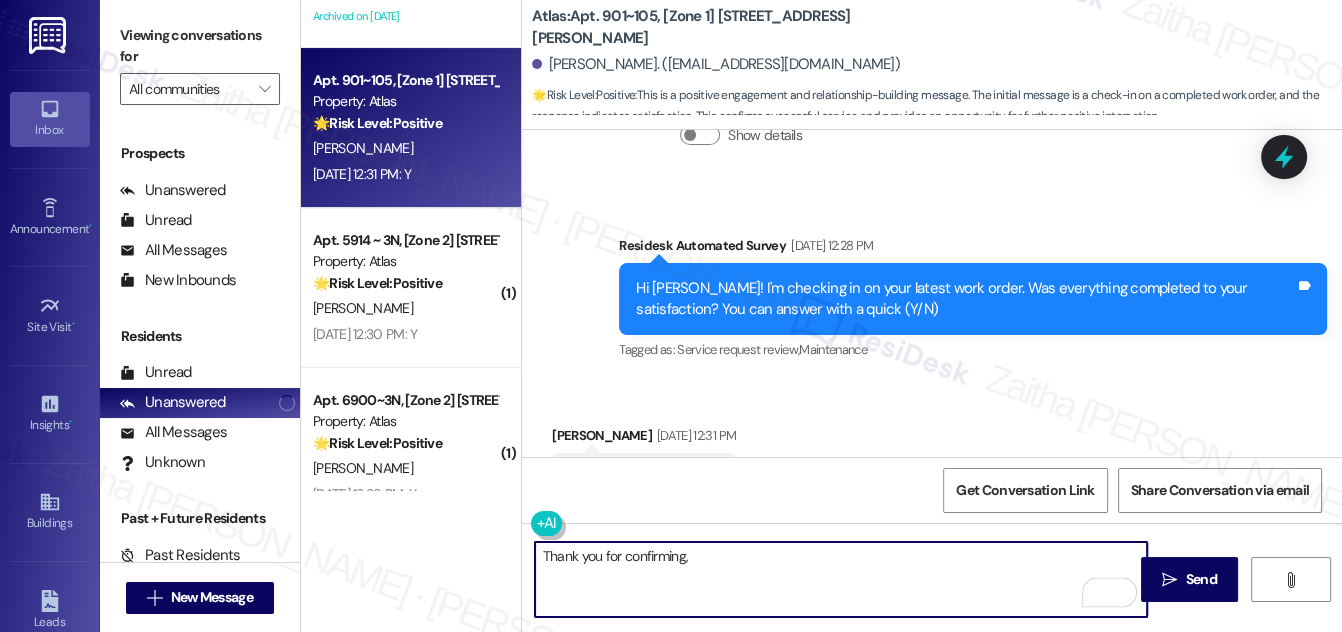 paste on "Erica" 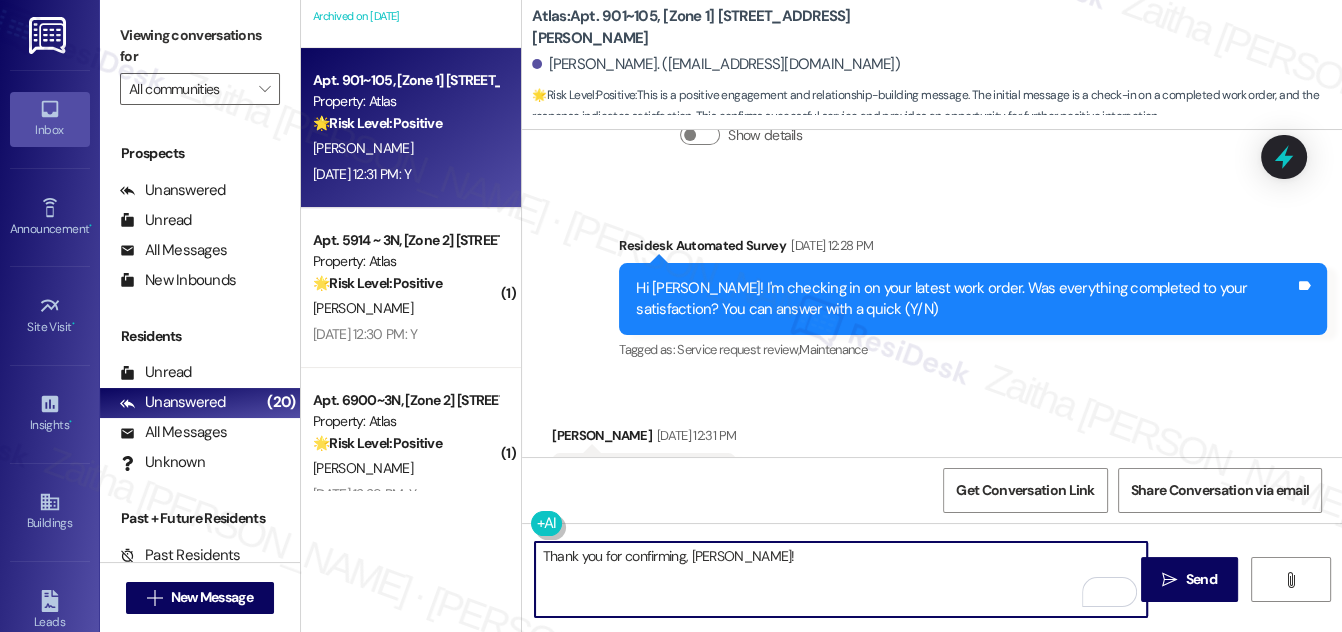 paste on "I'm happy the work order was completed to your satisfaction! We'd also love to hear your thoughts, has {{property}} lived up to your expectations?" 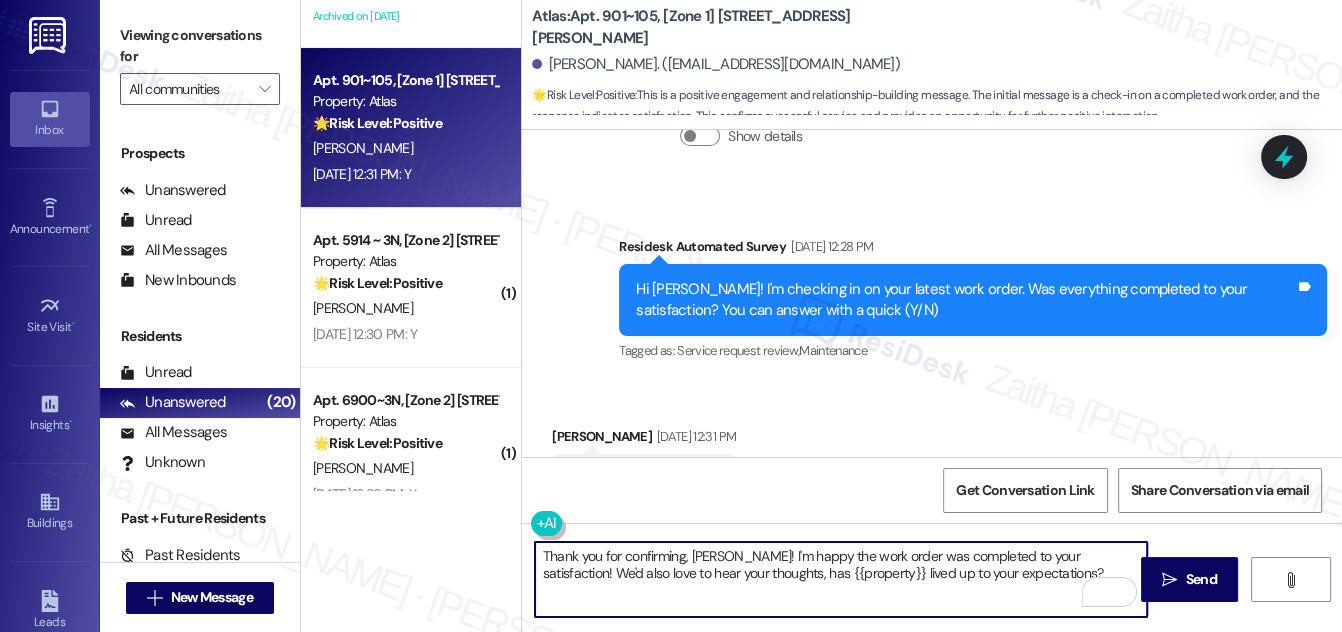 scroll, scrollTop: 13997, scrollLeft: 0, axis: vertical 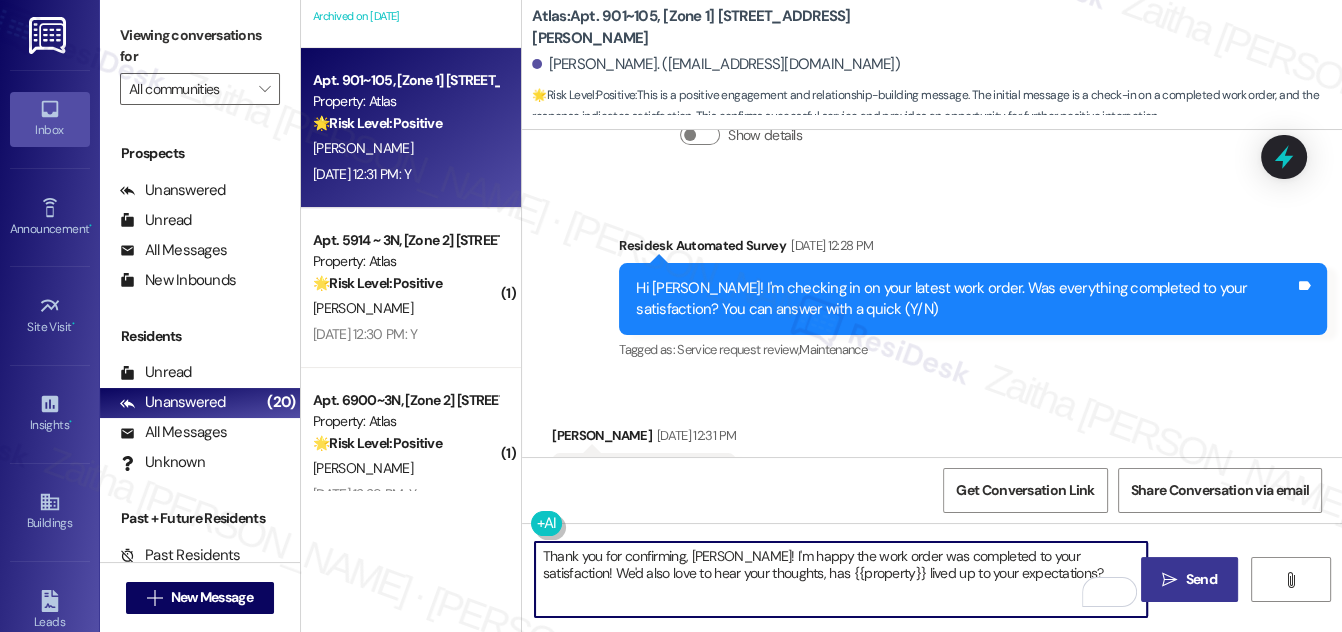 type on "Thank you for confirming, Erica! I'm happy the work order was completed to your satisfaction! We'd also love to hear your thoughts, has {{property}} lived up to your expectations?" 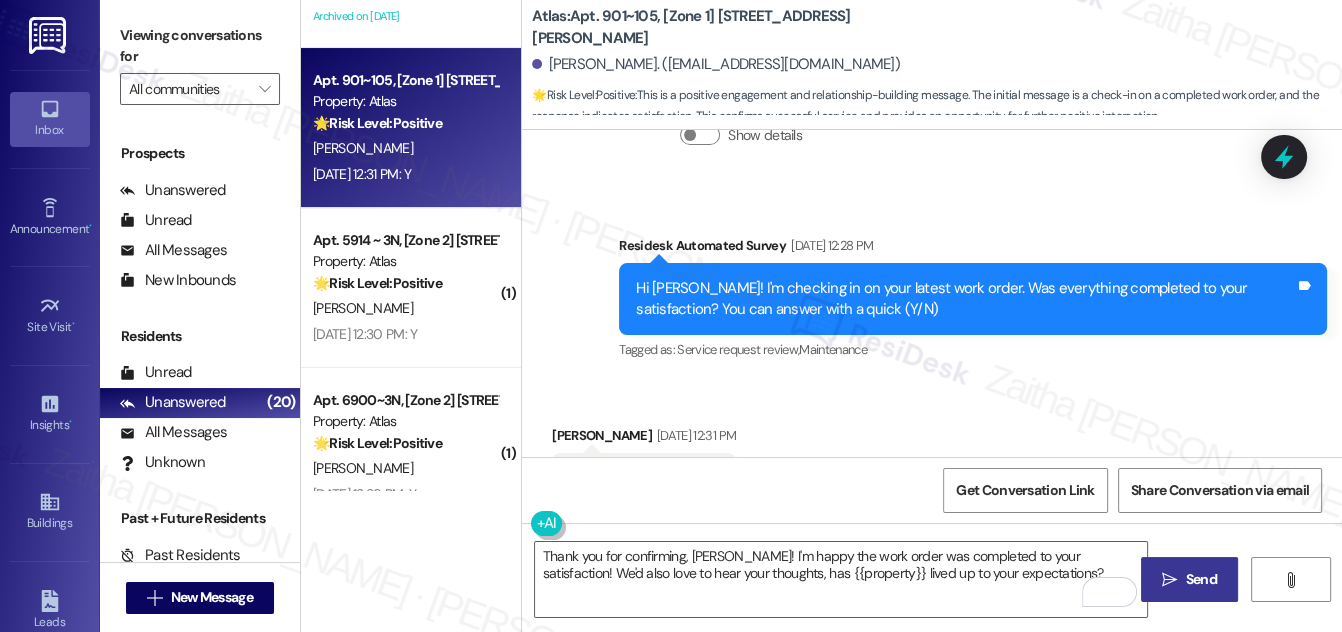 click on "Send" at bounding box center (1201, 579) 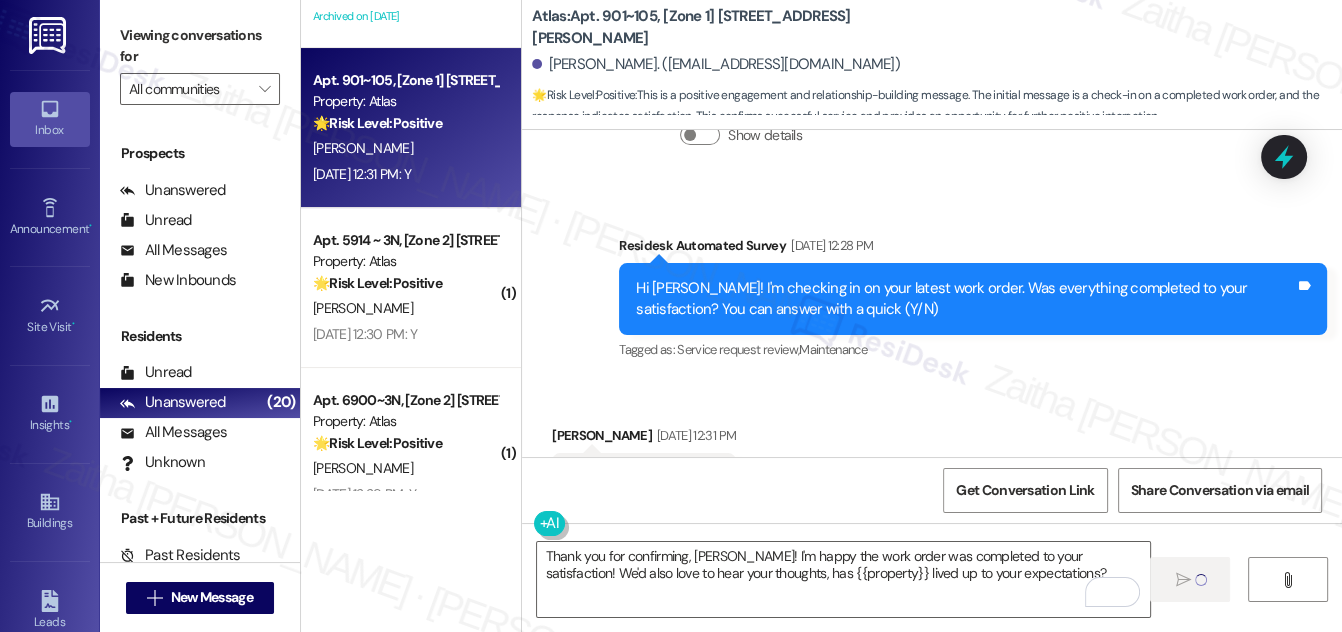 type 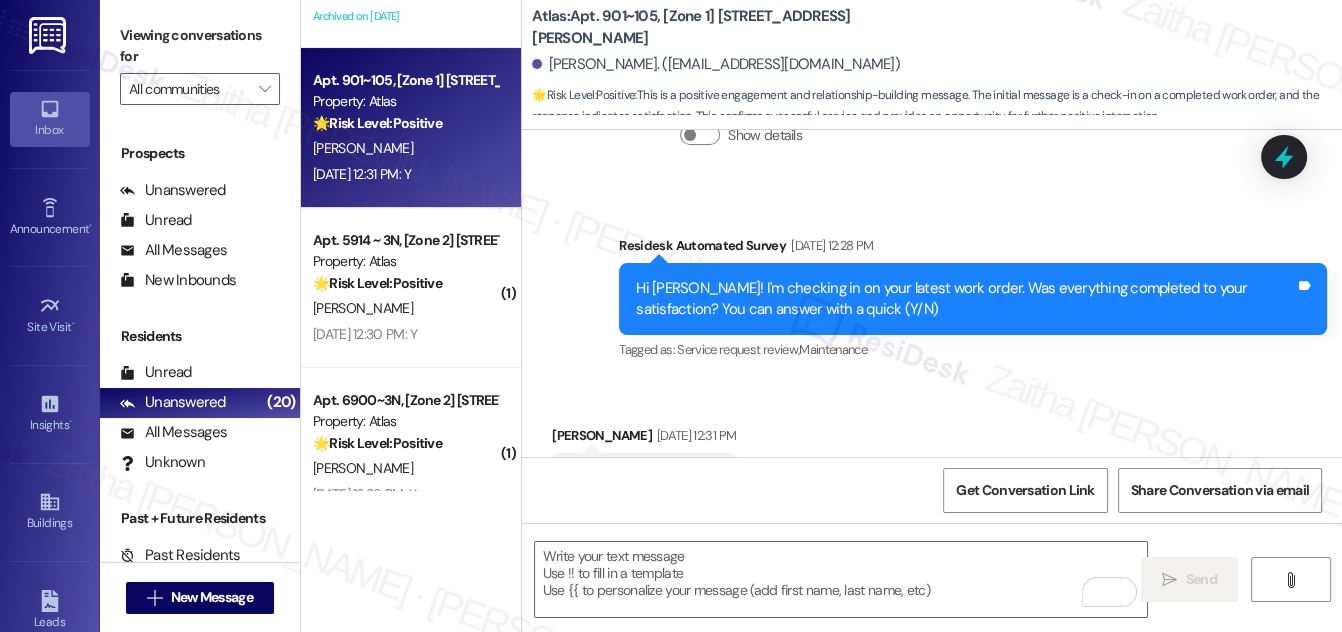 scroll, scrollTop: 13997, scrollLeft: 0, axis: vertical 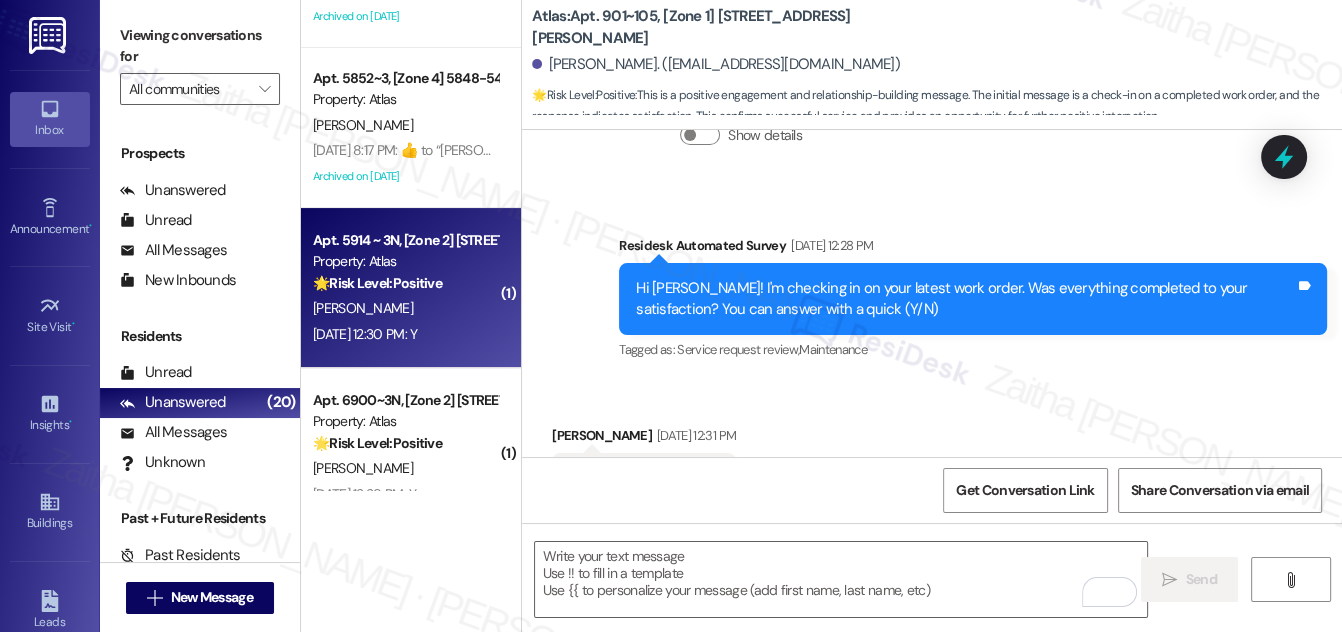 click on "K. Prince" at bounding box center (405, 308) 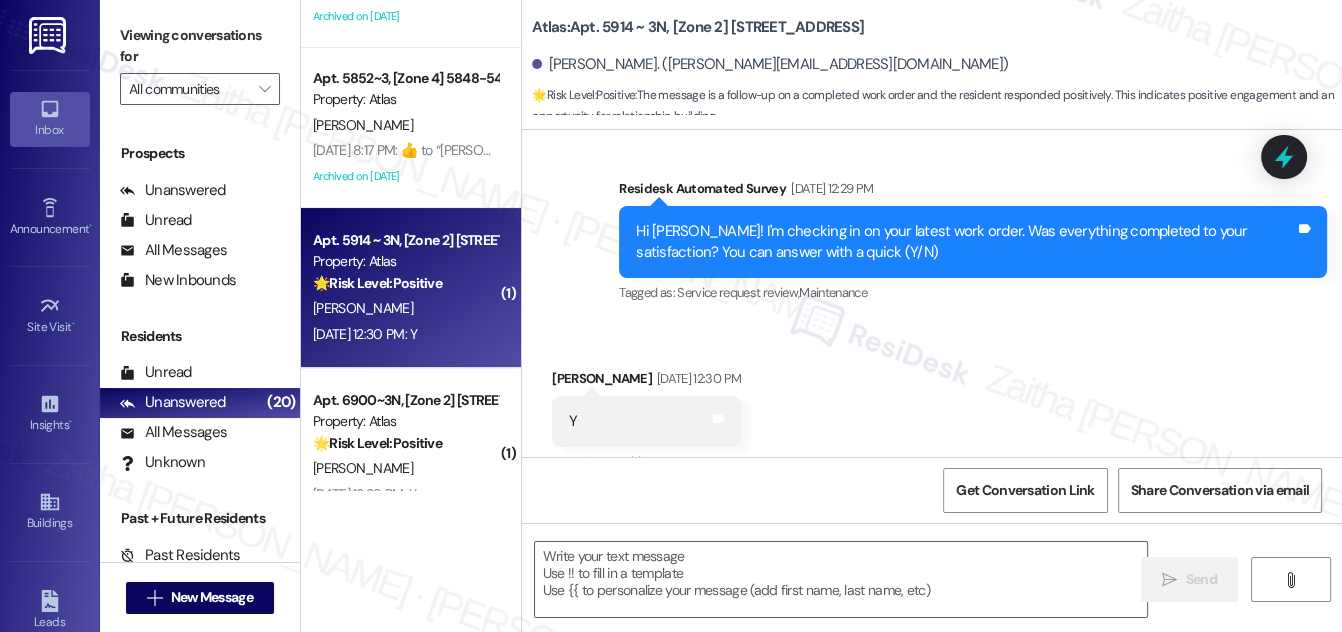 type on "Fetching suggested responses. Please feel free to read through the conversation in the meantime." 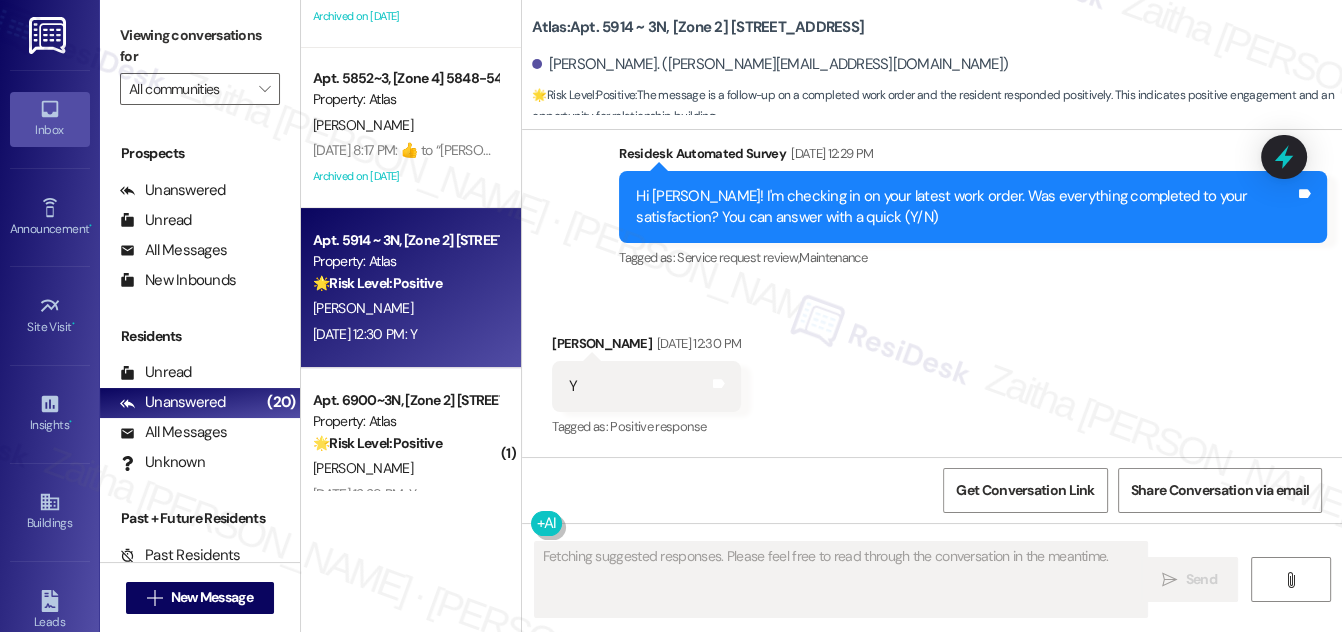 scroll, scrollTop: 1933, scrollLeft: 0, axis: vertical 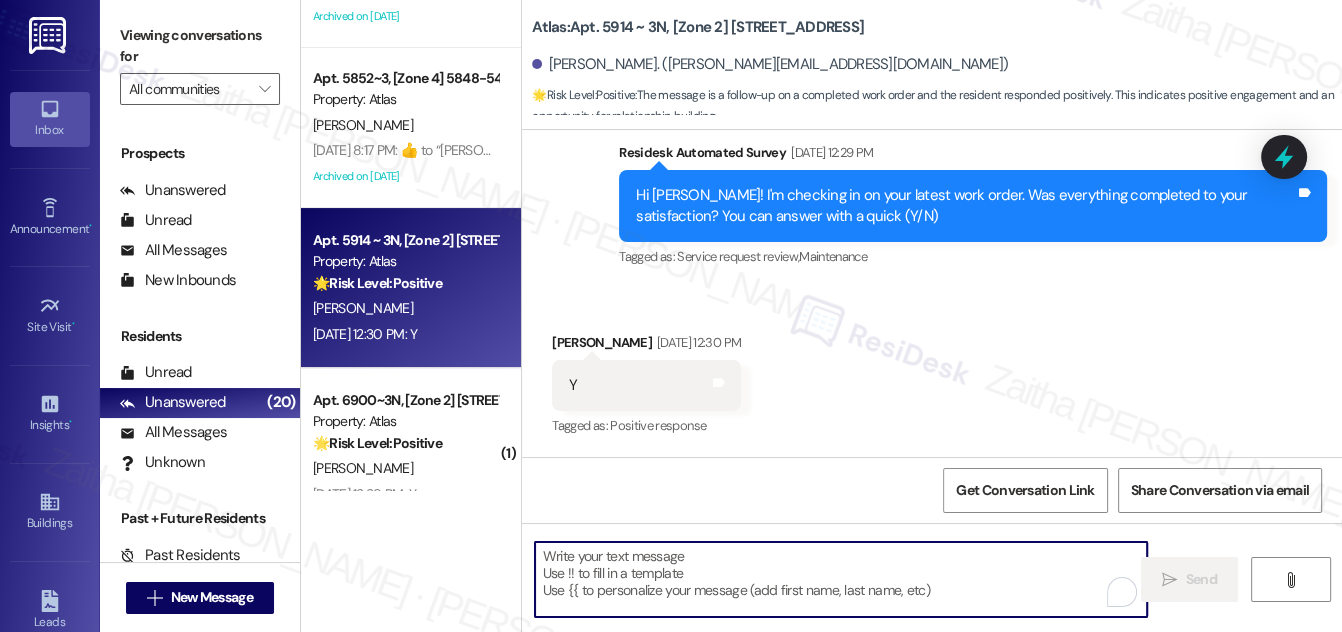 click at bounding box center (841, 579) 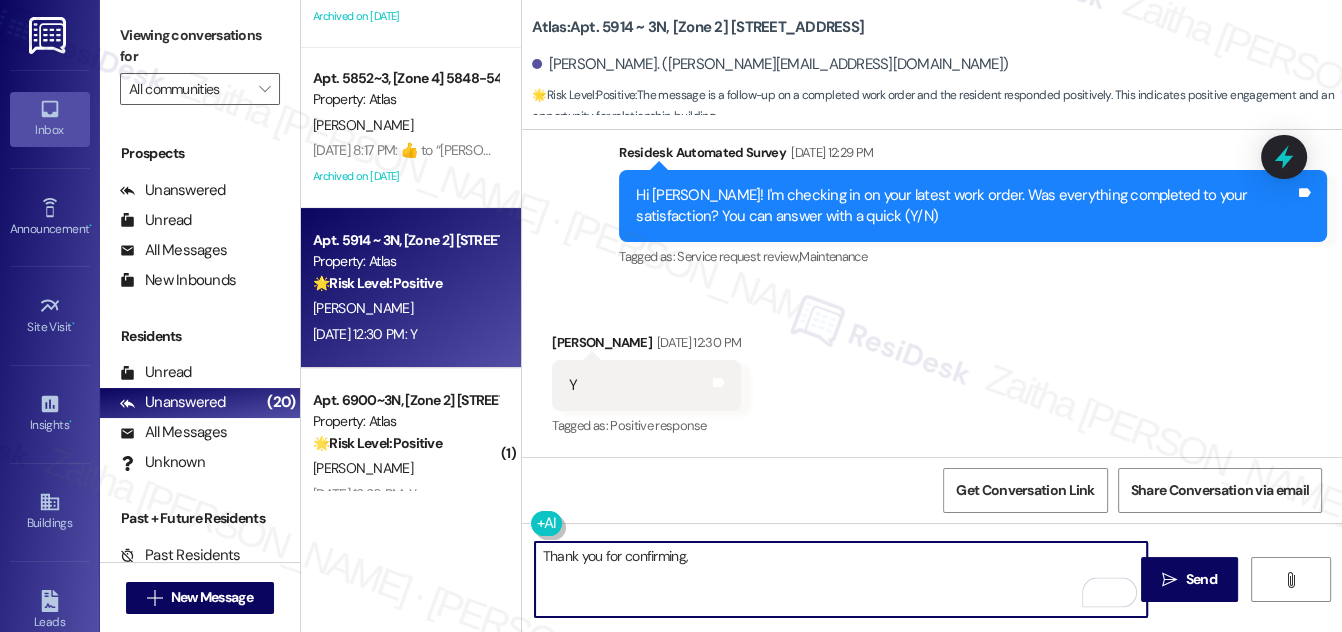 click on "Kyla Prince Jul 25, 2025 at 12:30 PM" at bounding box center [646, 346] 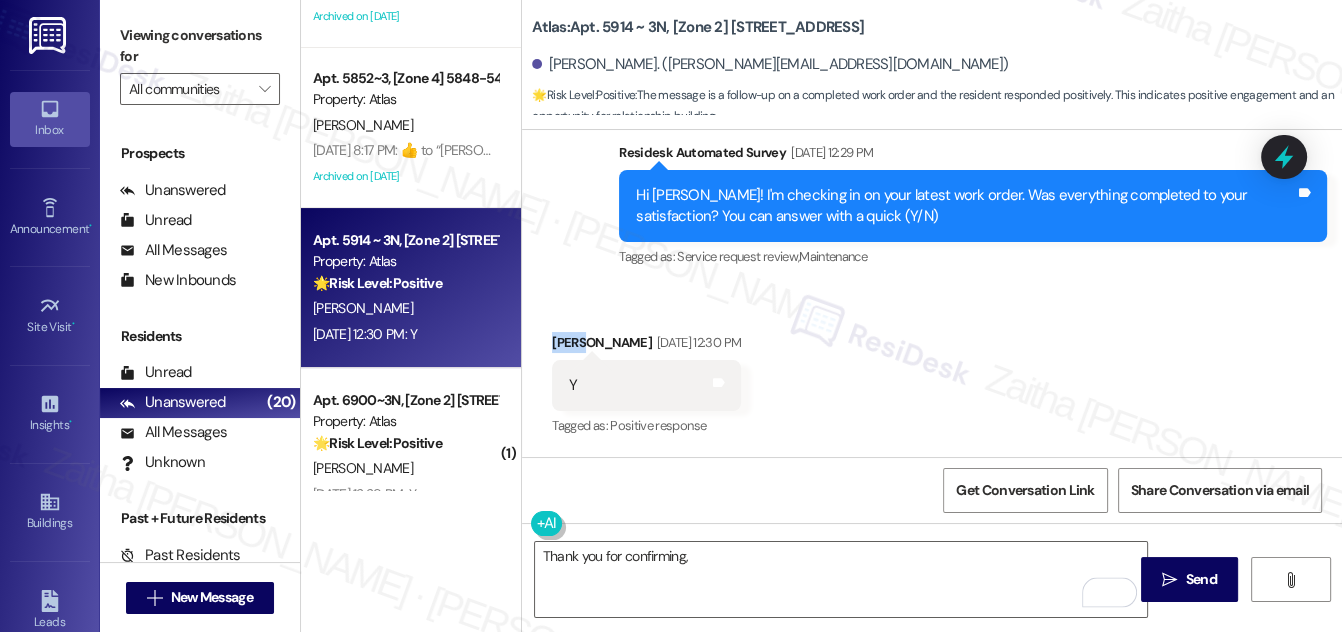 click on "Kyla Prince Jul 25, 2025 at 12:30 PM" at bounding box center [646, 346] 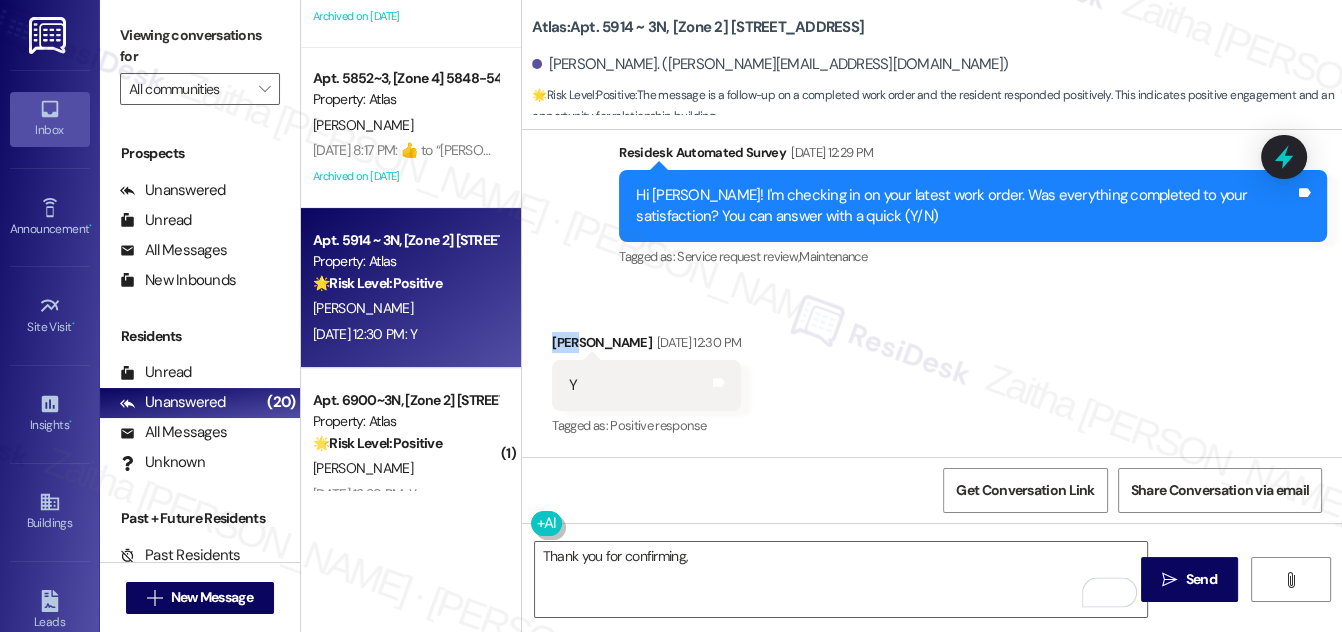 copy on "Kyla" 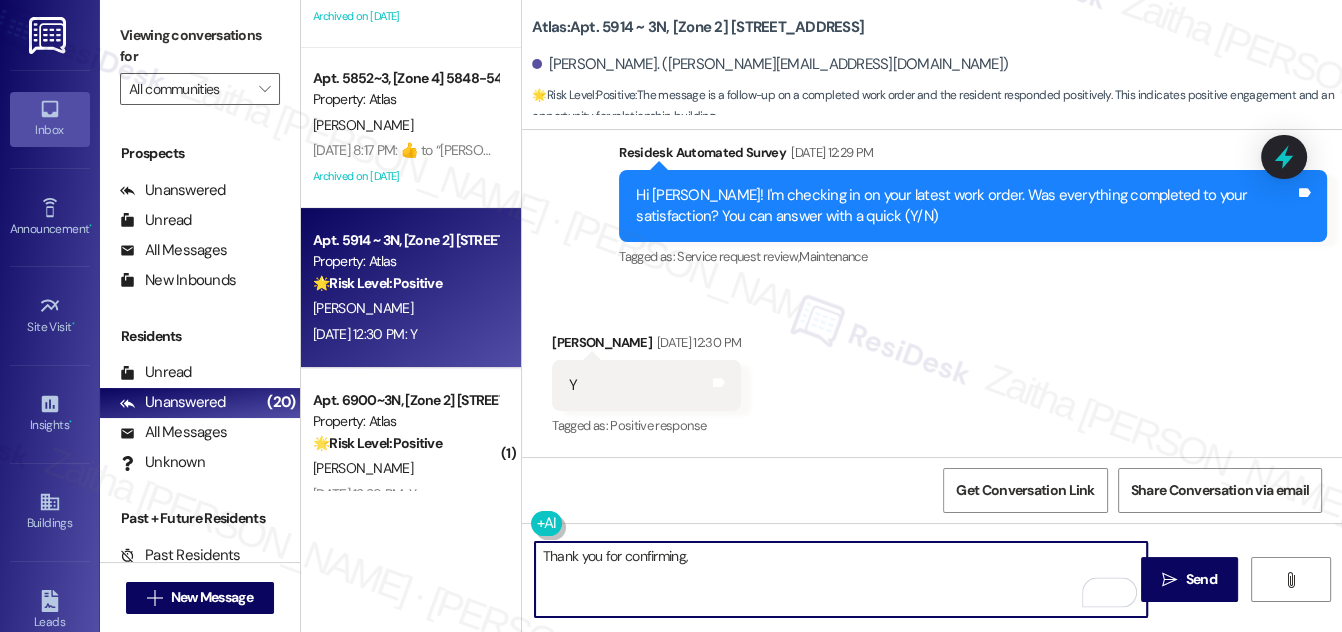 click on "Thank you for confirming," at bounding box center (841, 579) 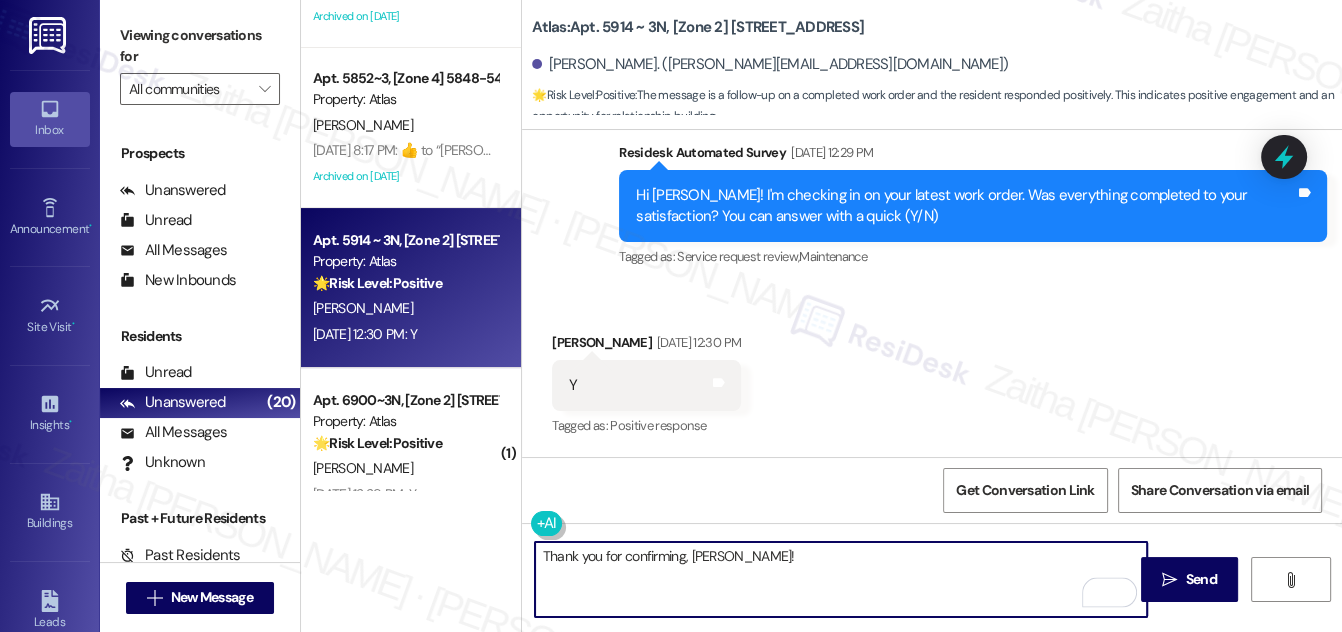paste on "I'm happy the work order was completed to your satisfaction! We'd also love to hear your thoughts, has {{property}} lived up to your expectations?" 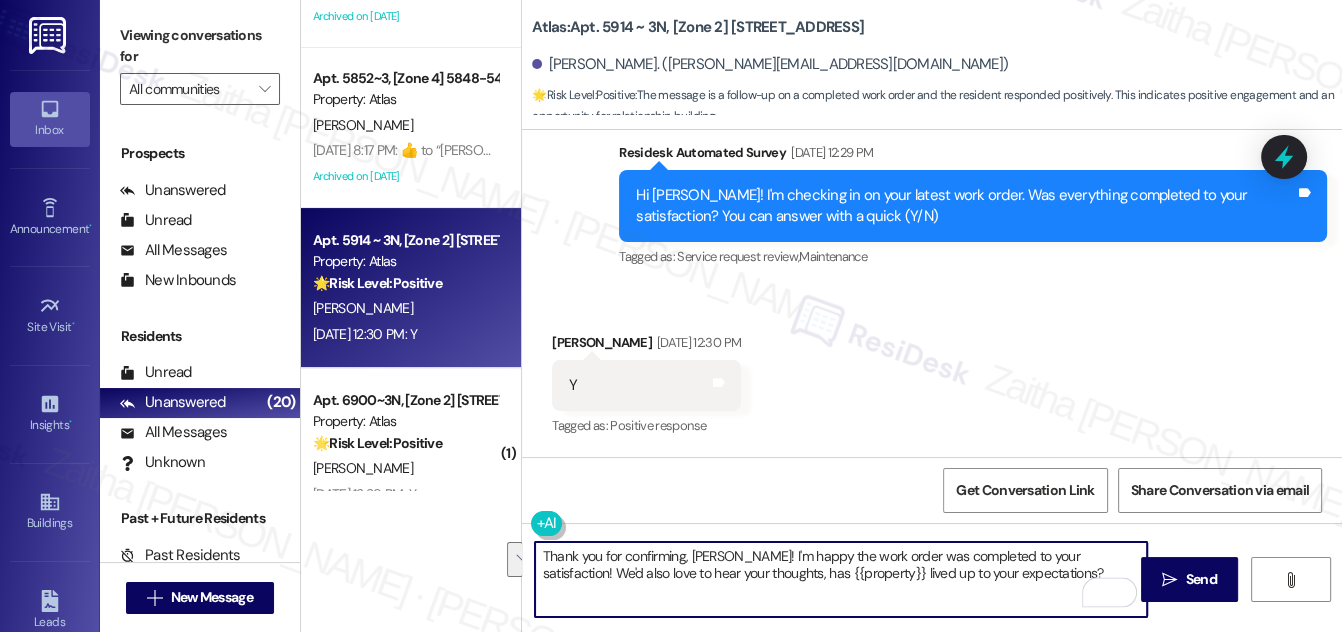 drag, startPoint x: 1075, startPoint y: 557, endPoint x: 1082, endPoint y: 585, distance: 28.86174 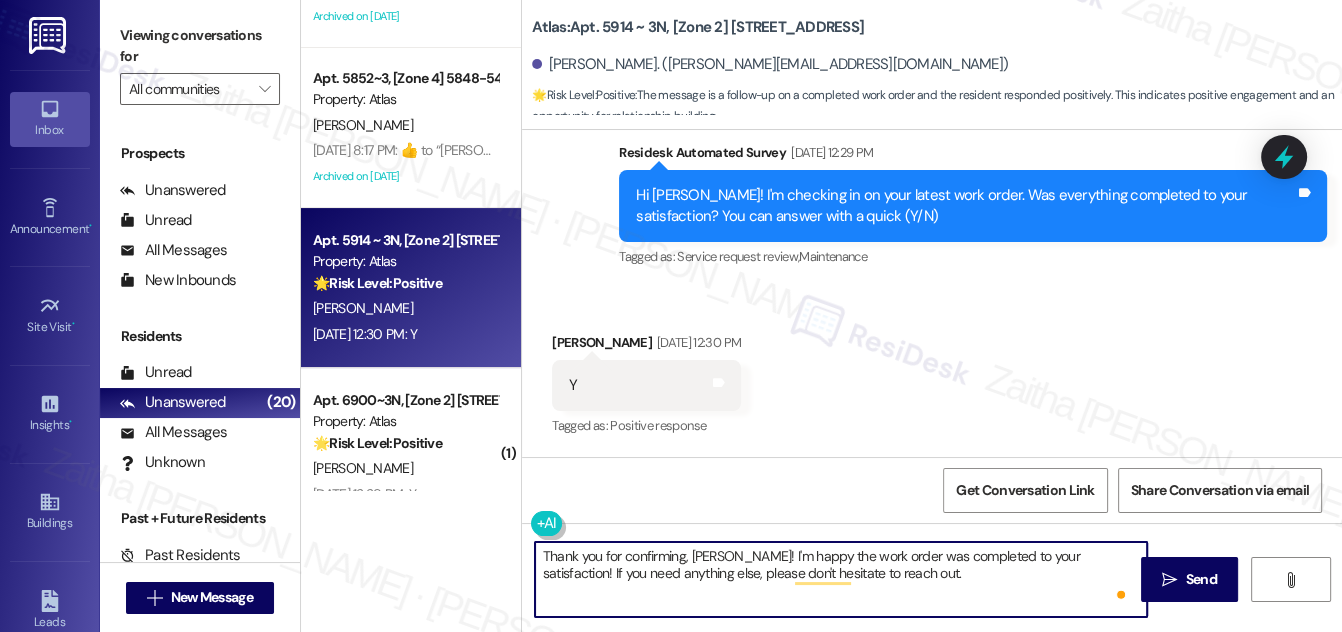 paste on "We would love to hear your honest feedback. How would you rate your overall satisfaction with our on-site service, including staff responsiveness, issue resolution, and communication?" 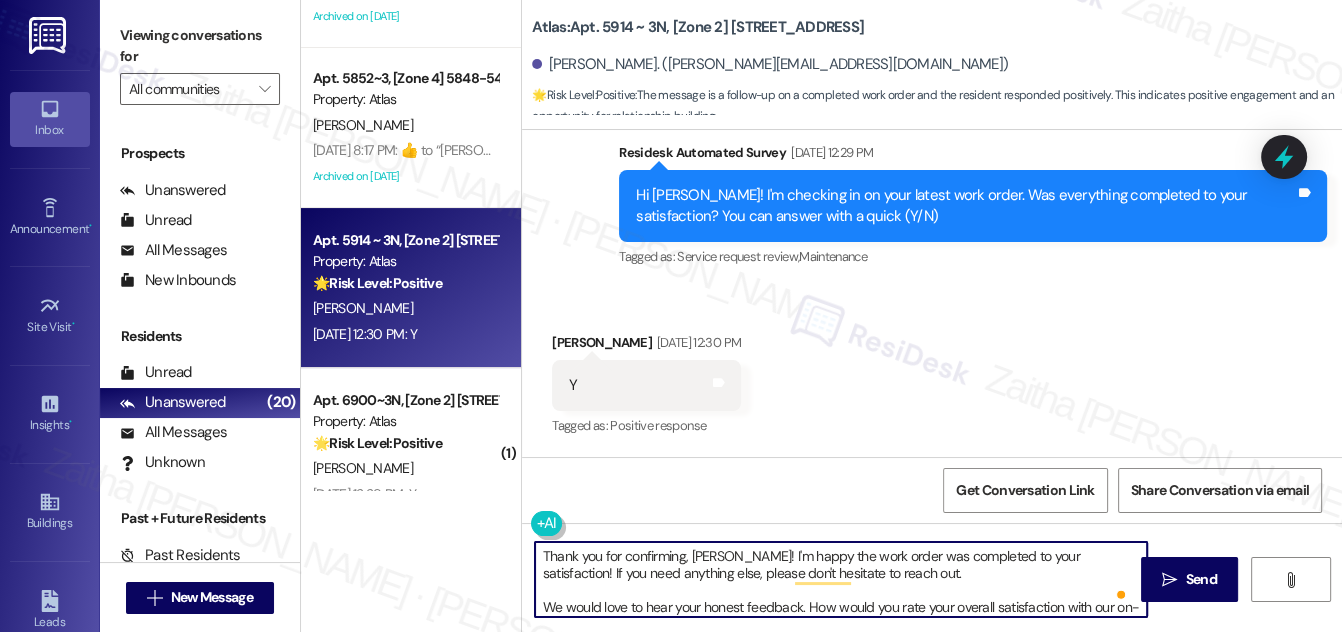 scroll, scrollTop: 16, scrollLeft: 0, axis: vertical 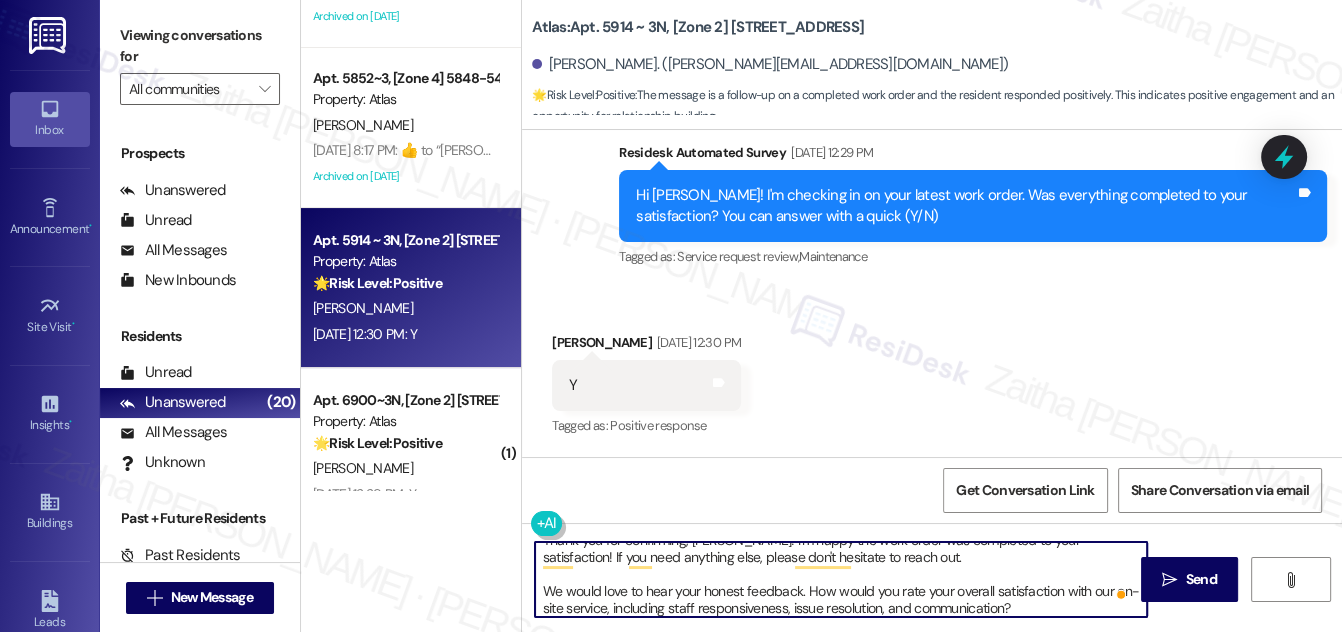 click on "Thank you for confirming, Kyla! I'm happy the work order was completed to your satisfaction! If you need anything else, please don't hesitate to reach out.
We would love to hear your honest feedback. How would you rate your overall satisfaction with our on-site service, including staff responsiveness, issue resolution, and communication?" at bounding box center [841, 579] 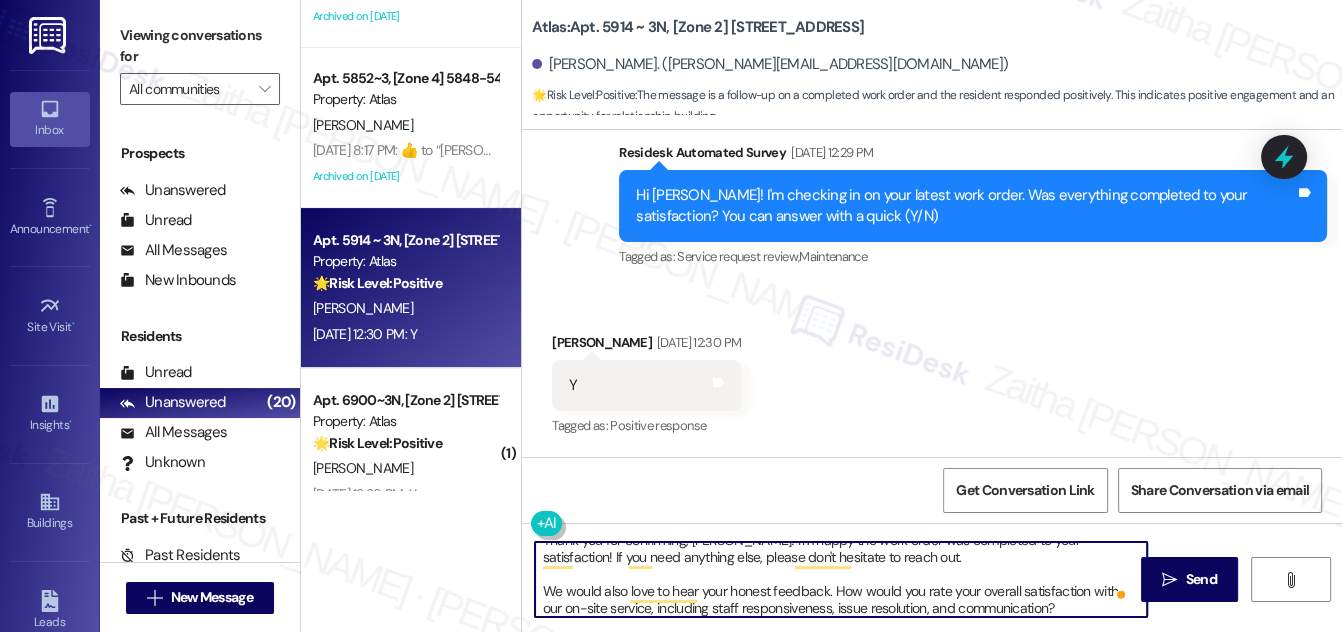 scroll, scrollTop: 21, scrollLeft: 0, axis: vertical 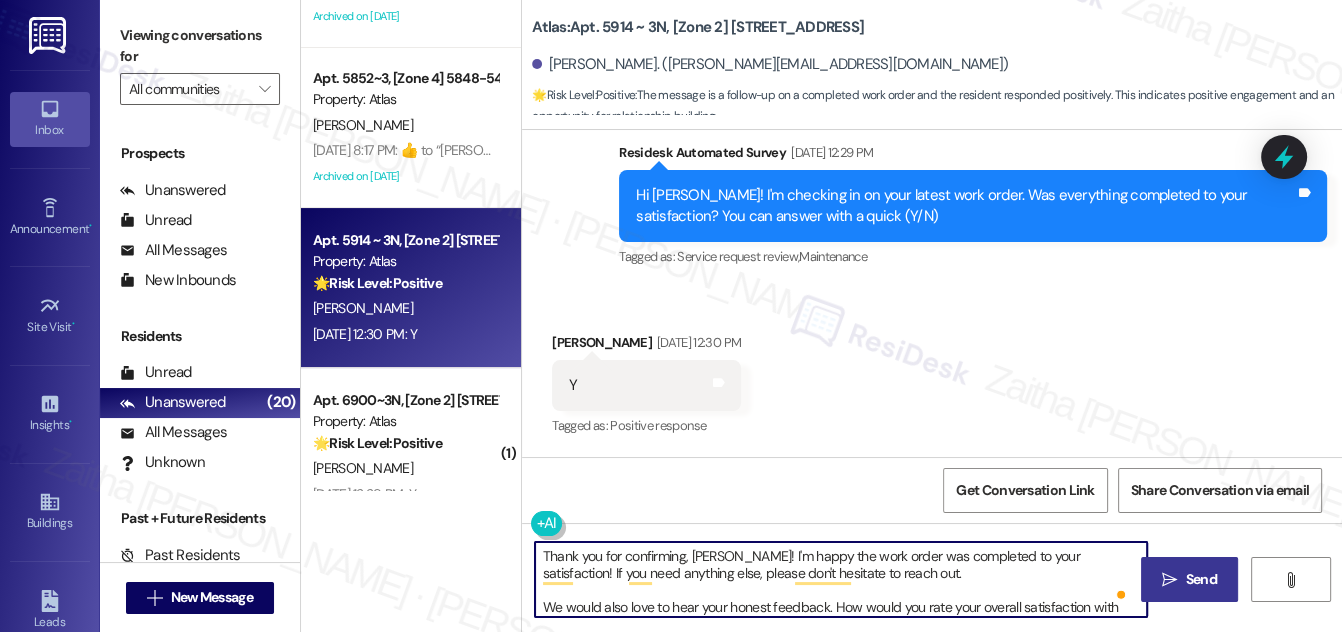 type on "Thank you for confirming, Kyla! I'm happy the work order was completed to your satisfaction! If you need anything else, please don't hesitate to reach out.
We would also love to hear your honest feedback. How would you rate your overall satisfaction with our on-site service, including staff responsiveness, issue resolution, and communication?" 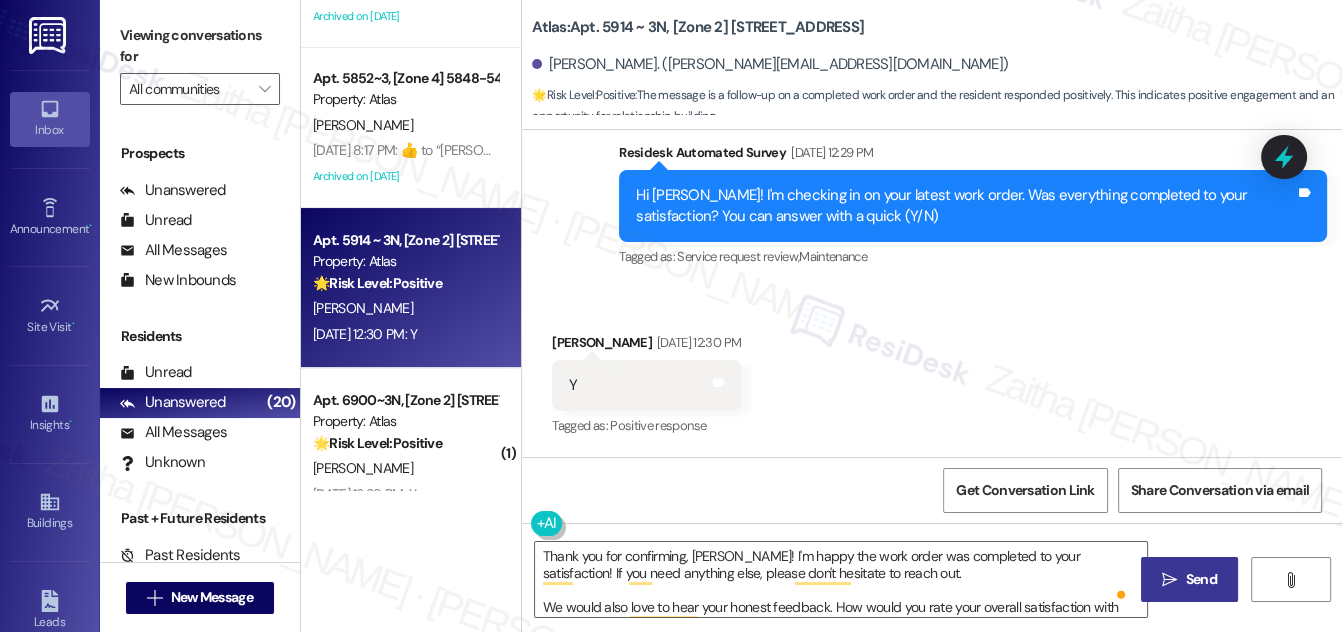 click on "Send" at bounding box center (1201, 579) 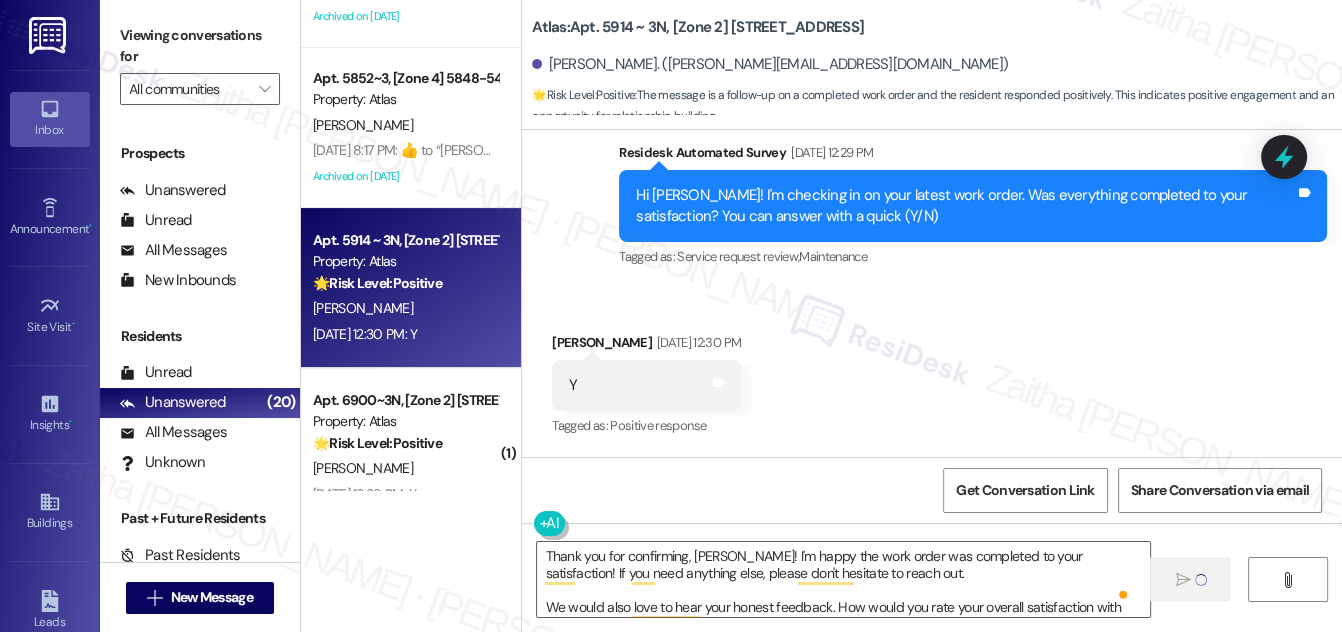 type 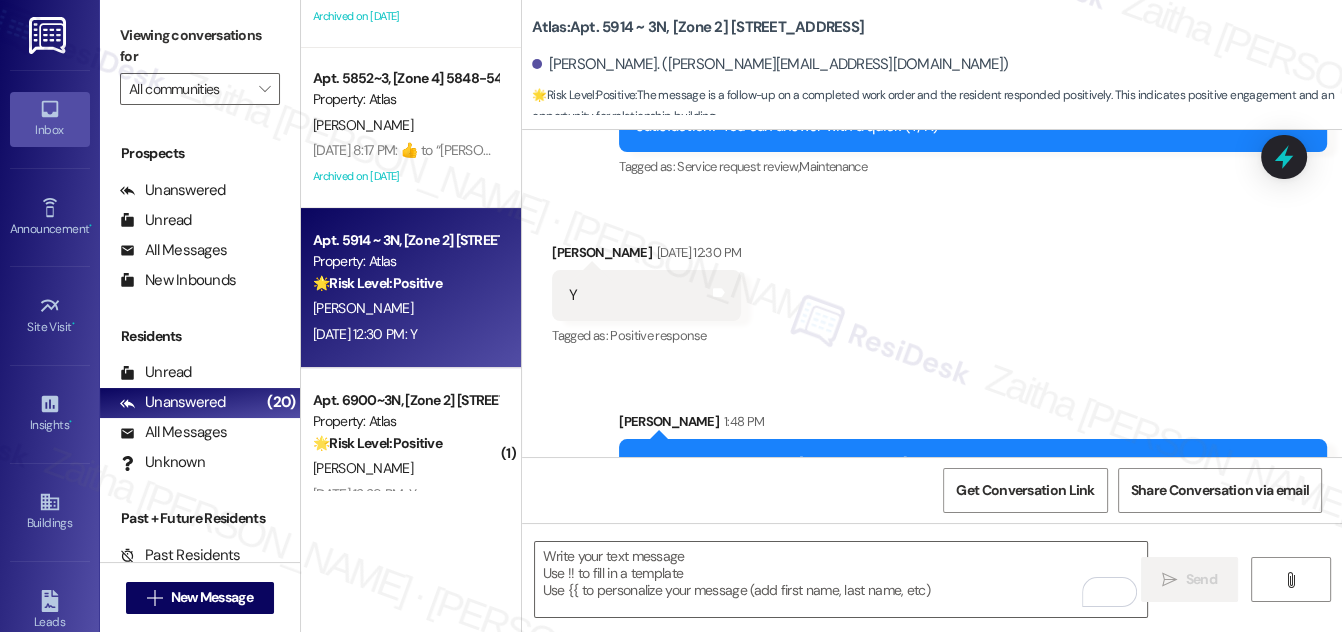 scroll, scrollTop: 2114, scrollLeft: 0, axis: vertical 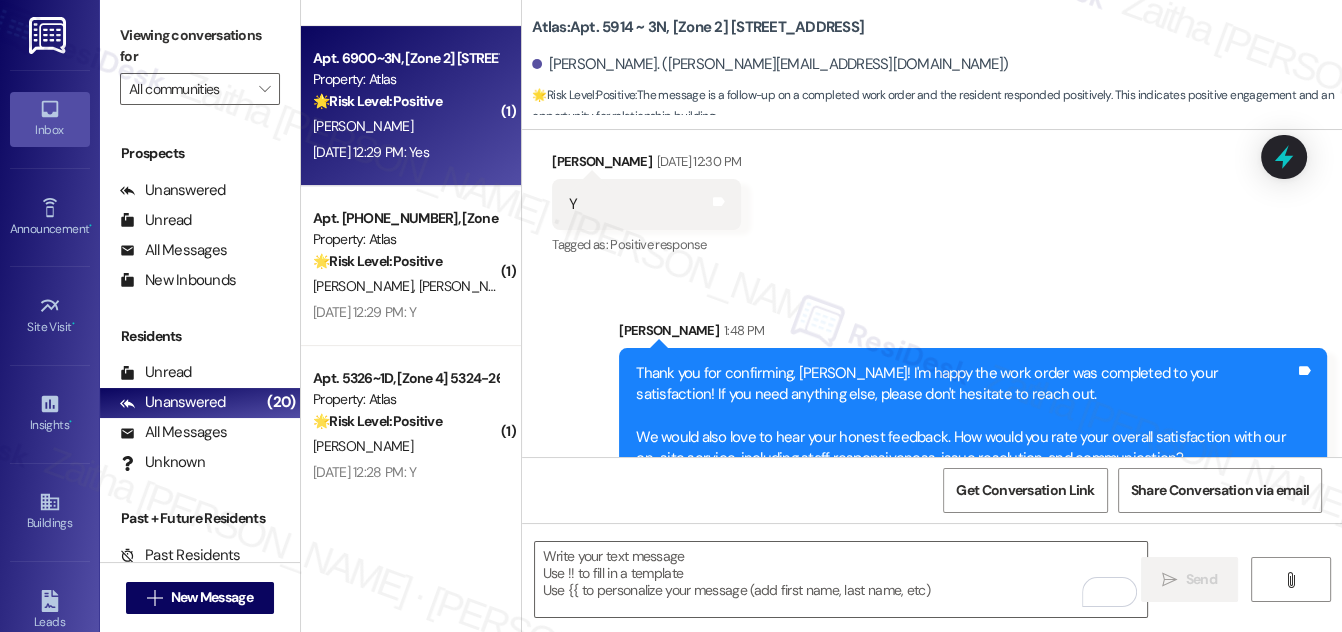 click on "S. Patton" at bounding box center (405, 126) 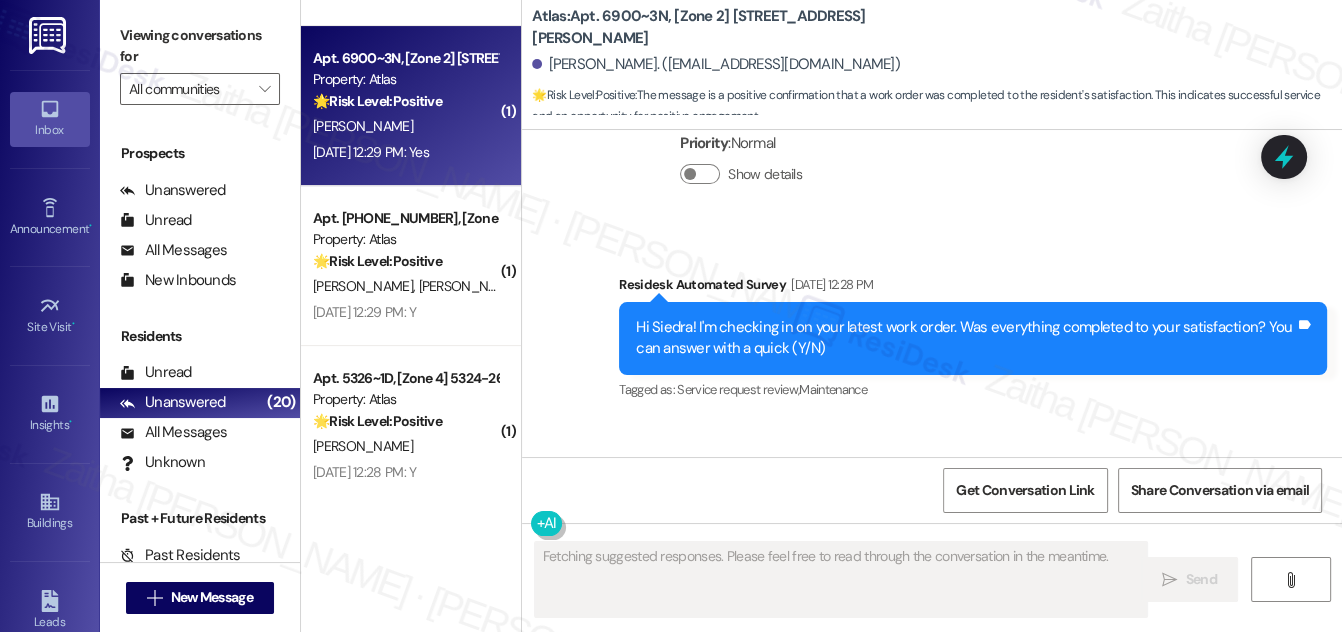 scroll, scrollTop: 1763, scrollLeft: 0, axis: vertical 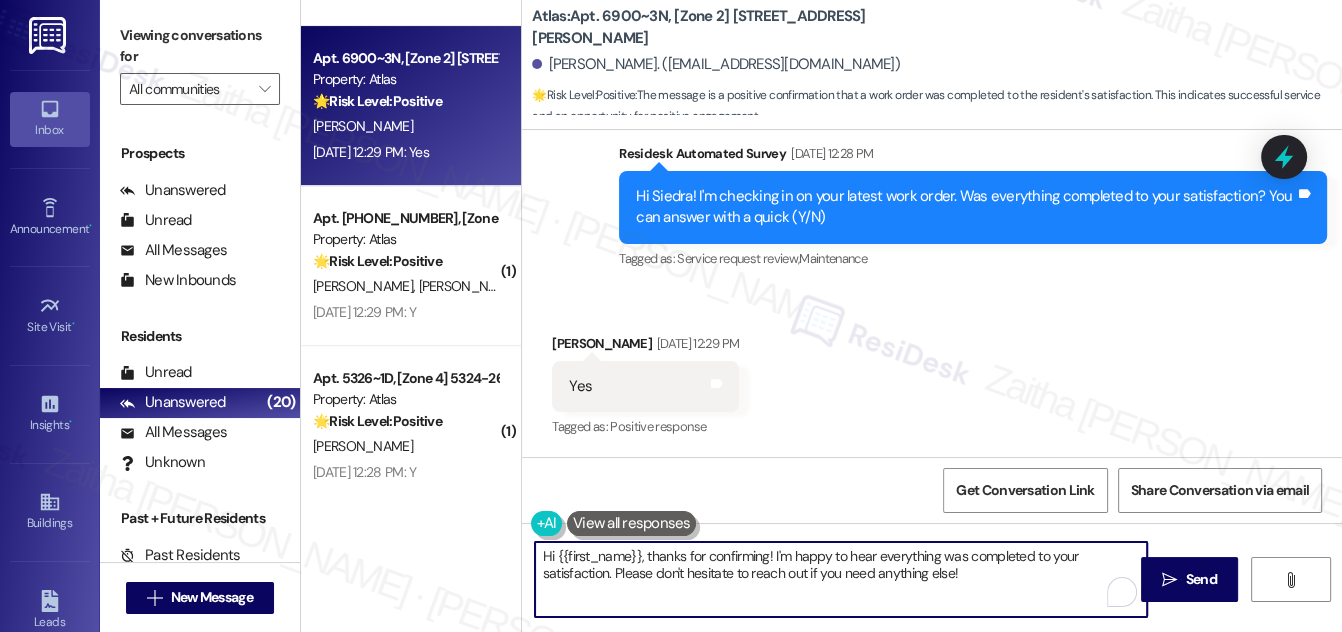 drag, startPoint x: 650, startPoint y: 558, endPoint x: 539, endPoint y: 554, distance: 111.07205 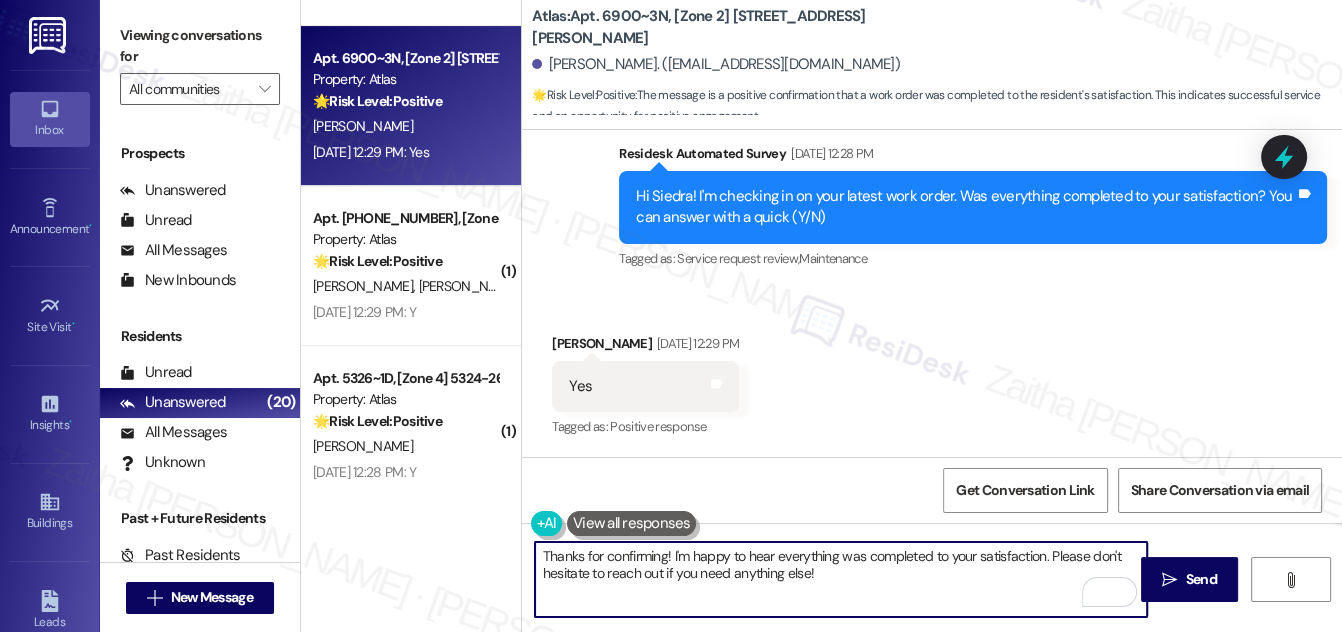 click on "Thanks for confirming! I'm happy to hear everything was completed to your satisfaction. Please don't hesitate to reach out if you need anything else!" at bounding box center (841, 579) 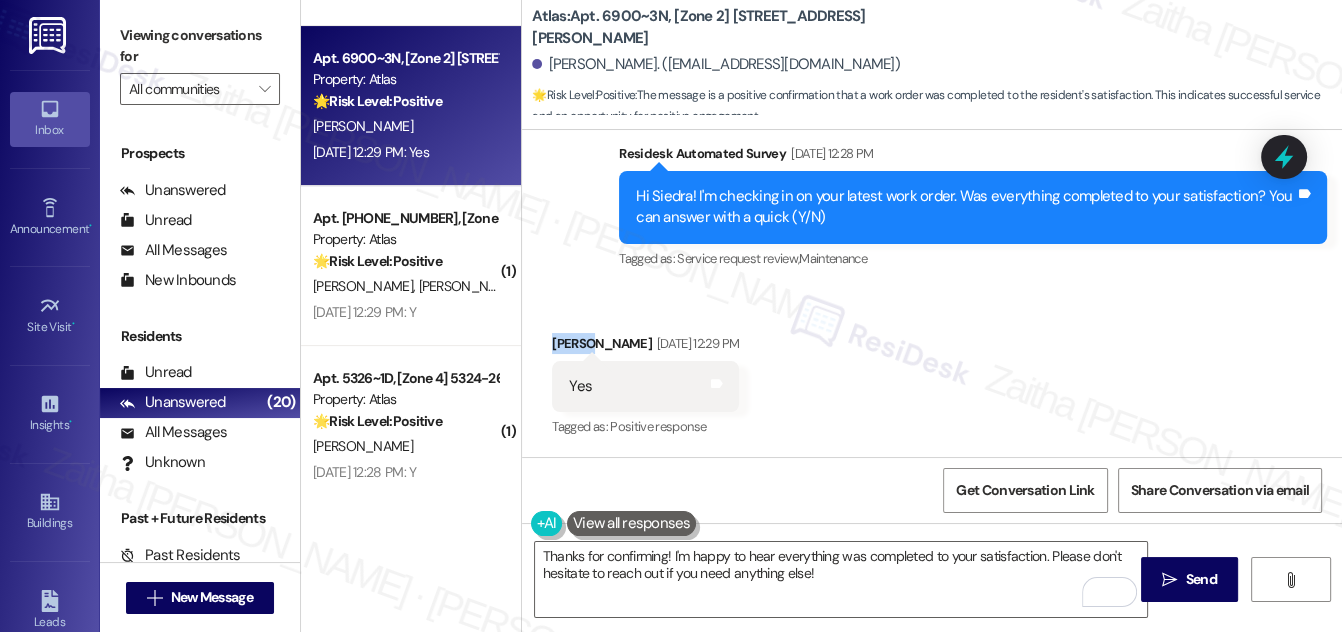 click on "Siedra Patton Jul 25, 2025 at 12:29 PM" at bounding box center [645, 347] 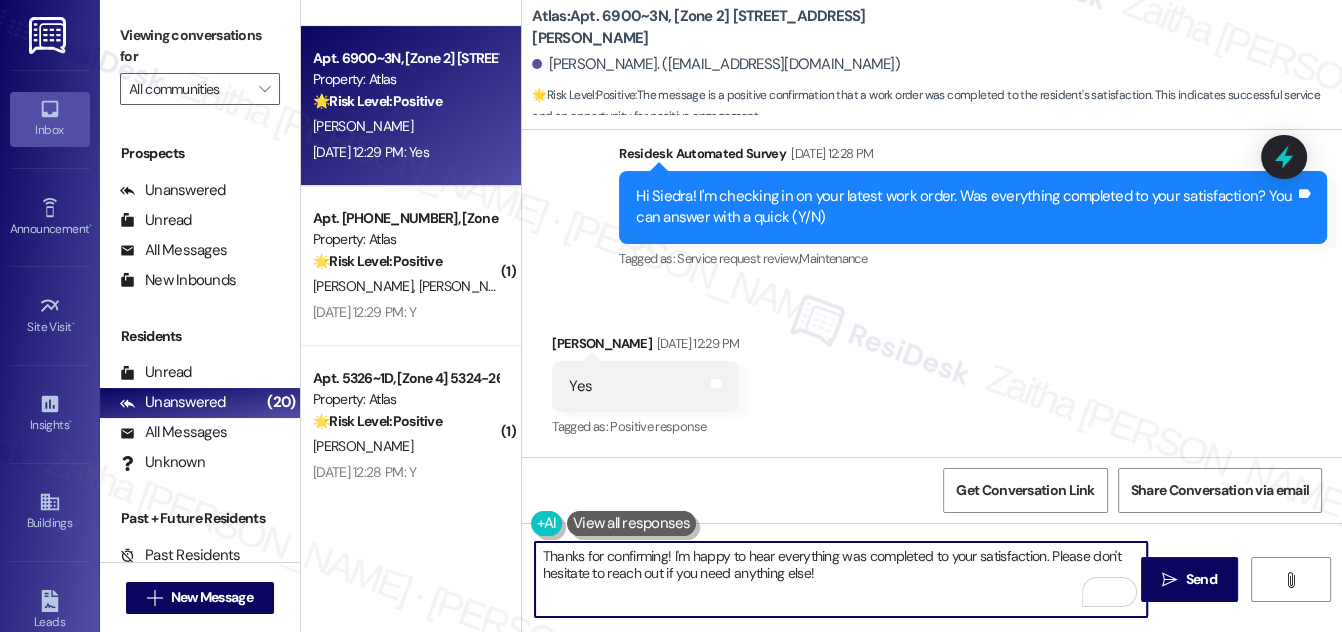 click on "Thanks for confirming! I'm happy to hear everything was completed to your satisfaction. Please don't hesitate to reach out if you need anything else!" at bounding box center [841, 579] 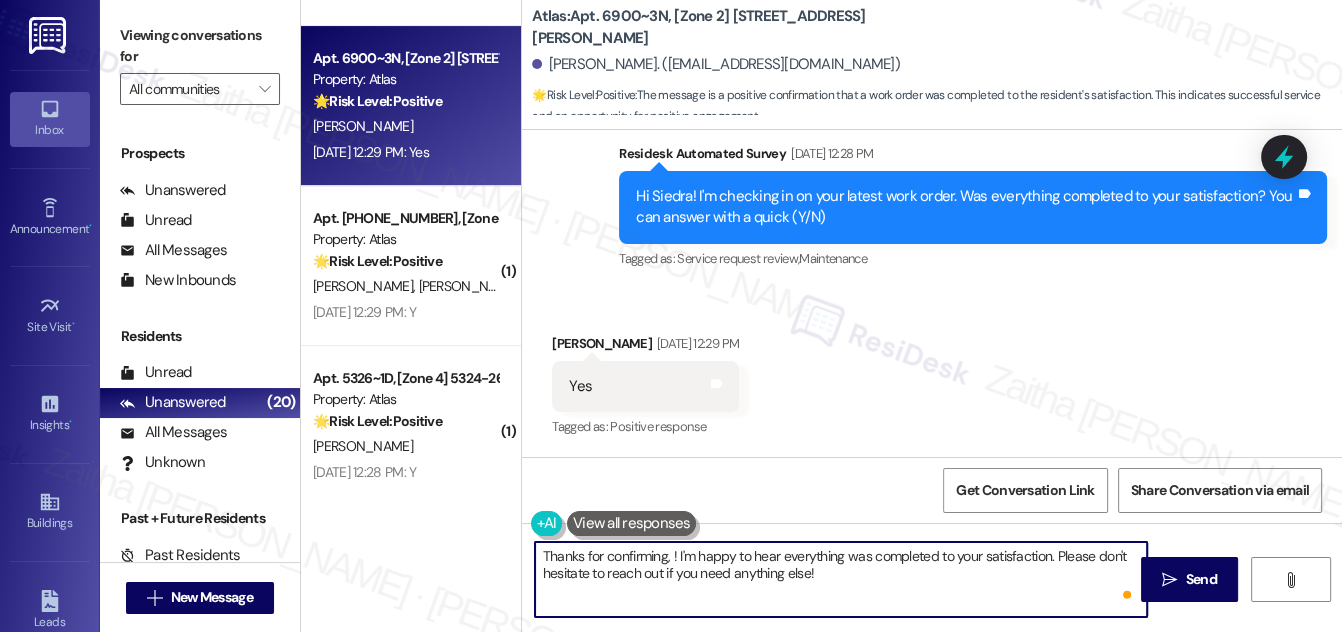 paste on "Siedra" 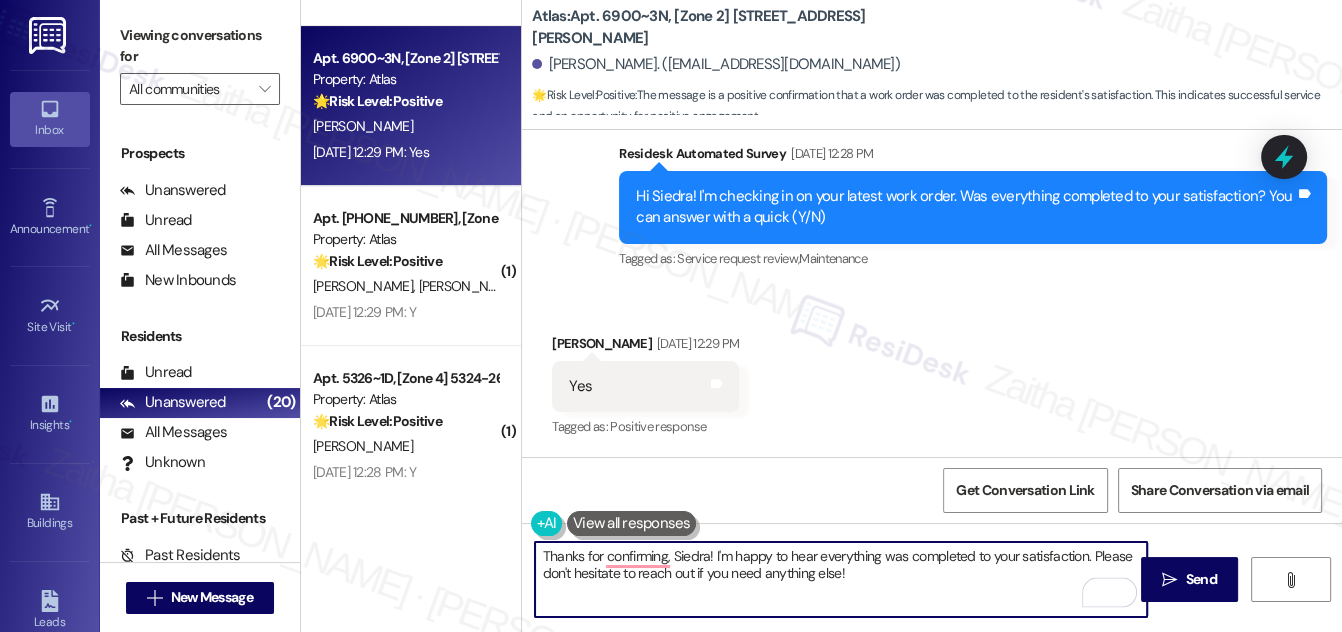 click on "Thanks for confirming, Siedra! I'm happy to hear everything was completed to your satisfaction. Please don't hesitate to reach out if you need anything else!" at bounding box center [841, 579] 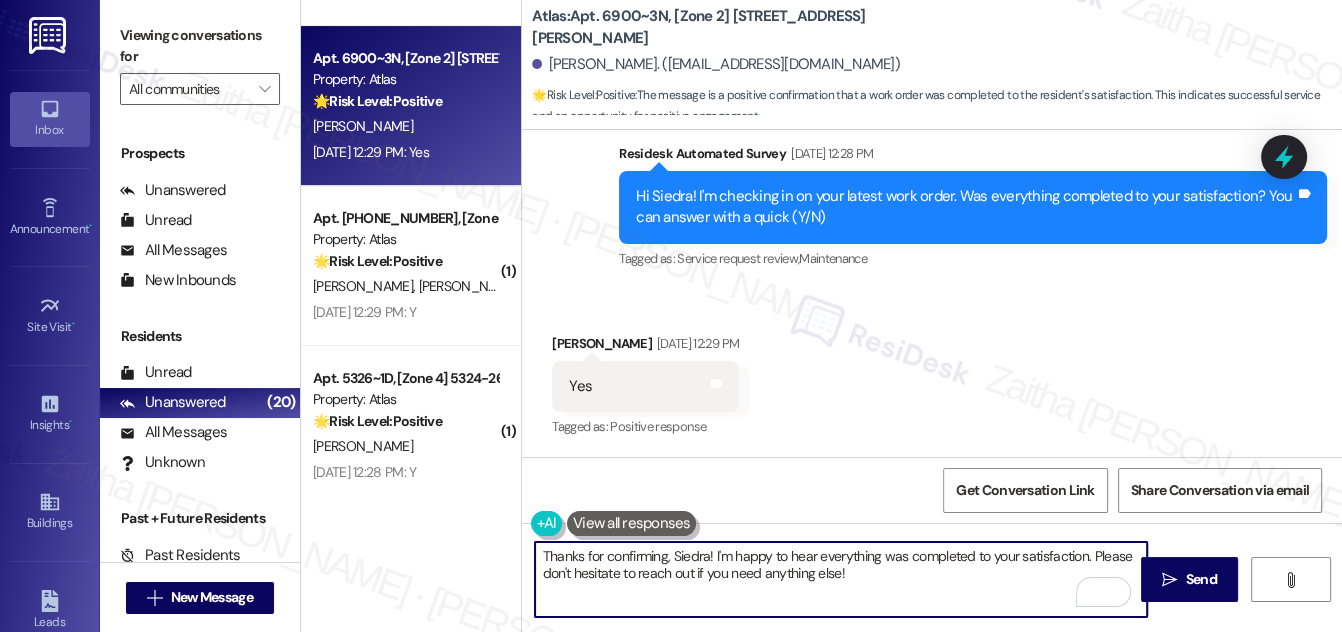 paste on "We would love to hear your honest feedback. How would you rate your overall satisfaction with our on-site service, including staff responsiveness, issue resolution, and communication?" 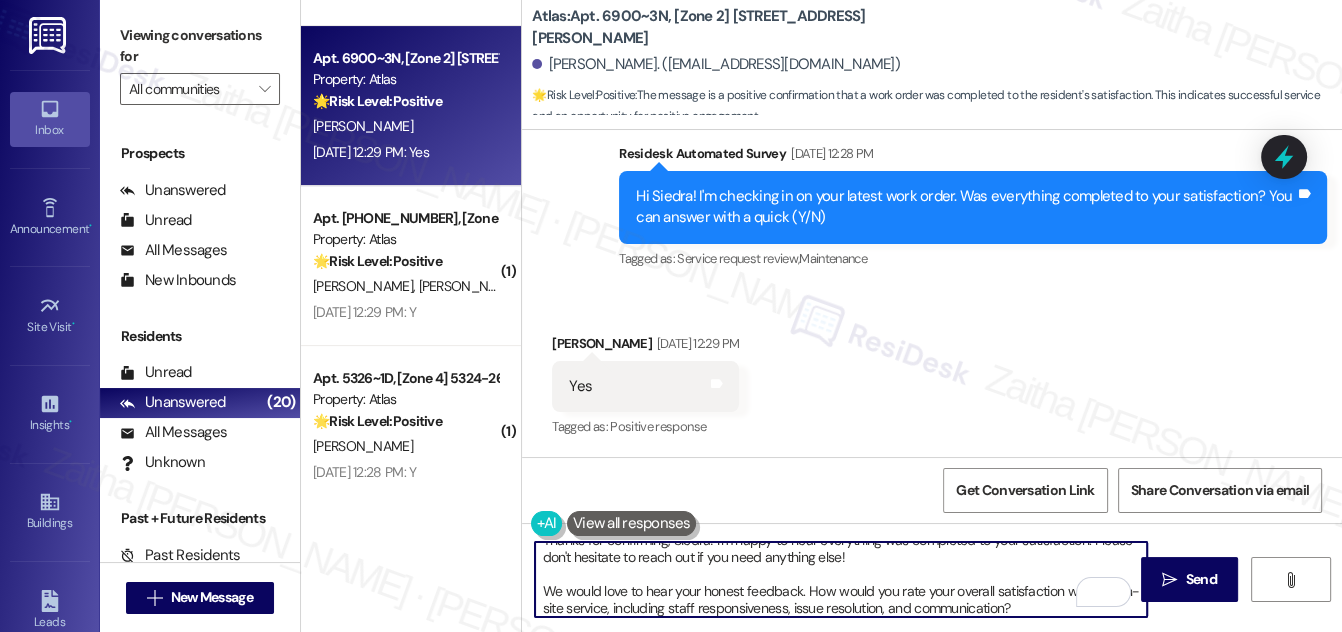 scroll, scrollTop: 16, scrollLeft: 0, axis: vertical 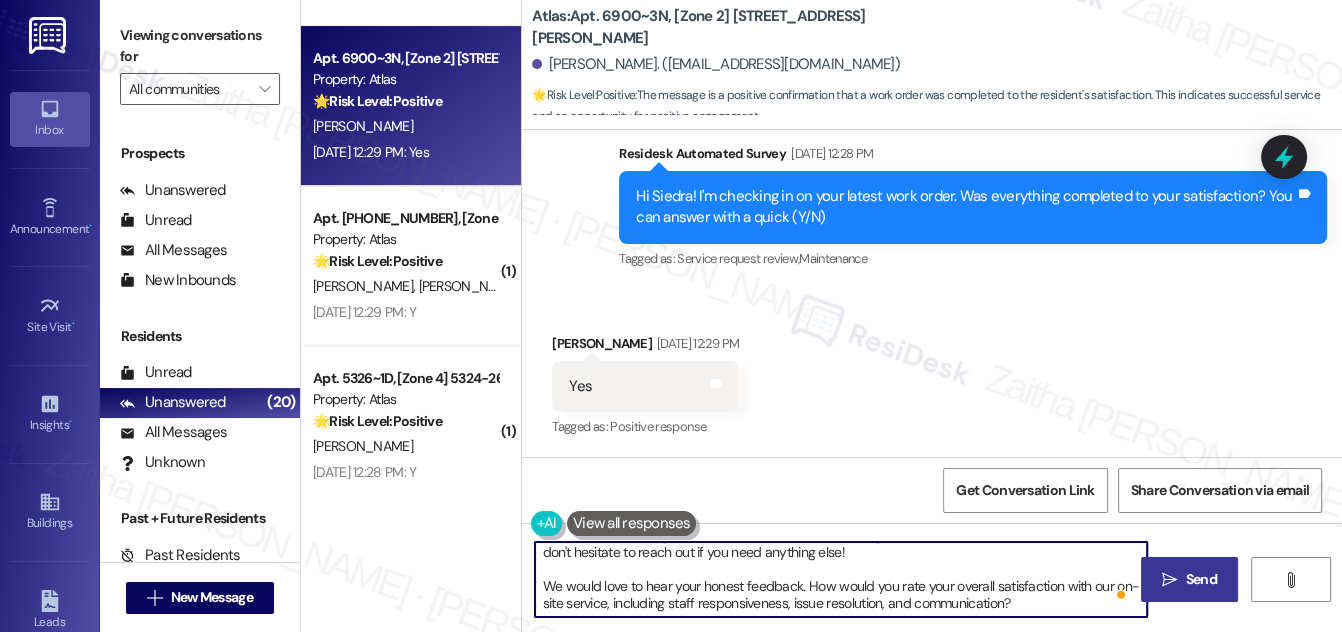 type on "Thanks for confirming, Siedra! I'm happy to hear everything was completed to your satisfaction. Please don't hesitate to reach out if you need anything else!
We would love to hear your honest feedback. How would you rate your overall satisfaction with our on-site service, including staff responsiveness, issue resolution, and communication?" 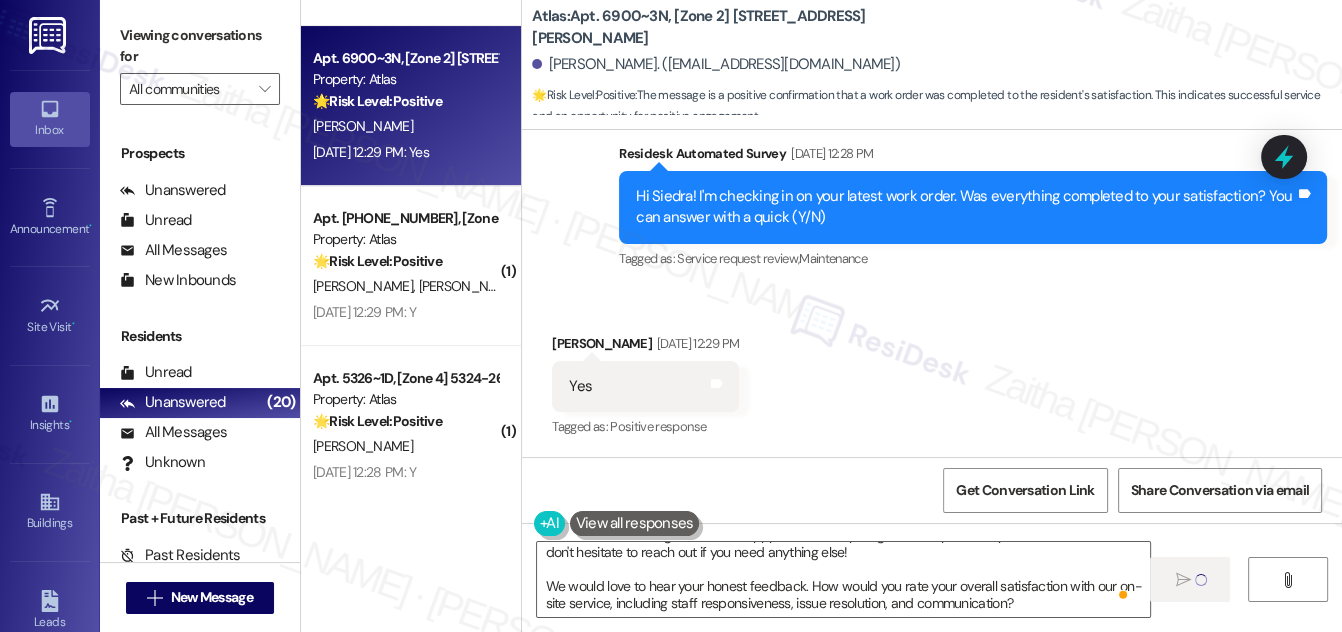 type 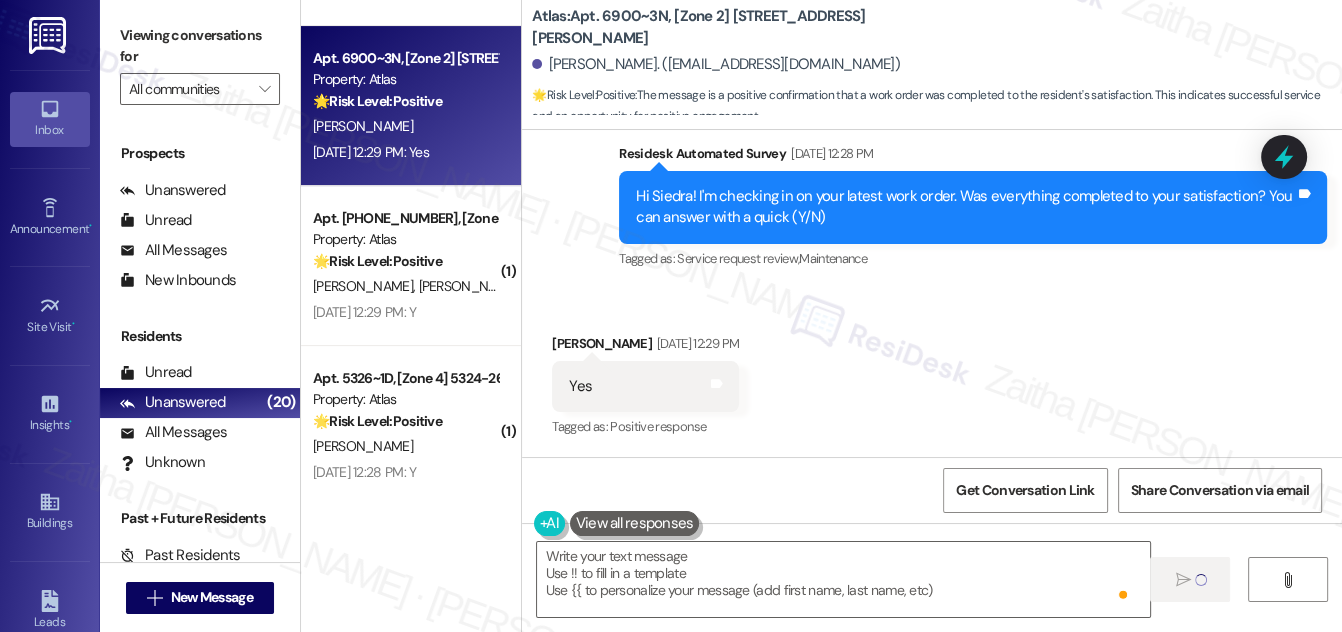 scroll, scrollTop: 0, scrollLeft: 0, axis: both 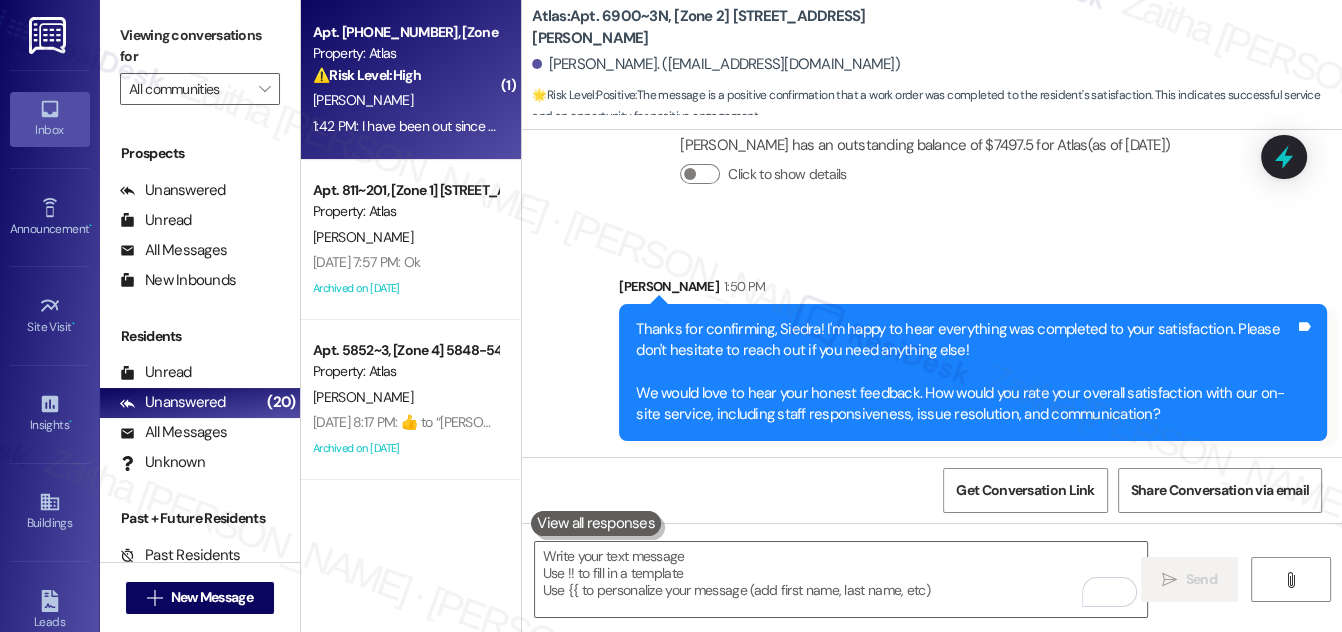 click on "[PERSON_NAME]" at bounding box center (405, 100) 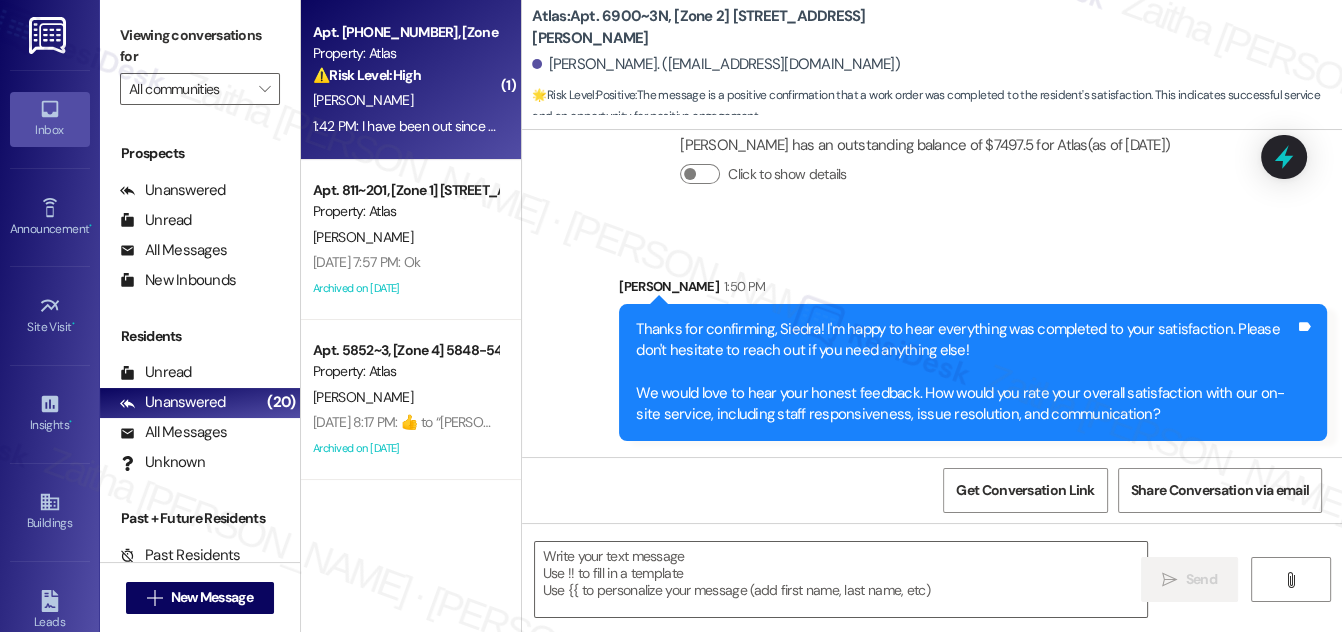 type on "Fetching suggested responses. Please feel free to read through the conversation in the meantime." 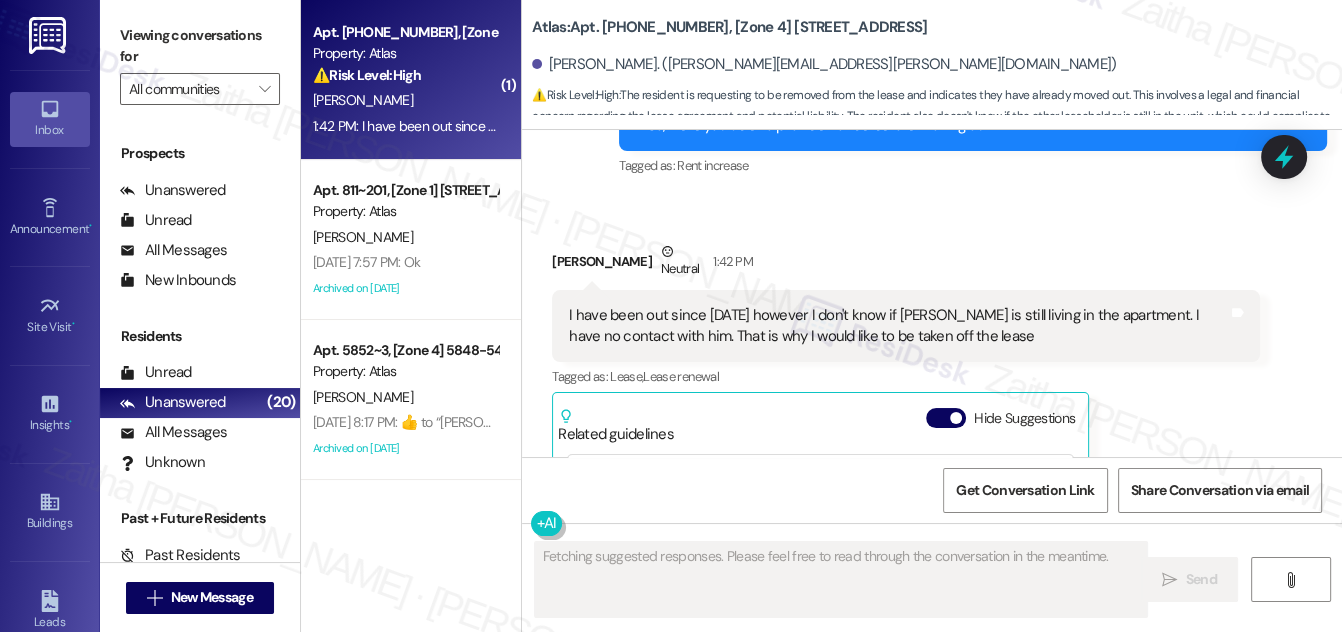 scroll, scrollTop: 3880, scrollLeft: 0, axis: vertical 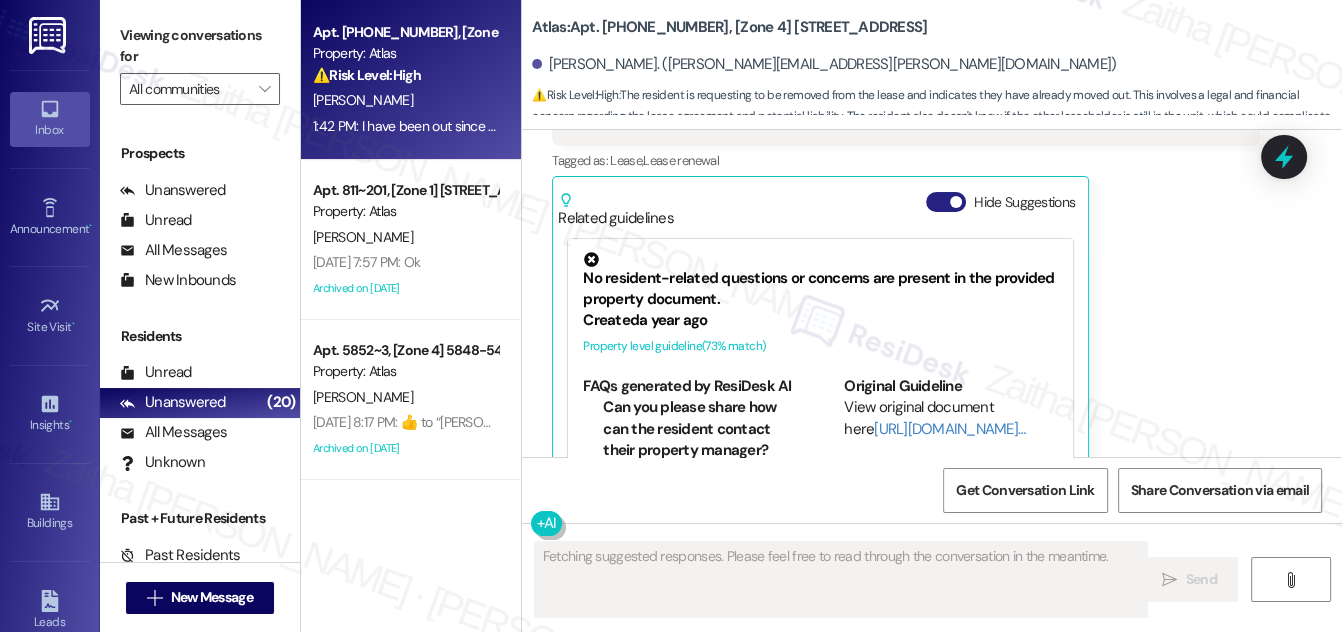 click on "Hide Suggestions" at bounding box center [946, 202] 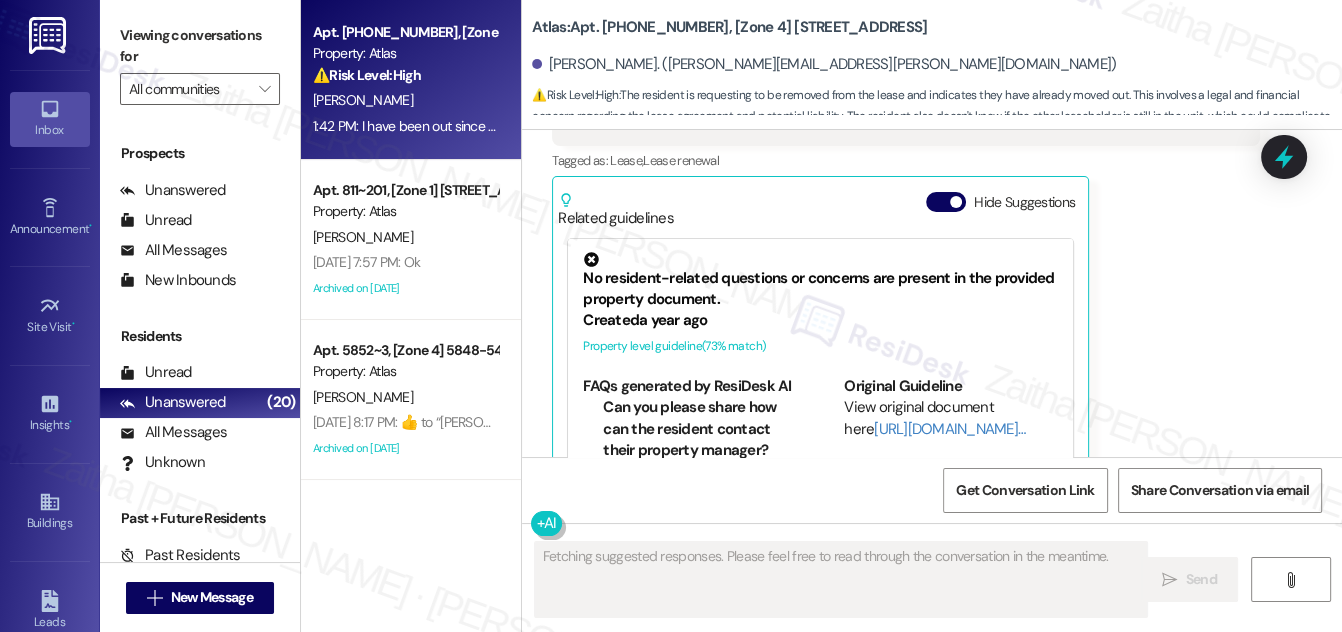 scroll, scrollTop: 3628, scrollLeft: 0, axis: vertical 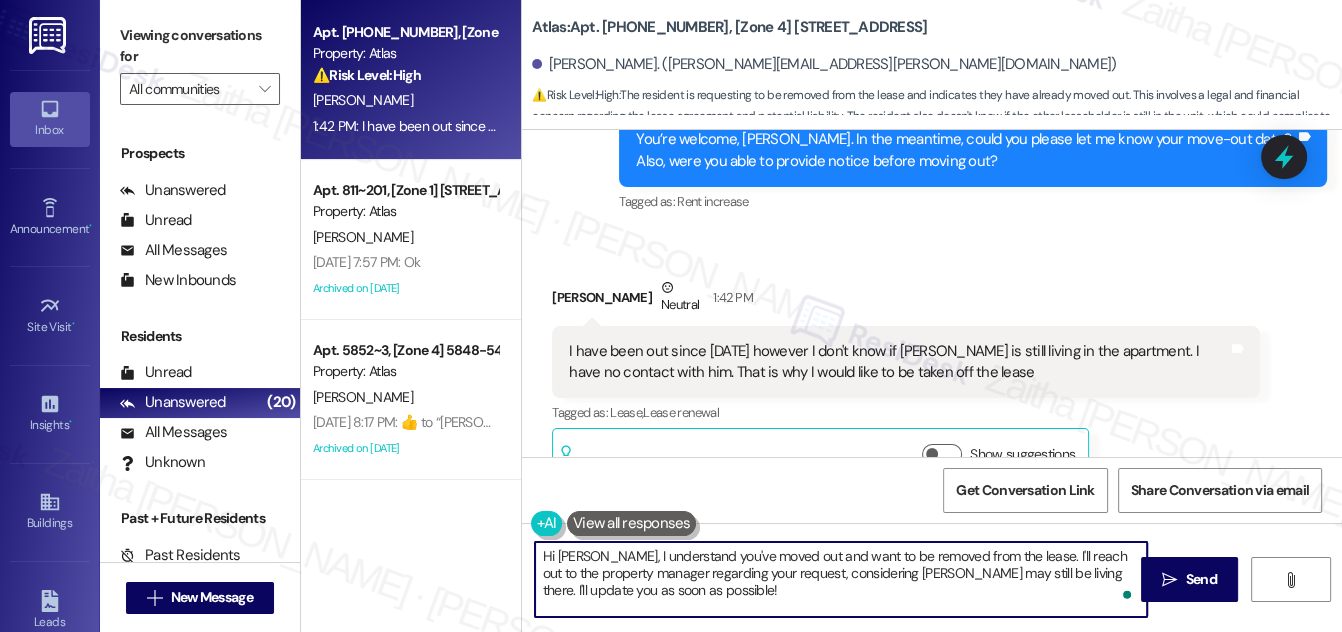 drag, startPoint x: 651, startPoint y: 591, endPoint x: 590, endPoint y: 568, distance: 65.192024 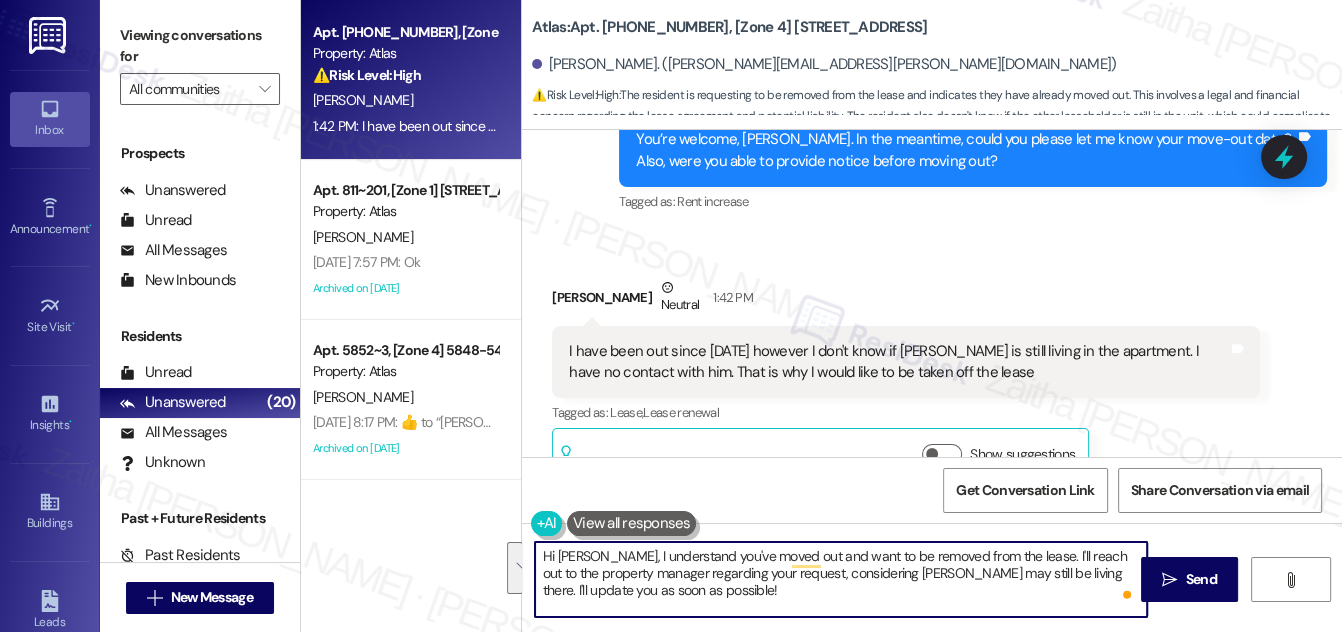 type on "H" 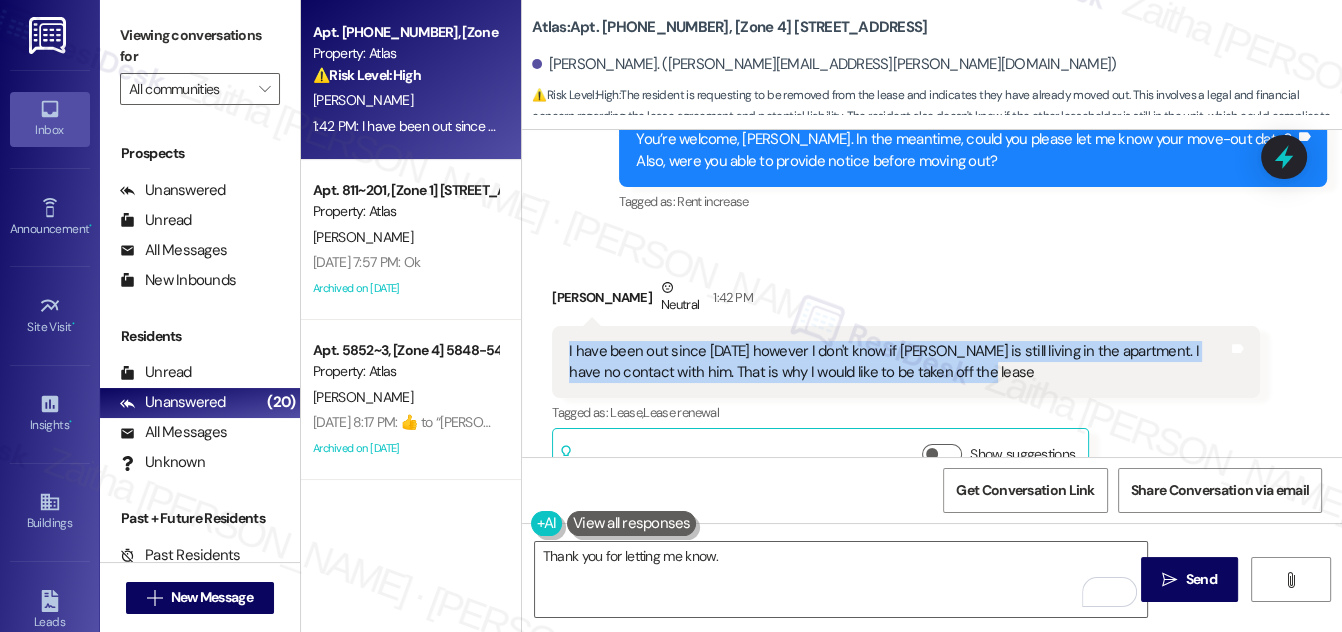 drag, startPoint x: 565, startPoint y: 308, endPoint x: 1009, endPoint y: 325, distance: 444.32532 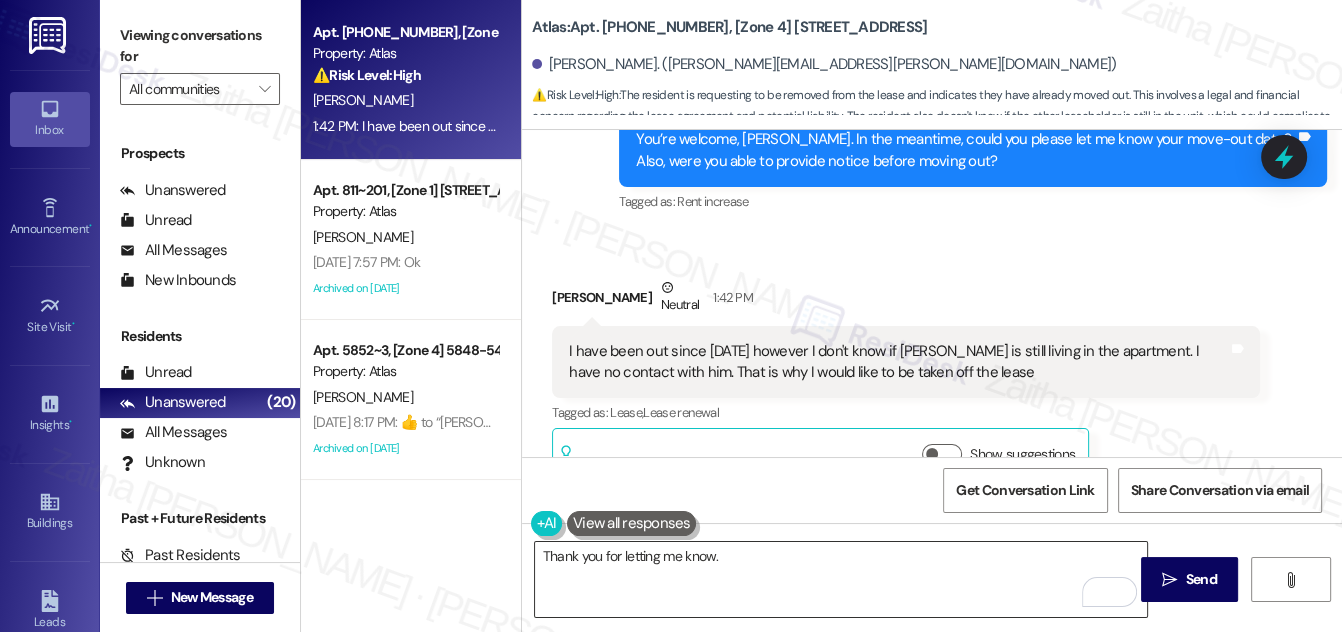 click on "Thank you for letting me know." at bounding box center (841, 579) 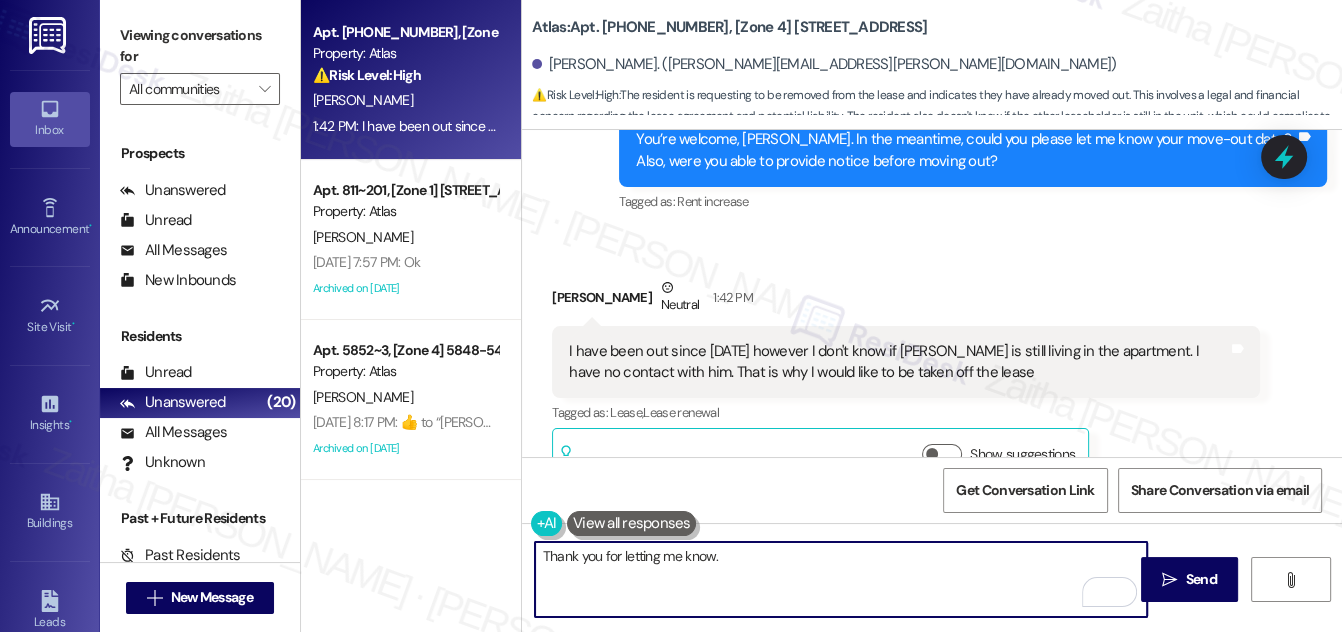 paste on "I understand the situation, and I’ve noted that you moved out on July 27th. We’re currently waiting to hear back from the team and will follow up with you as soon as we receive guidance on next steps regarding your request to be removed from the lease." 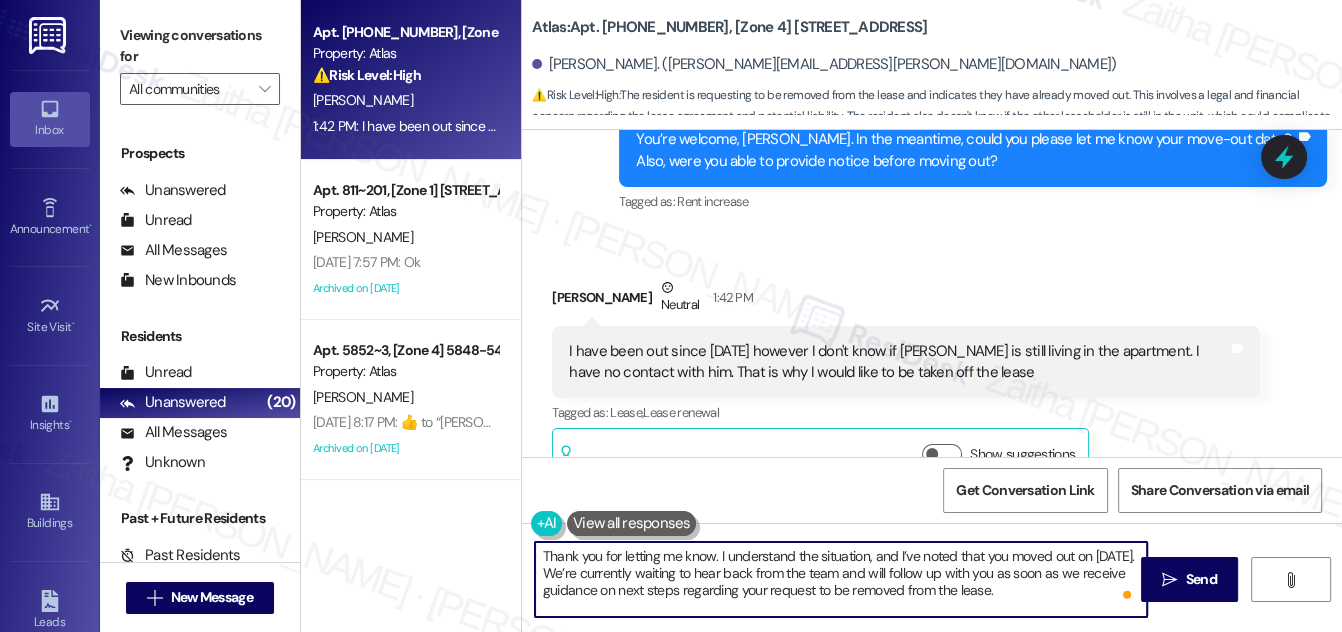 click on "Thank you for letting me know. I understand the situation, and I’ve noted that you moved out on July 27th. We’re currently waiting to hear back from the team and will follow up with you as soon as we receive guidance on next steps regarding your request to be removed from the lease." at bounding box center [841, 579] 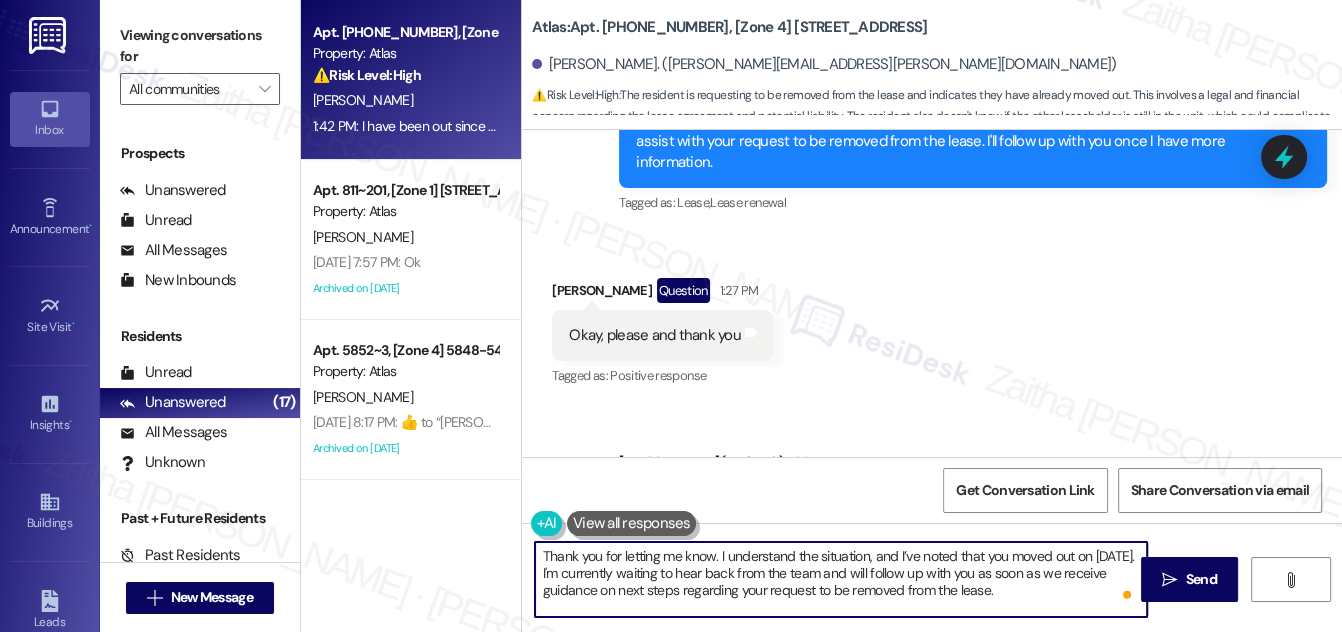 scroll, scrollTop: 3173, scrollLeft: 0, axis: vertical 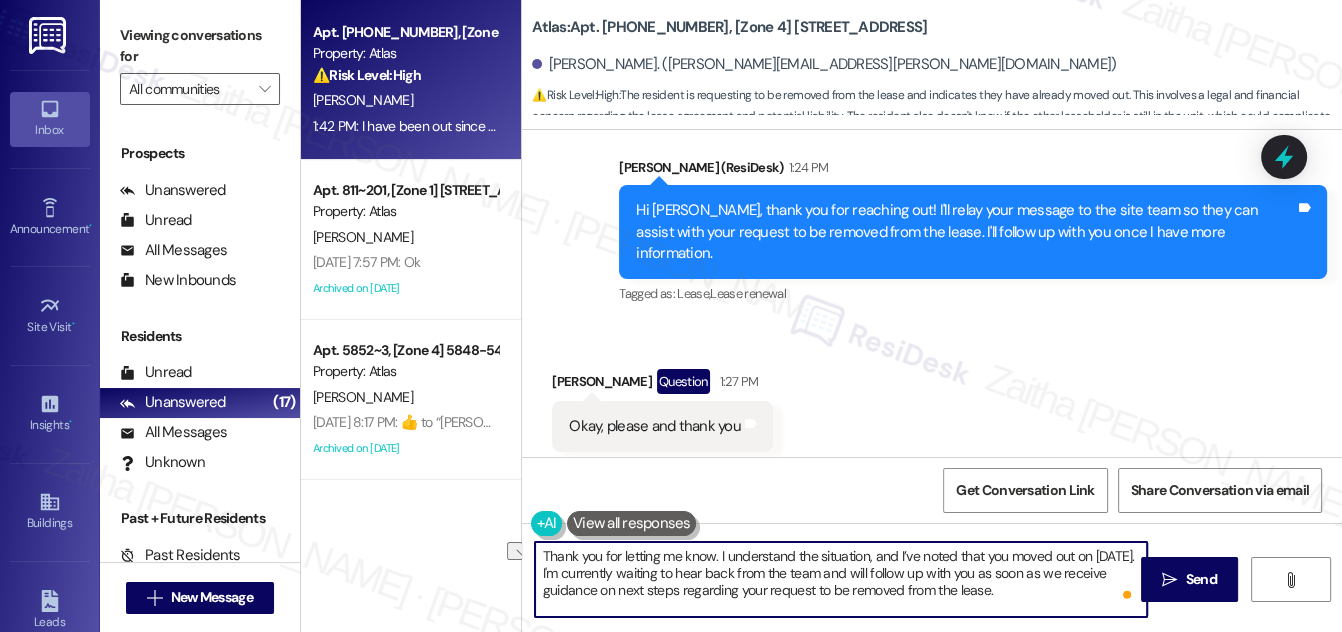 drag, startPoint x: 569, startPoint y: 570, endPoint x: 880, endPoint y: 574, distance: 311.02573 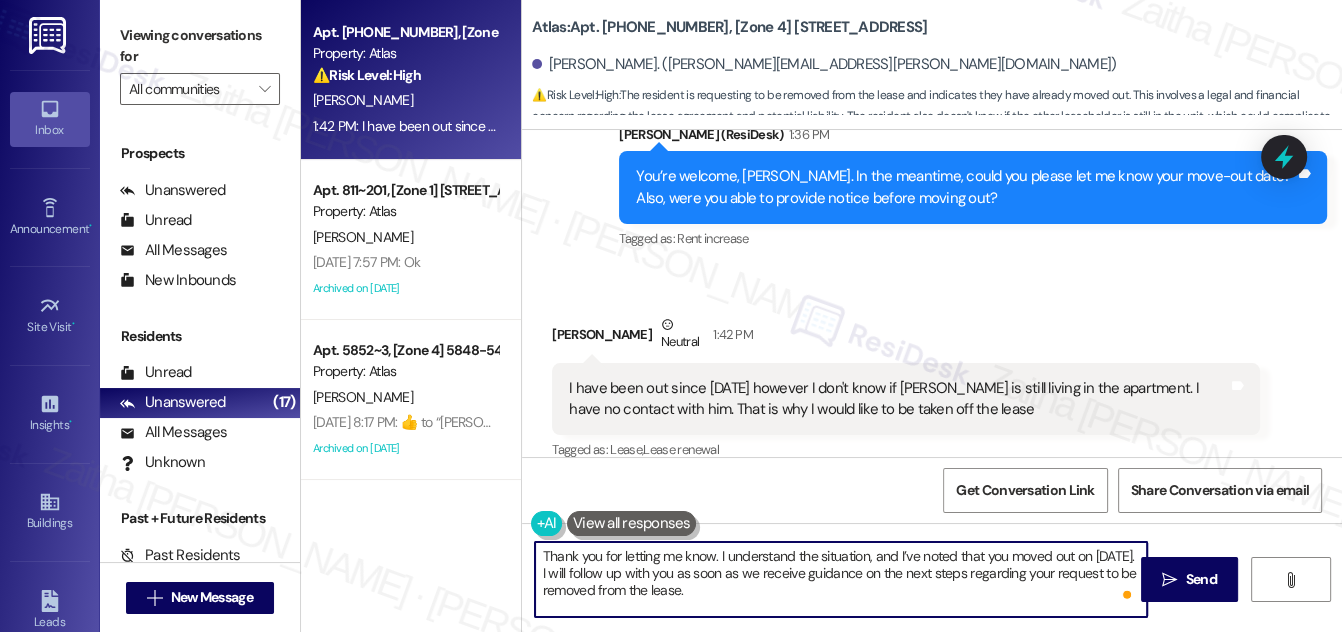scroll, scrollTop: 3628, scrollLeft: 0, axis: vertical 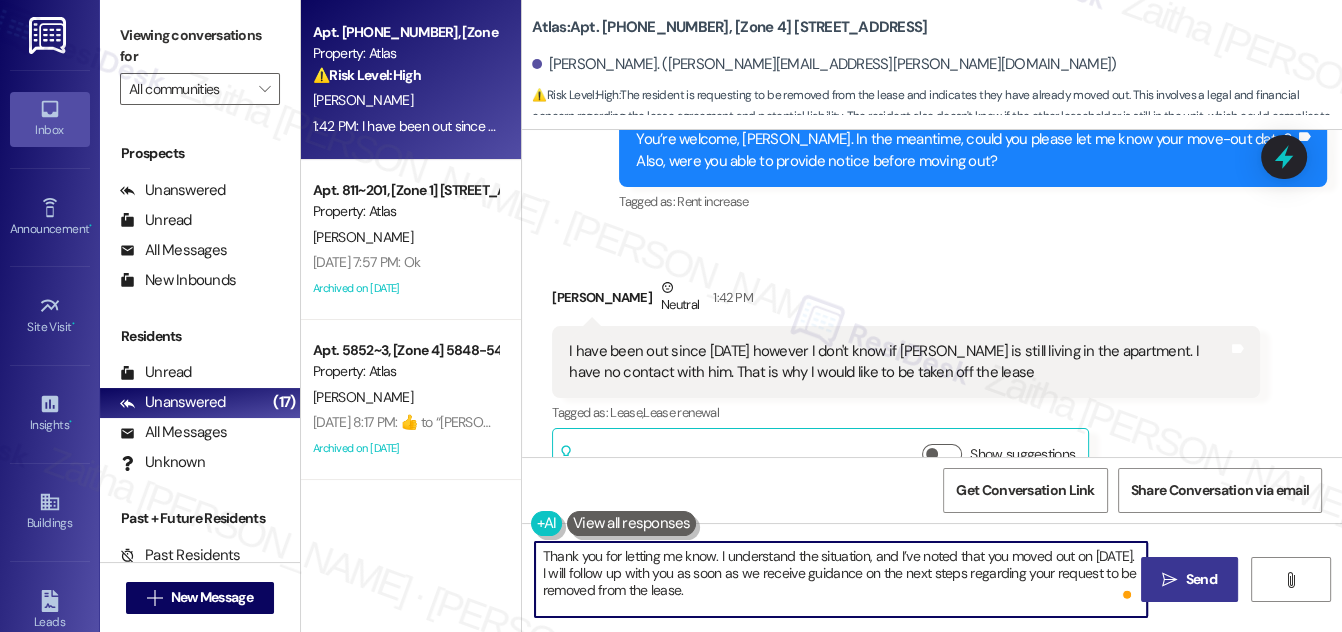 type on "Thank you for letting me know. I understand the situation, and I’ve noted that you moved out on July 27th. I will follow up with you as soon as we receive guidance on the next steps regarding your request to be removed from the lease." 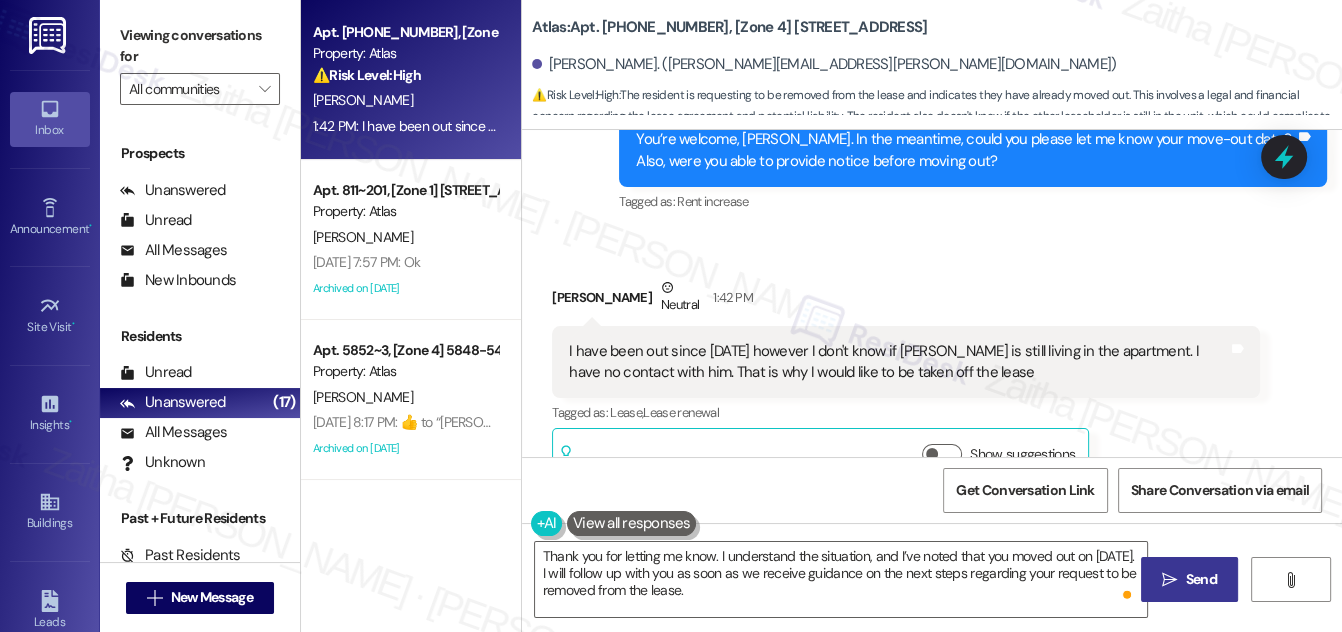 click on " Send" at bounding box center (1189, 579) 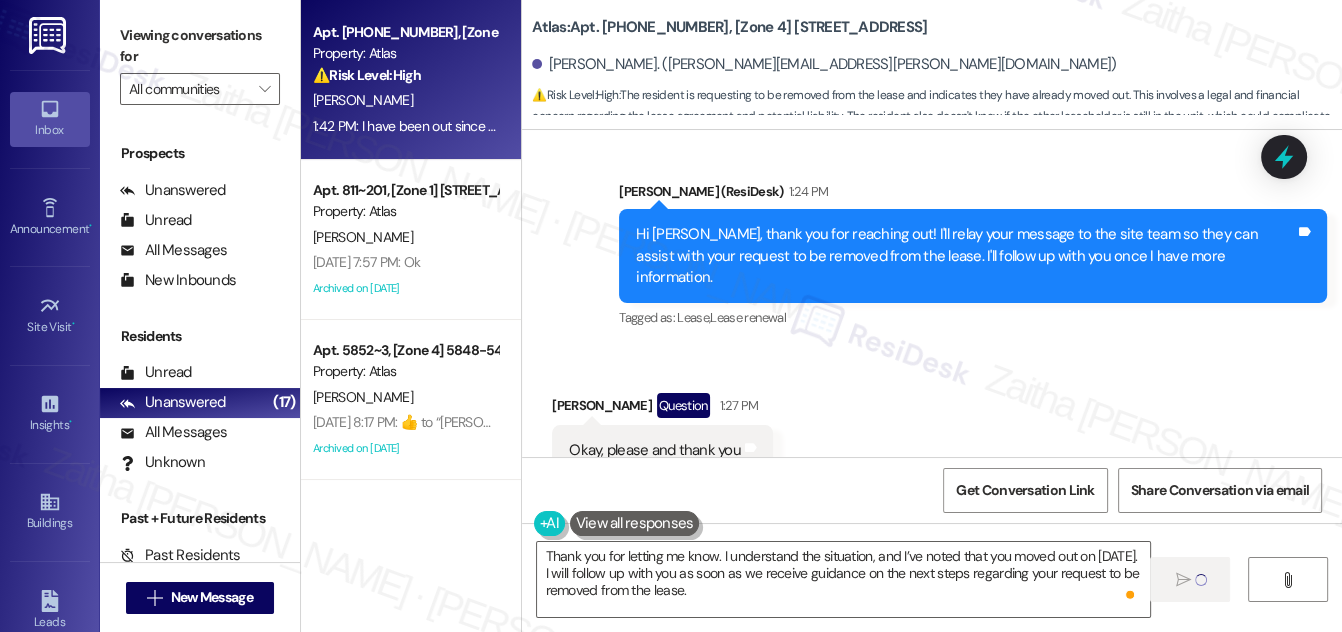 type 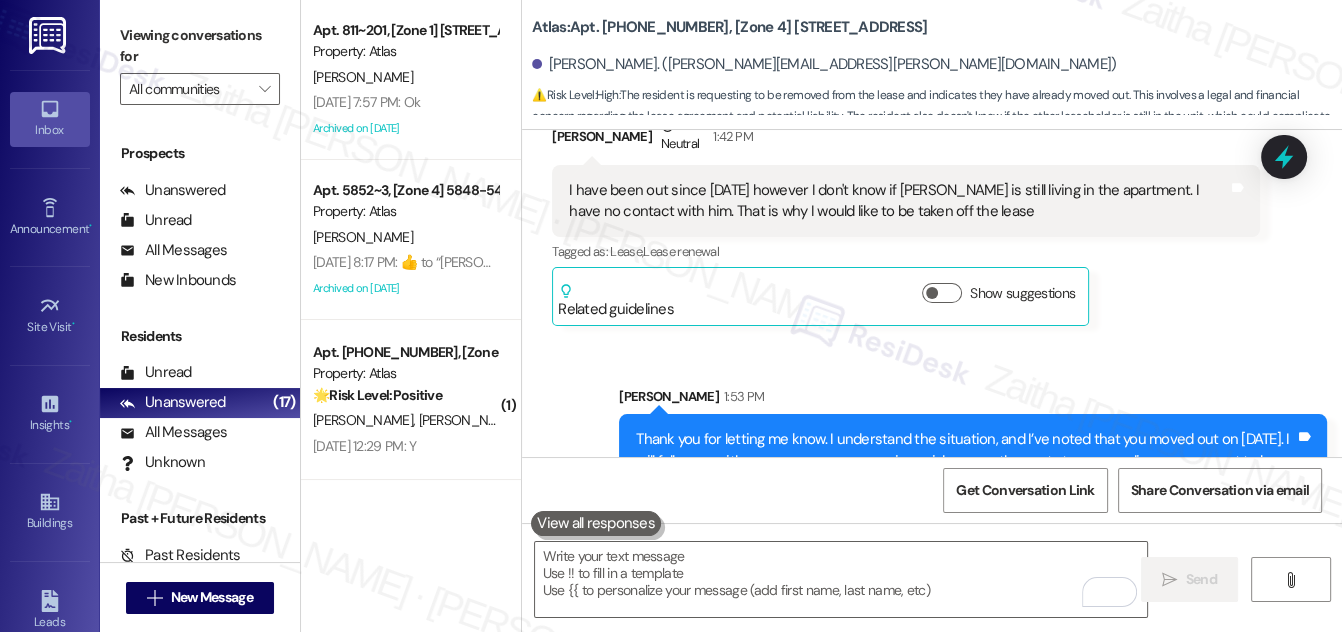 scroll, scrollTop: 3810, scrollLeft: 0, axis: vertical 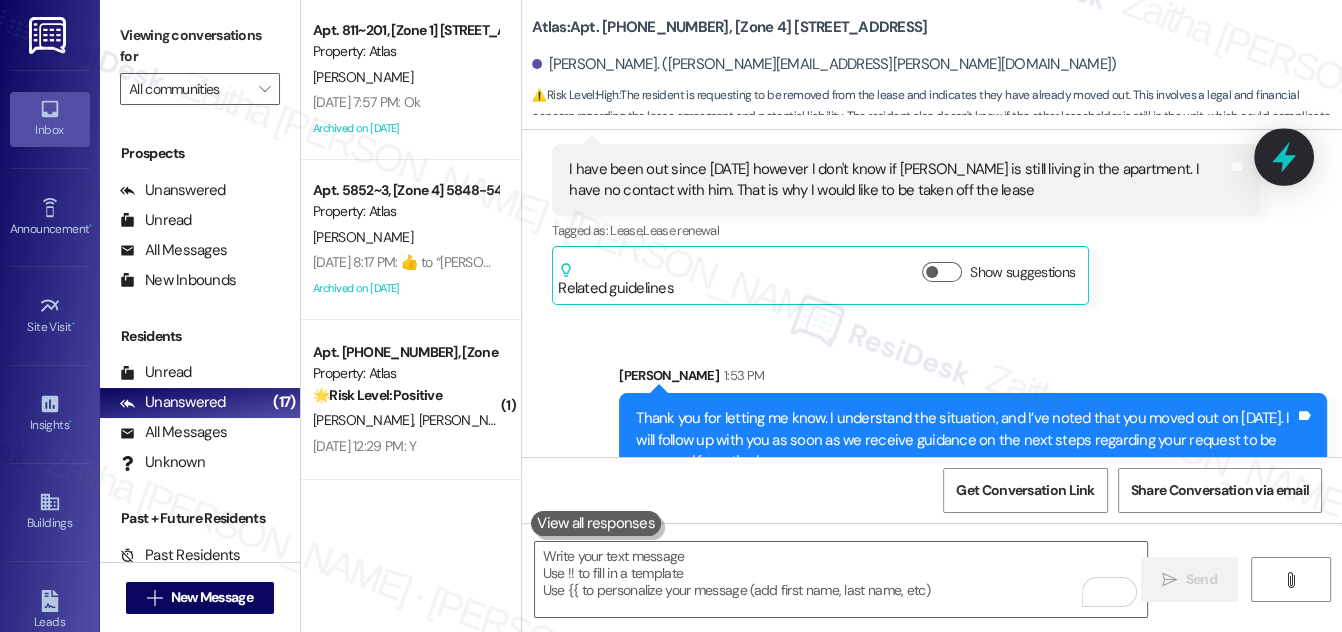 click 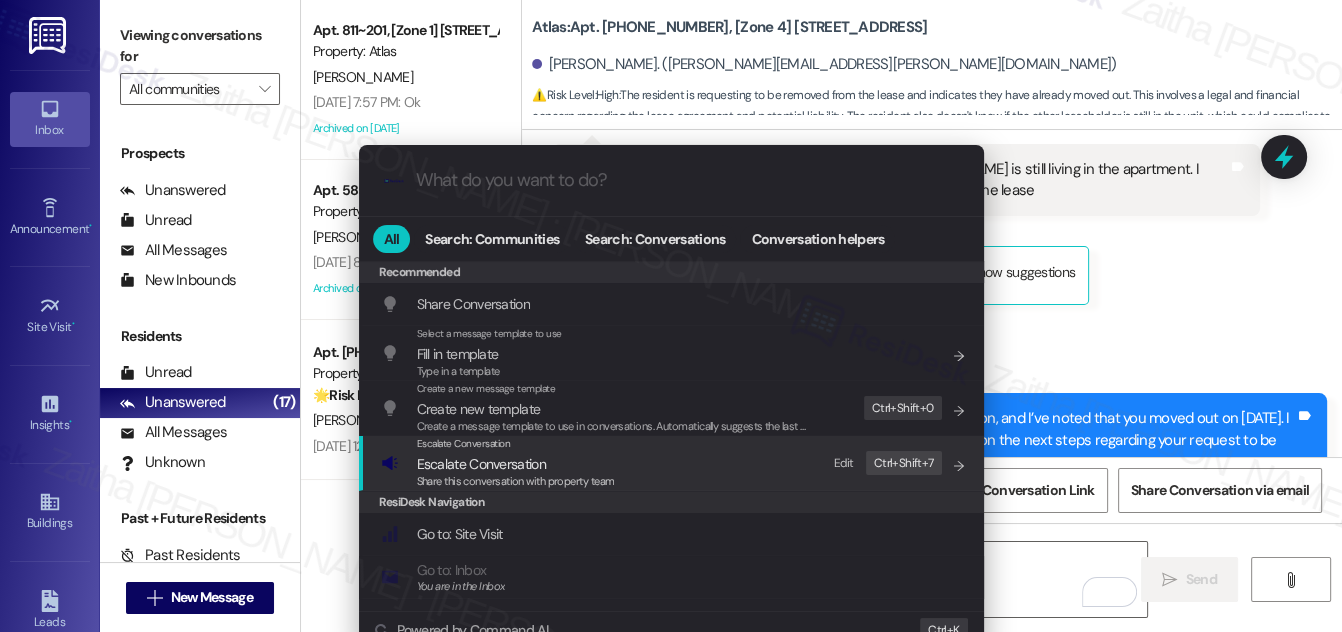 click on "Escalate Conversation" at bounding box center (481, 464) 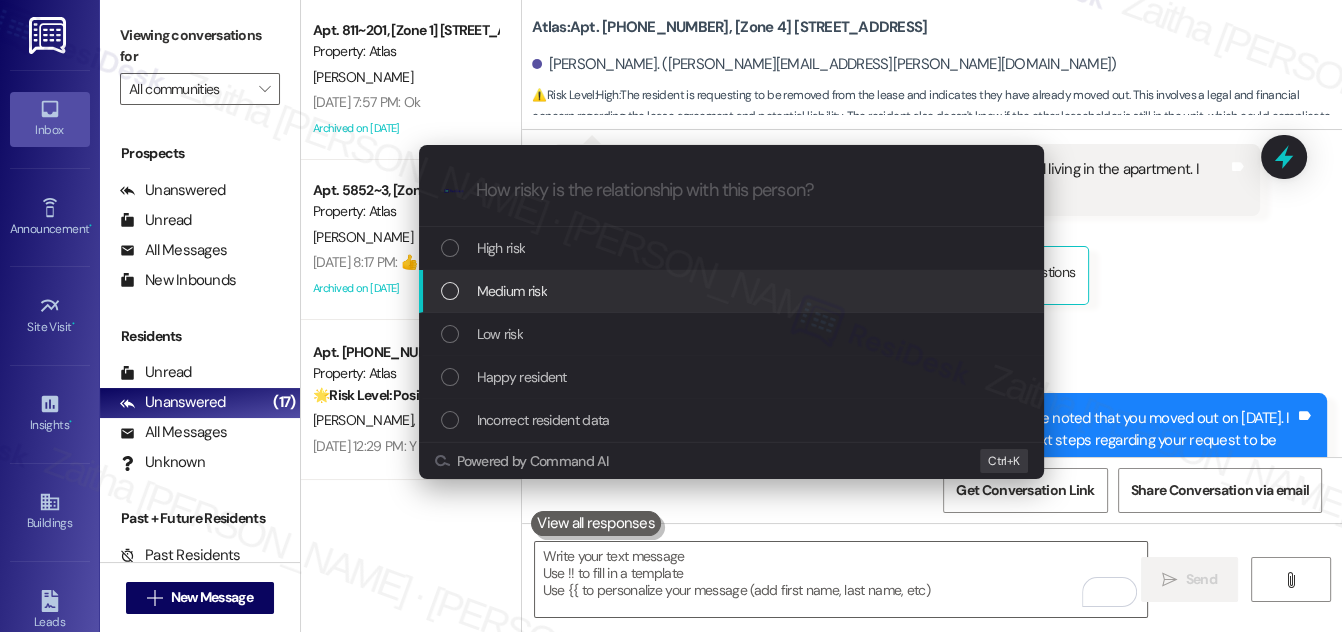 click on "Medium risk" at bounding box center (731, 291) 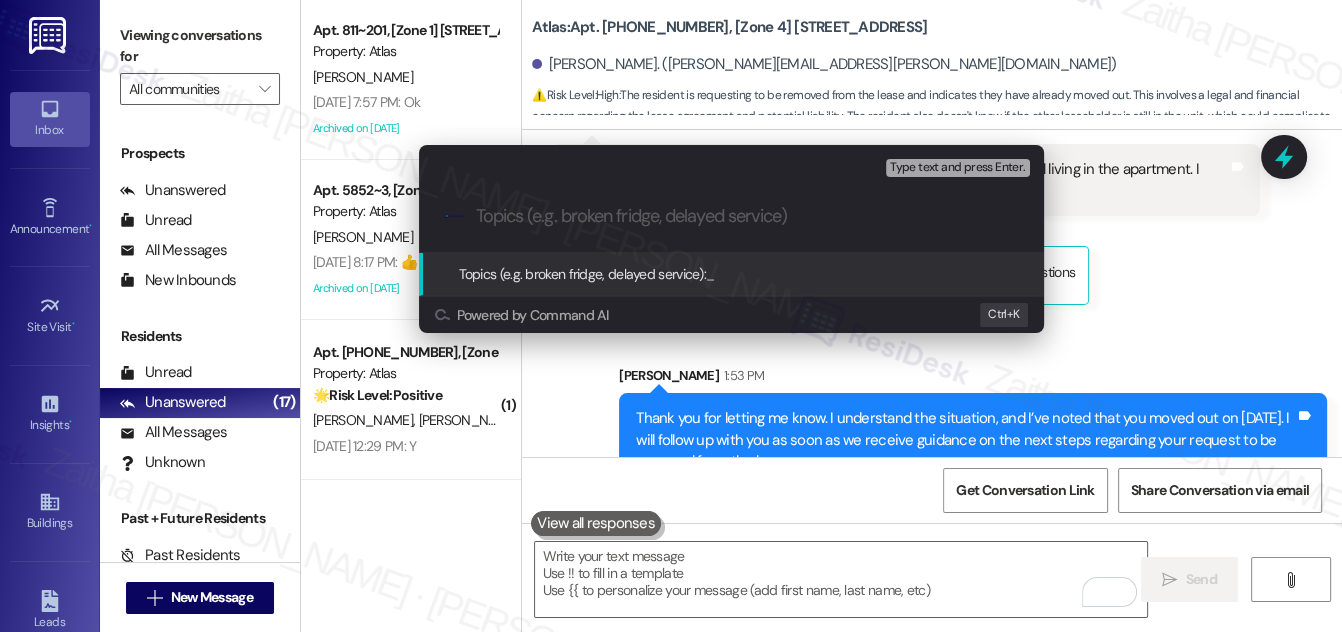 paste on "Request to Be Removed from Lease" 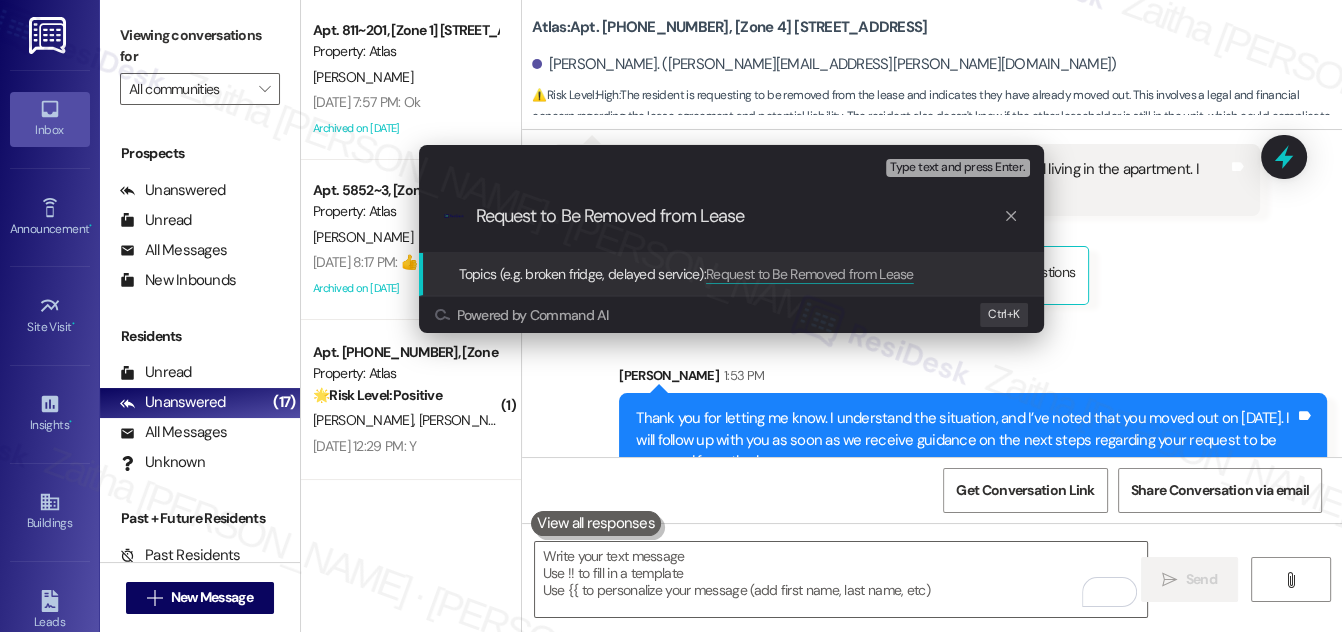 type 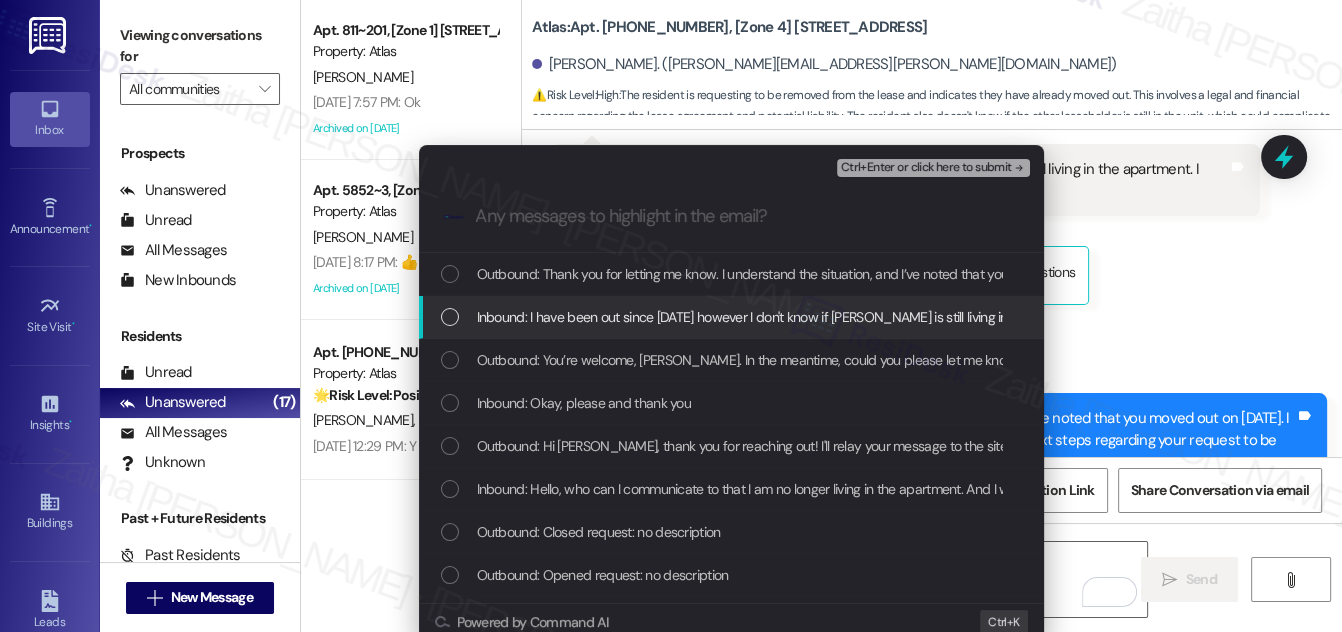 click on "Inbound: I have been out since July 27th however I don't know if Juan is still living in the apartment. I have no contact with him. That is why I would like to be taken off the lease" at bounding box center [733, 317] 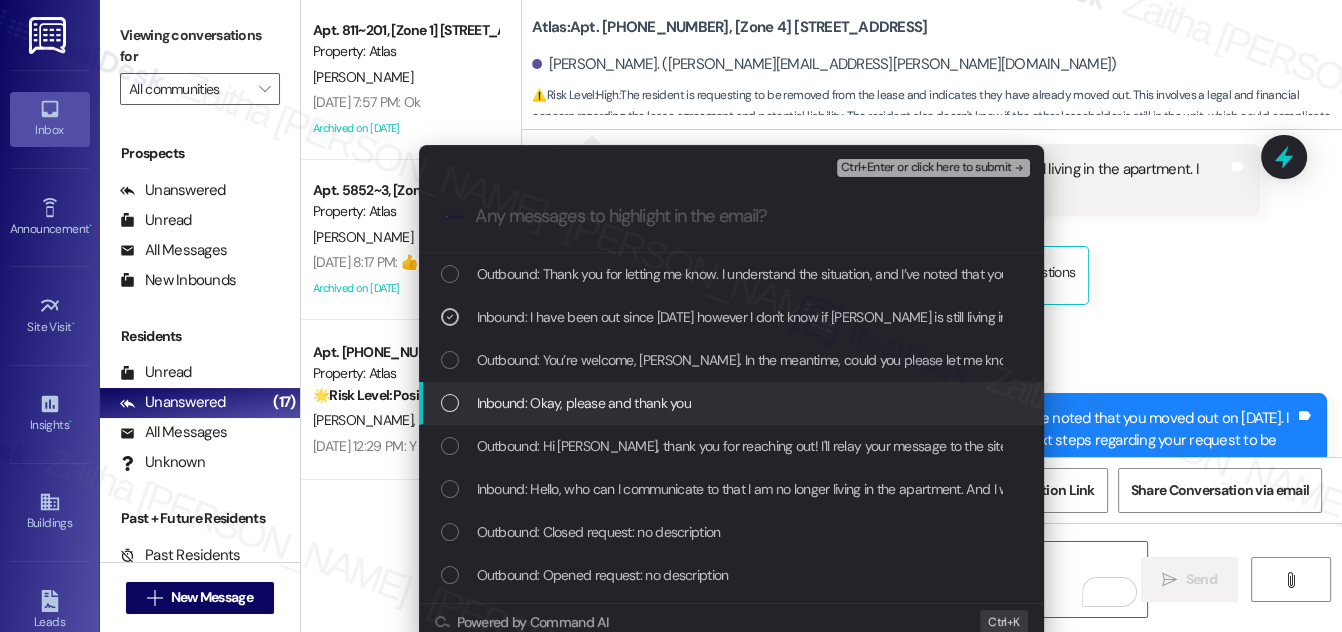 click at bounding box center [450, 403] 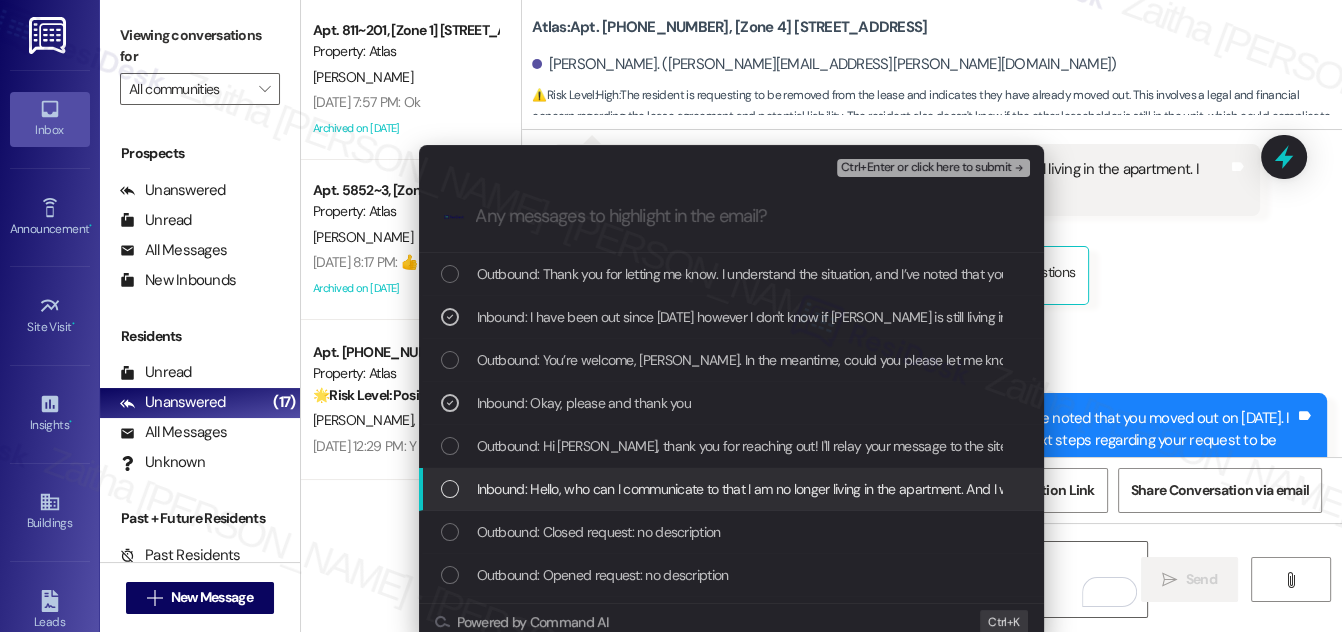 click at bounding box center [450, 489] 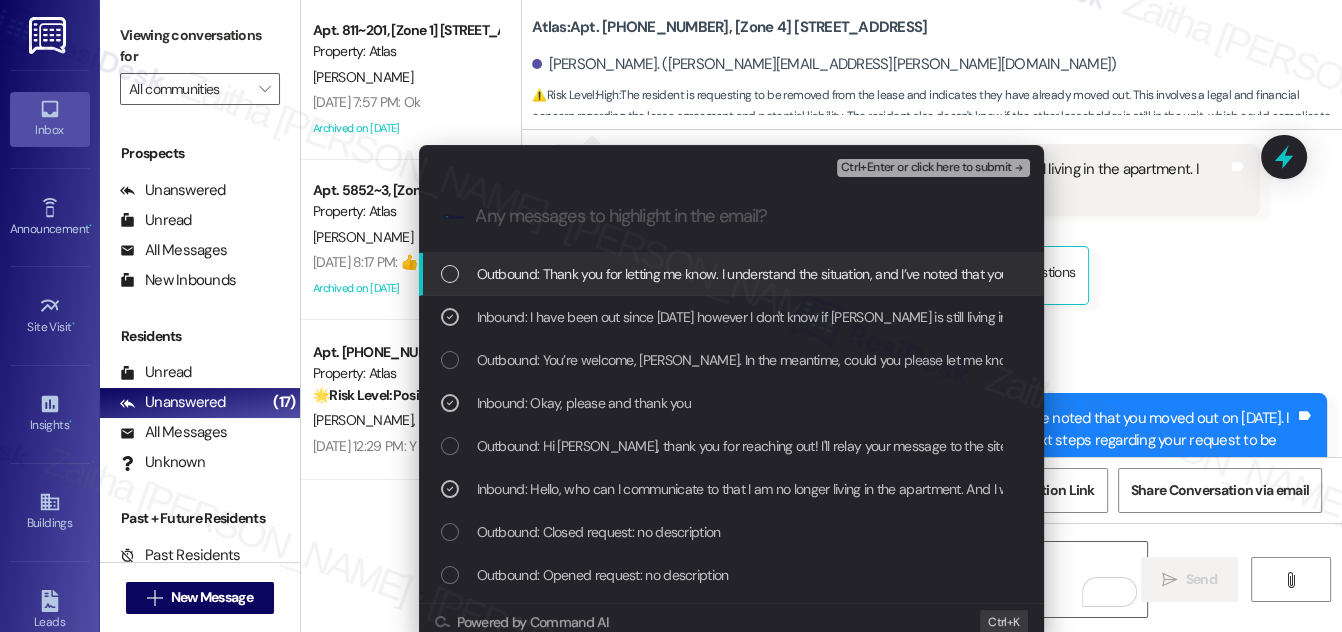 click on "Ctrl+Enter or click here to submit" at bounding box center (926, 168) 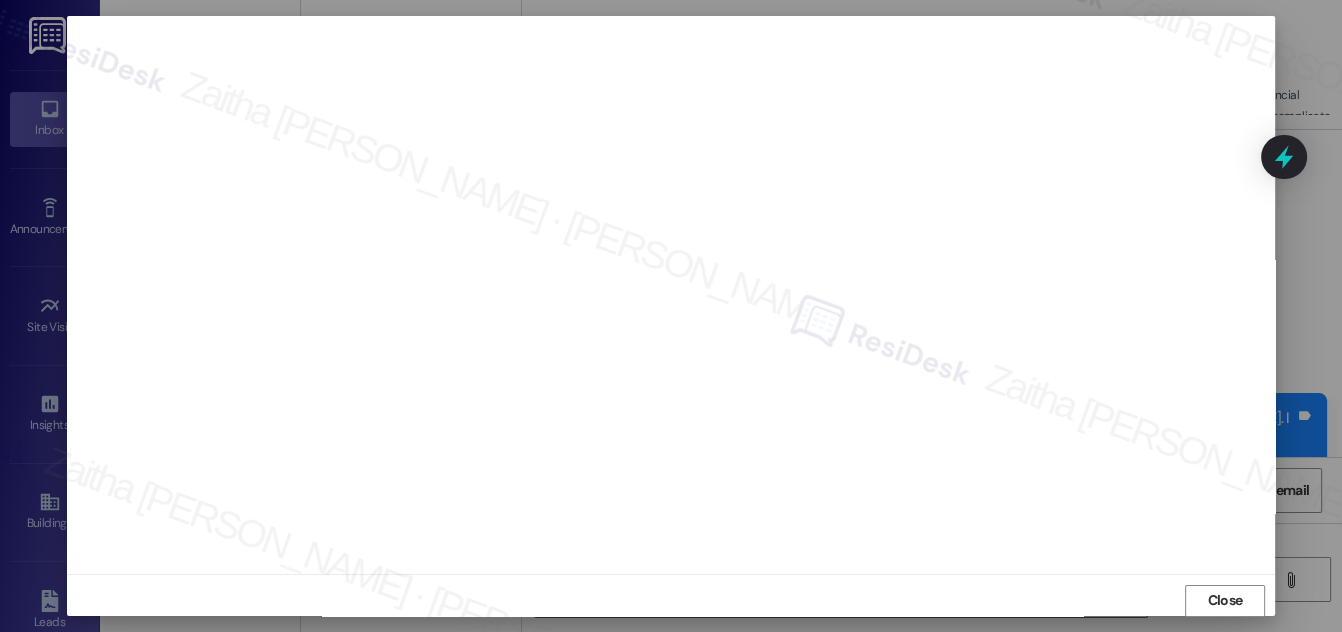 scroll, scrollTop: 21, scrollLeft: 0, axis: vertical 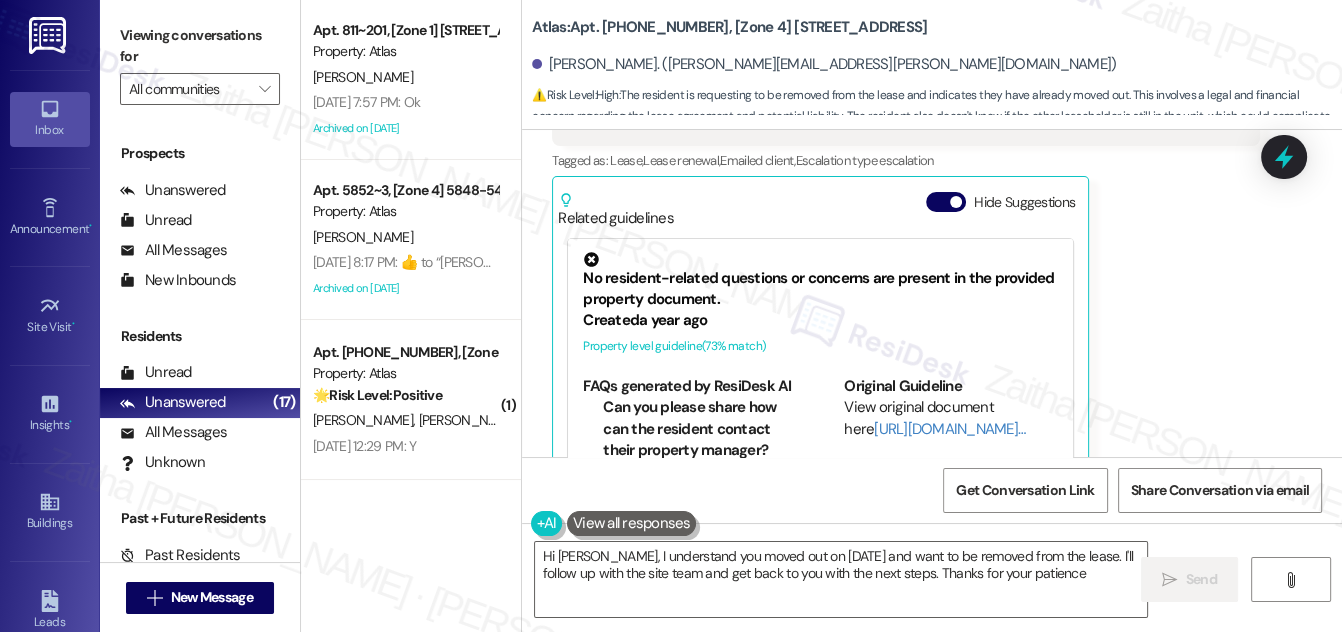 type on "Hi Ana, I understand you moved out on July 27th and want to be removed from the lease. I'll follow up with the site team and get back to you with the next steps. Thanks for your patience!" 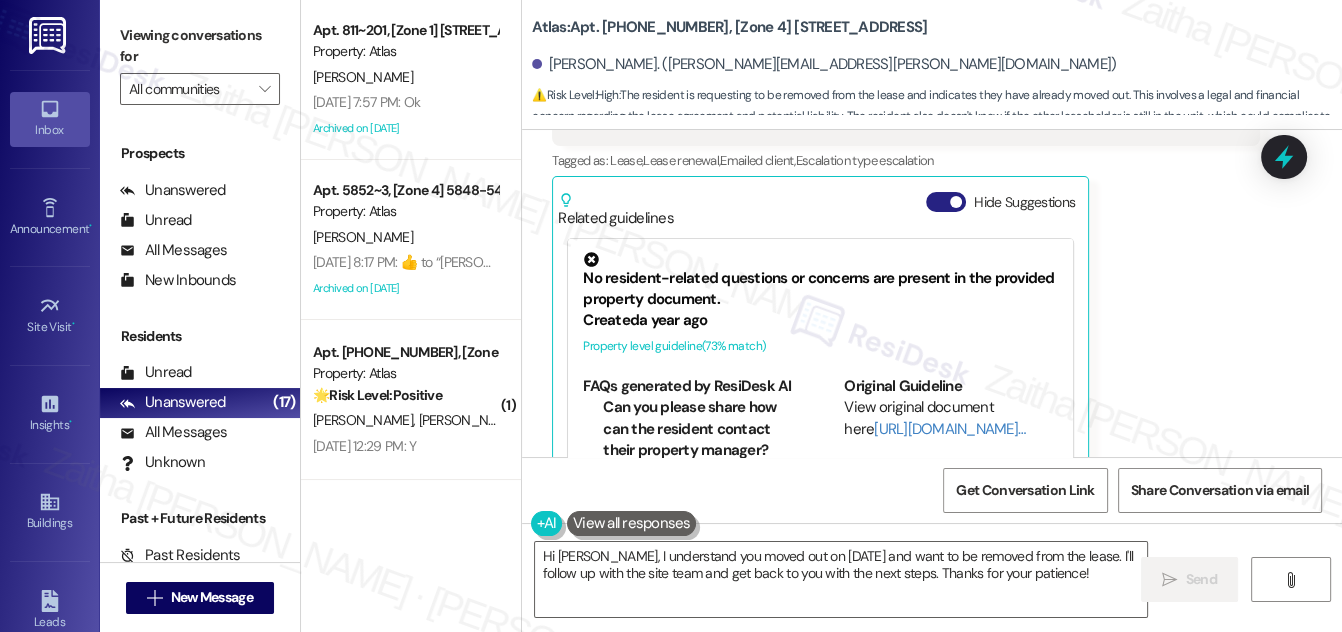 click on "Hide Suggestions" at bounding box center (946, 202) 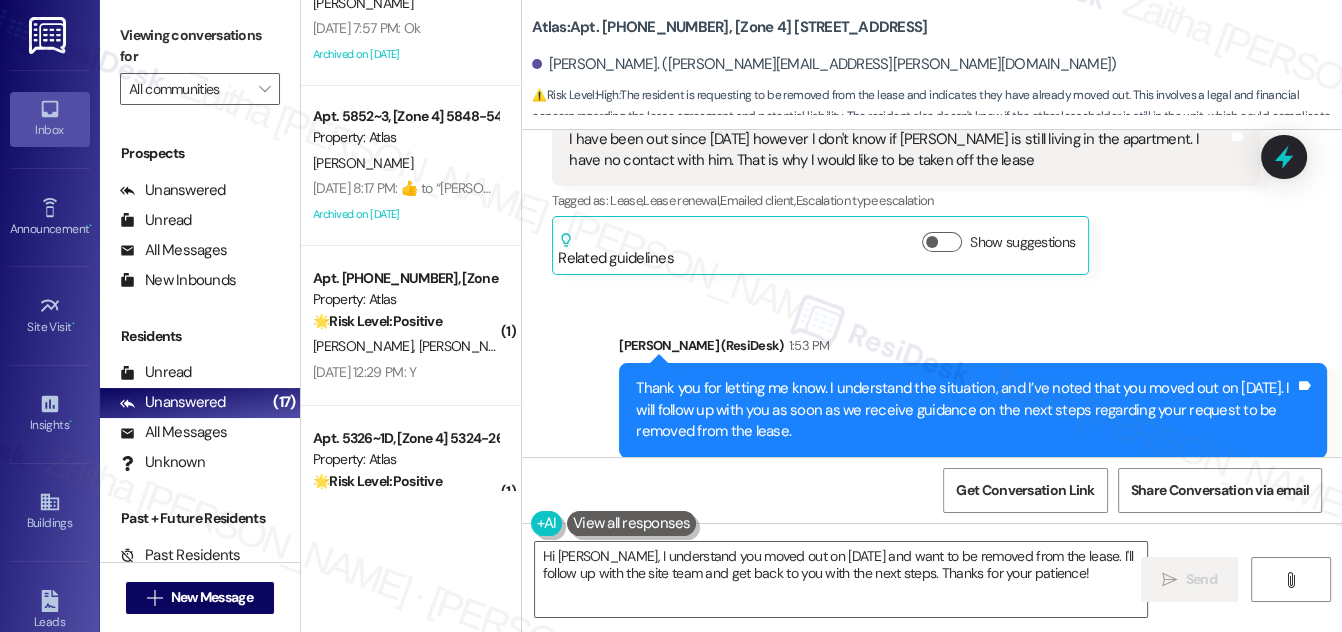 scroll, scrollTop: 181, scrollLeft: 0, axis: vertical 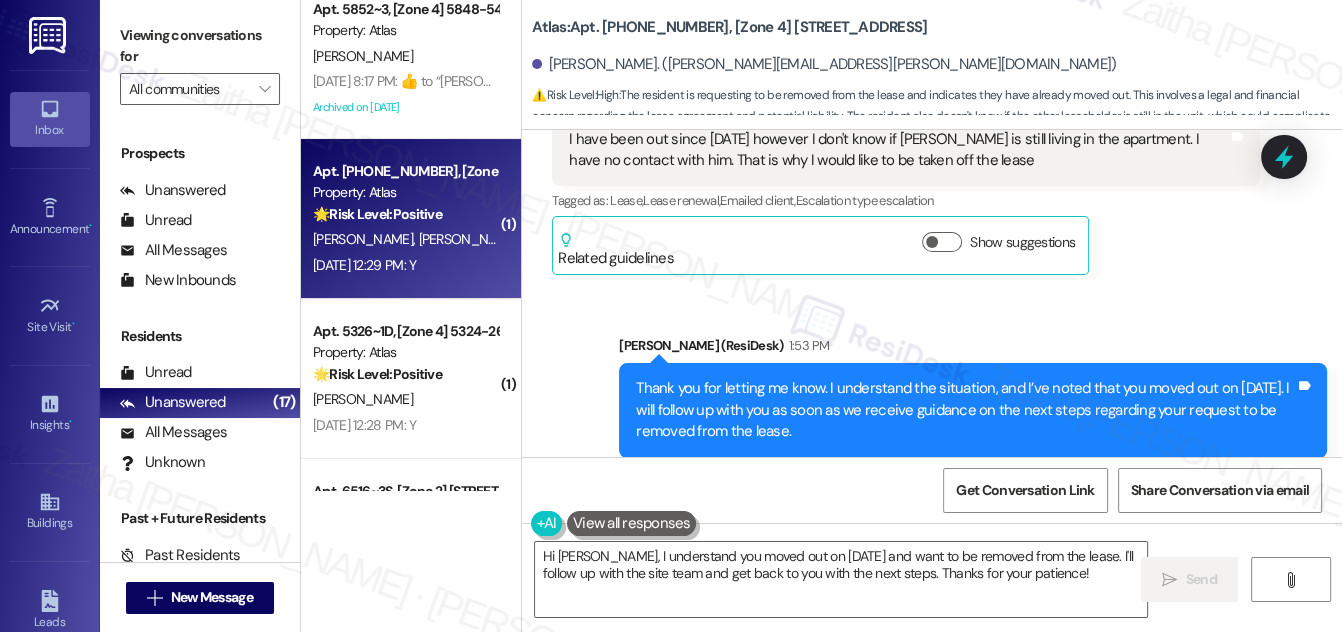 click on "C. Greene M. Harrington" at bounding box center (405, 239) 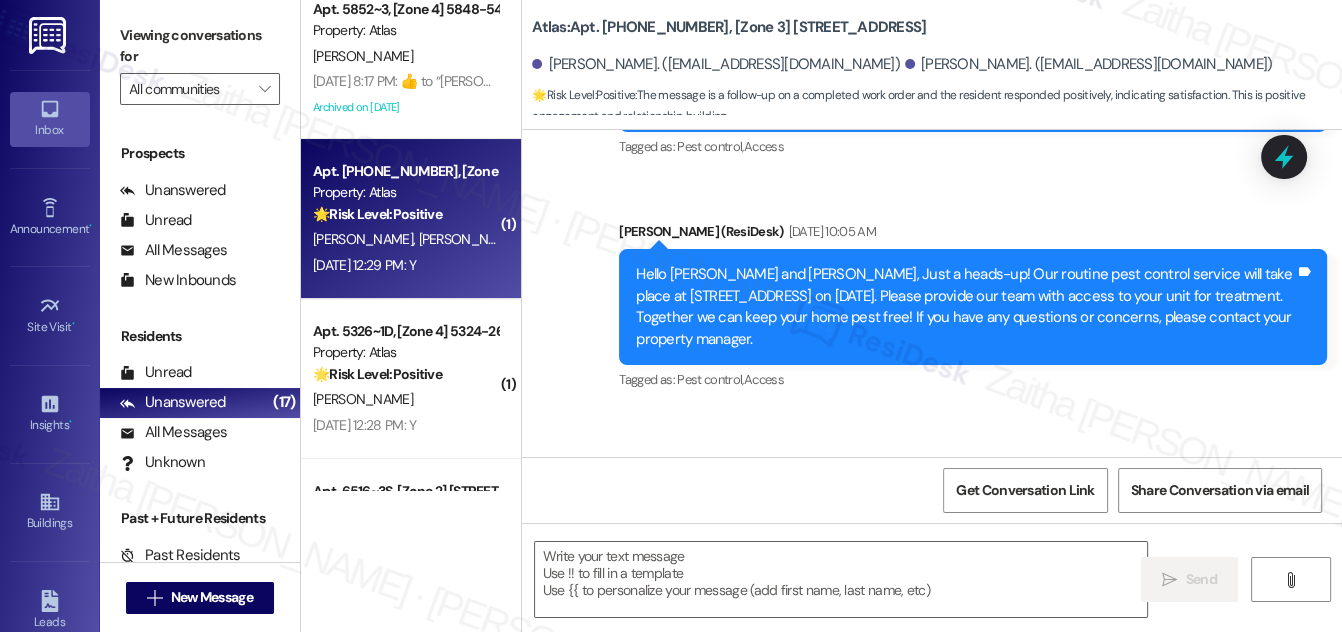 type on "Fetching suggested responses. Please feel free to read through the conversation in the meantime." 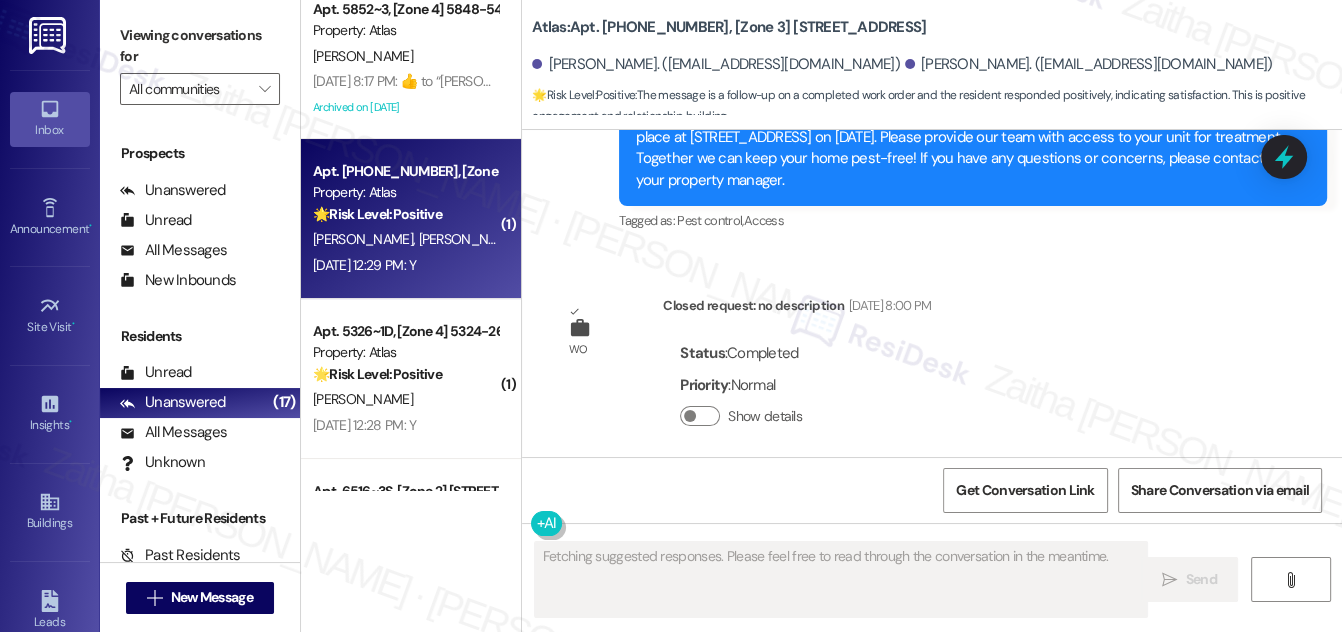 scroll, scrollTop: 8934, scrollLeft: 0, axis: vertical 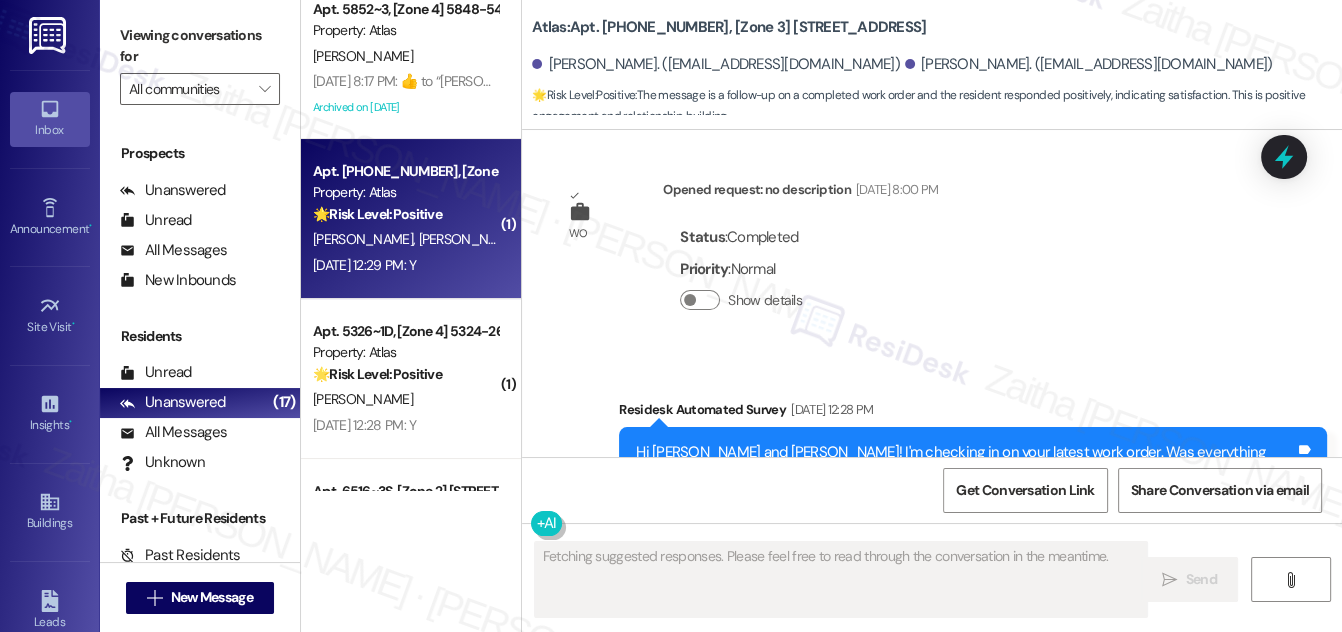 drag, startPoint x: 474, startPoint y: 228, endPoint x: 413, endPoint y: 202, distance: 66.309875 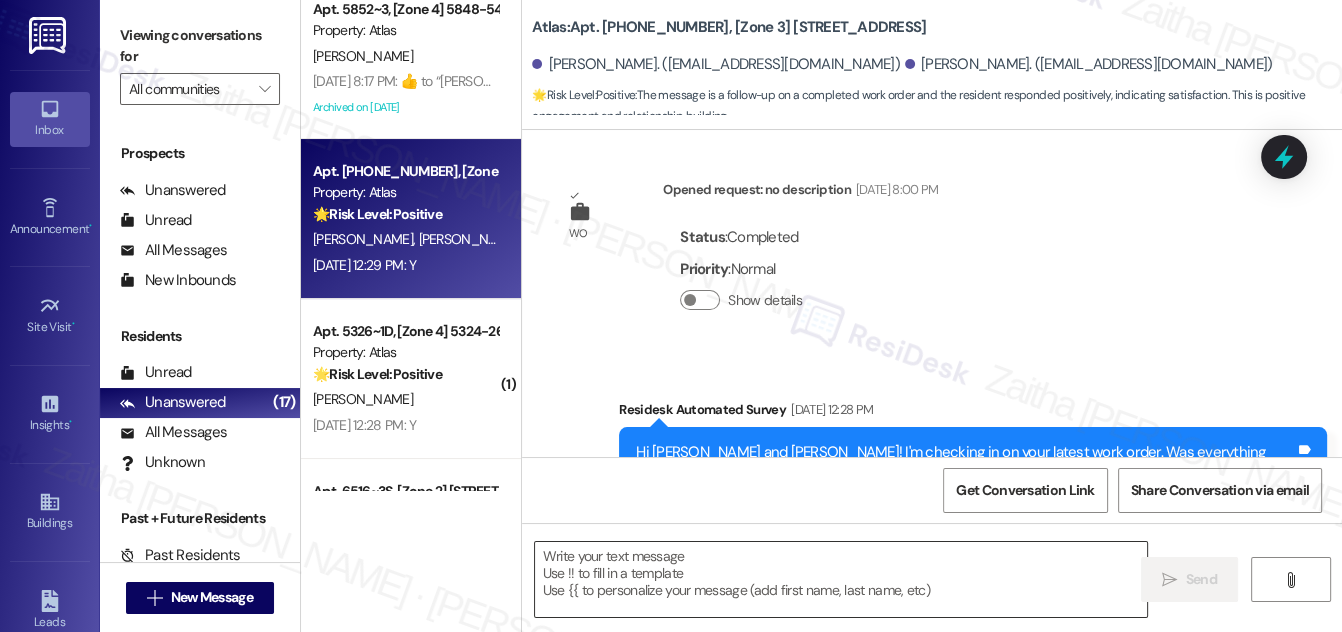 click at bounding box center [841, 579] 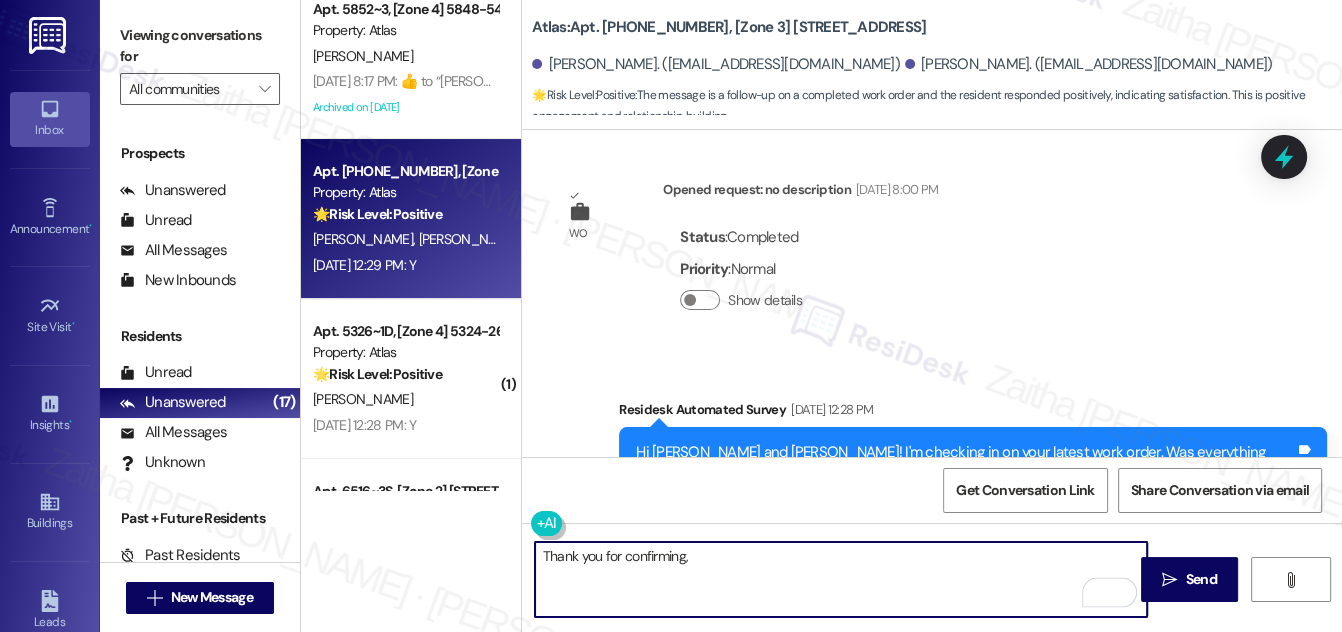 click on "Charles Greene Jul 25, 2025 at 12:29 PM" at bounding box center [645, 604] 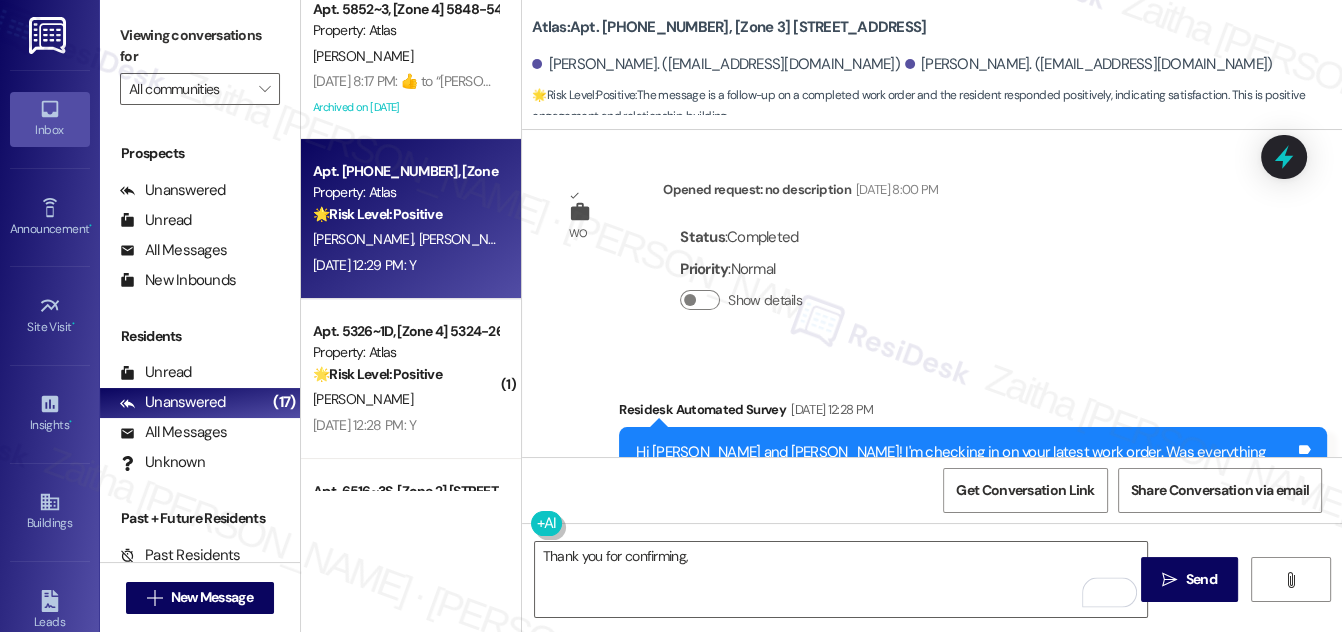 click on "Charles Greene Jul 25, 2025 at 12:29 PM" at bounding box center (645, 604) 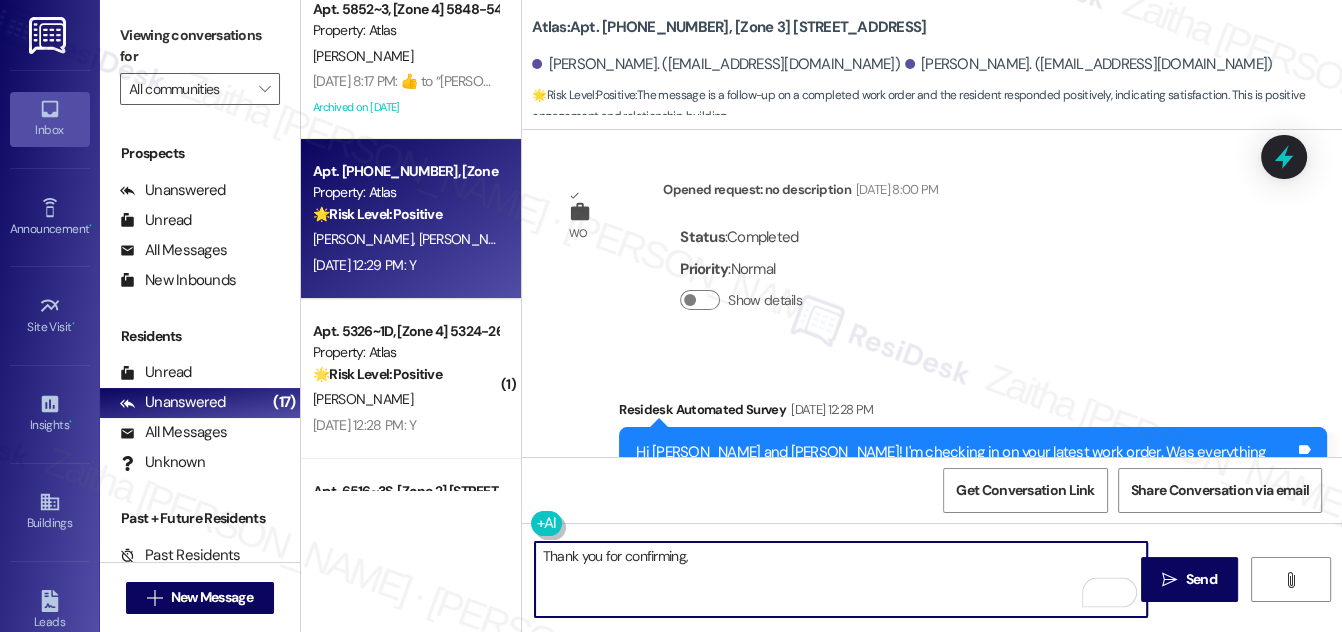 click on "Thank you for confirming," at bounding box center (841, 579) 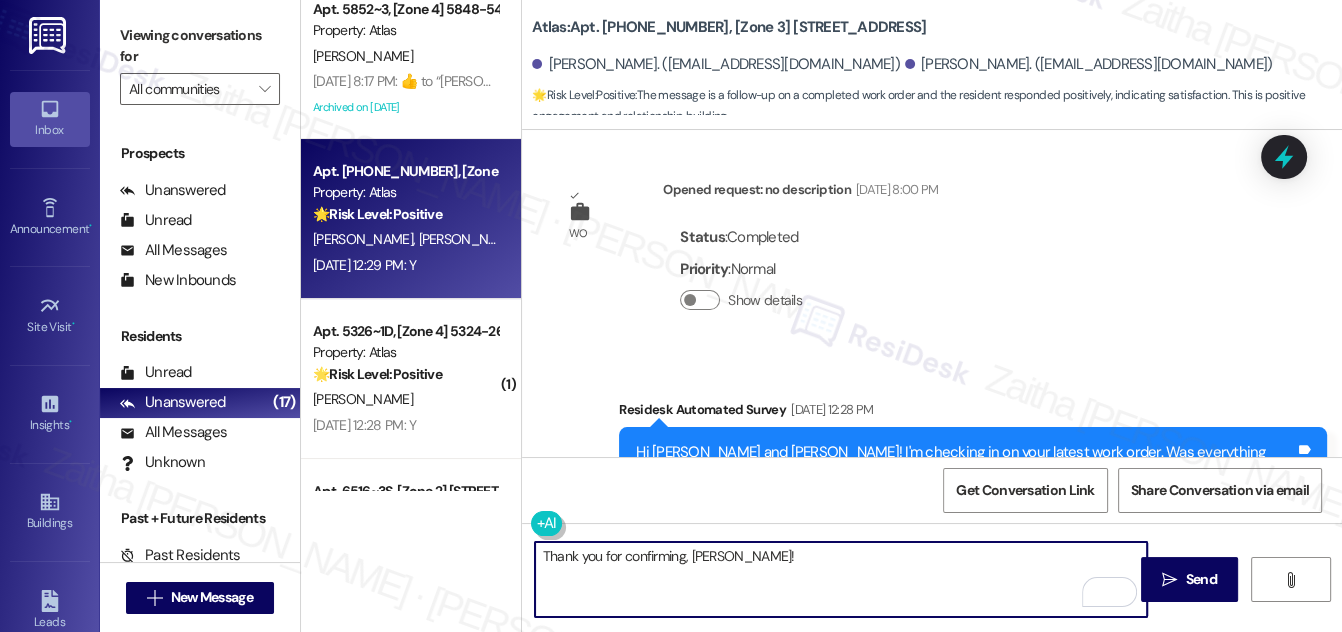 paste on "I'm happy the work order was completed to your satisfaction! We'd also love to hear your thoughts, has {{property}} lived up to your expectations?" 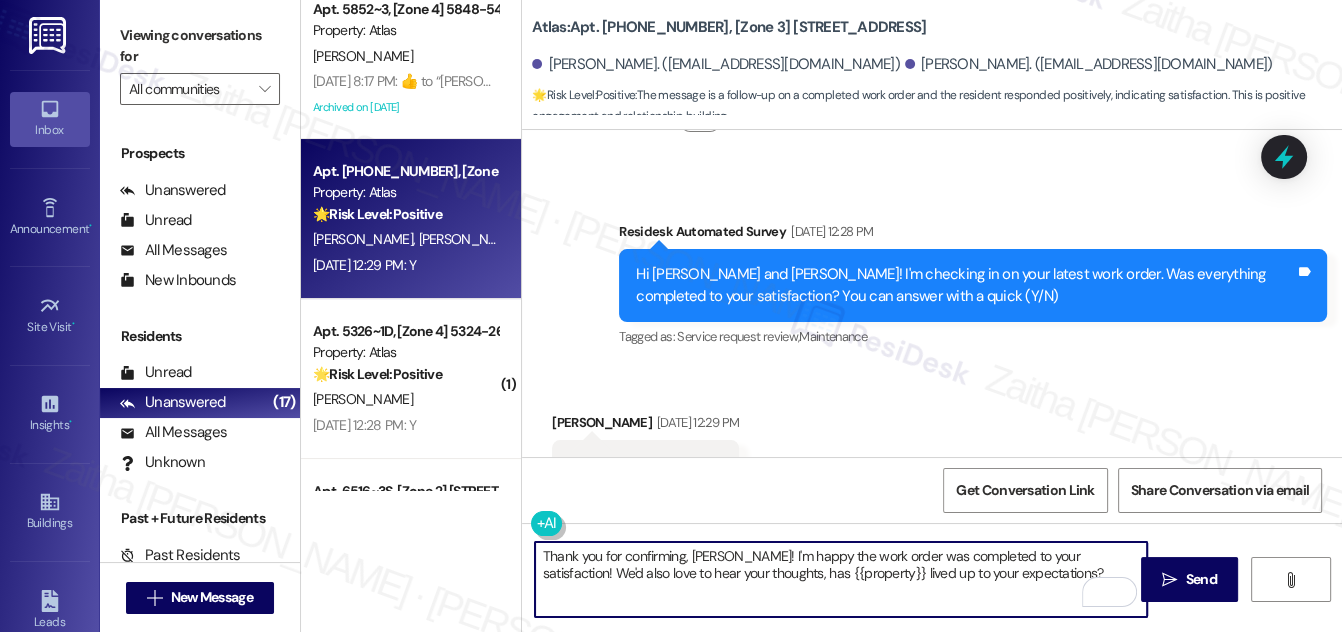 scroll, scrollTop: 9119, scrollLeft: 0, axis: vertical 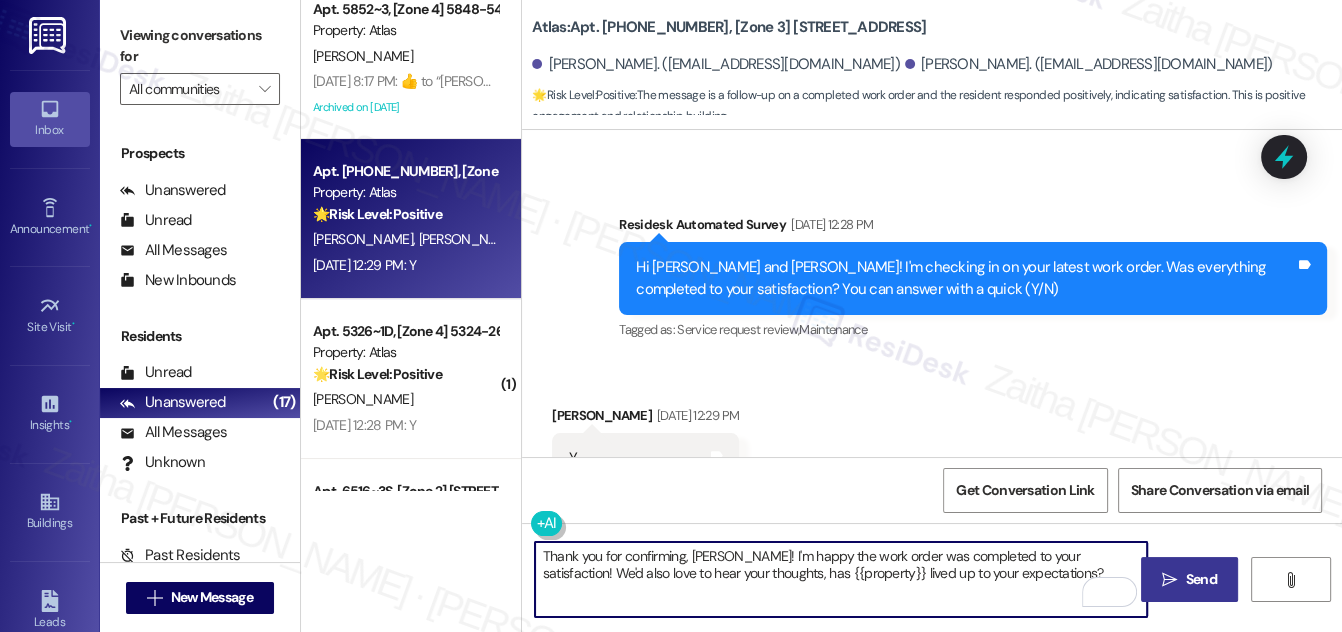 type on "Thank you for confirming, Charles! I'm happy the work order was completed to your satisfaction! We'd also love to hear your thoughts, has {{property}} lived up to your expectations?" 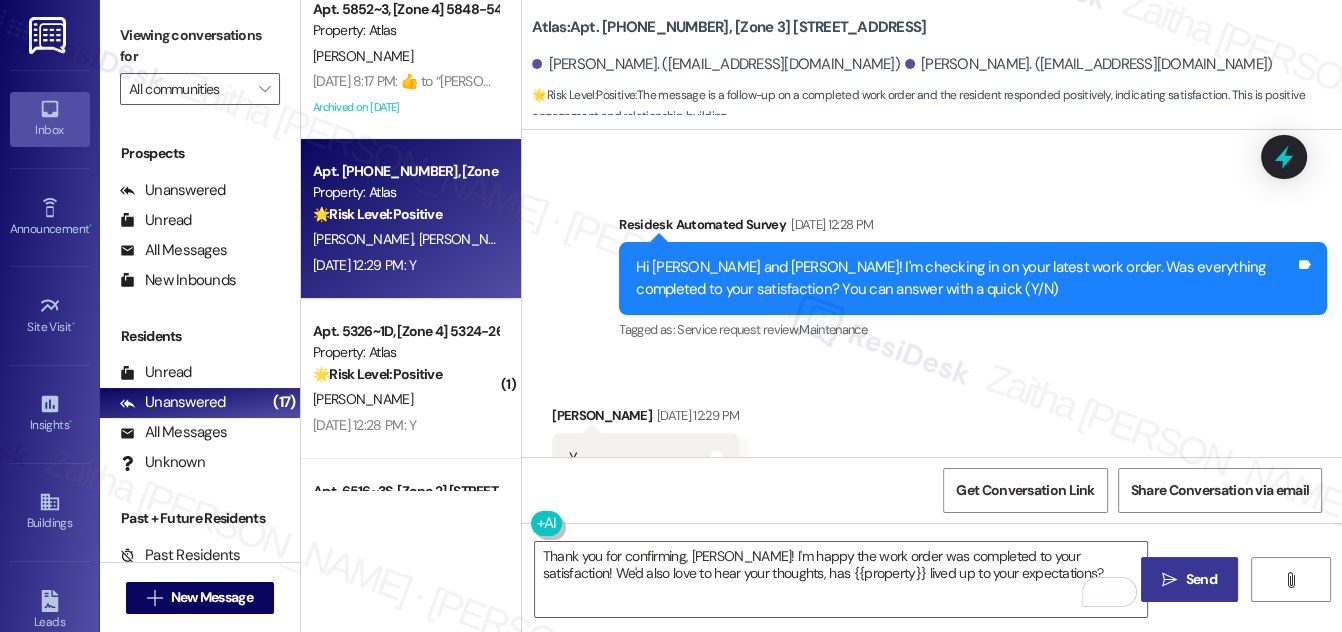 click on "Send" at bounding box center (1201, 579) 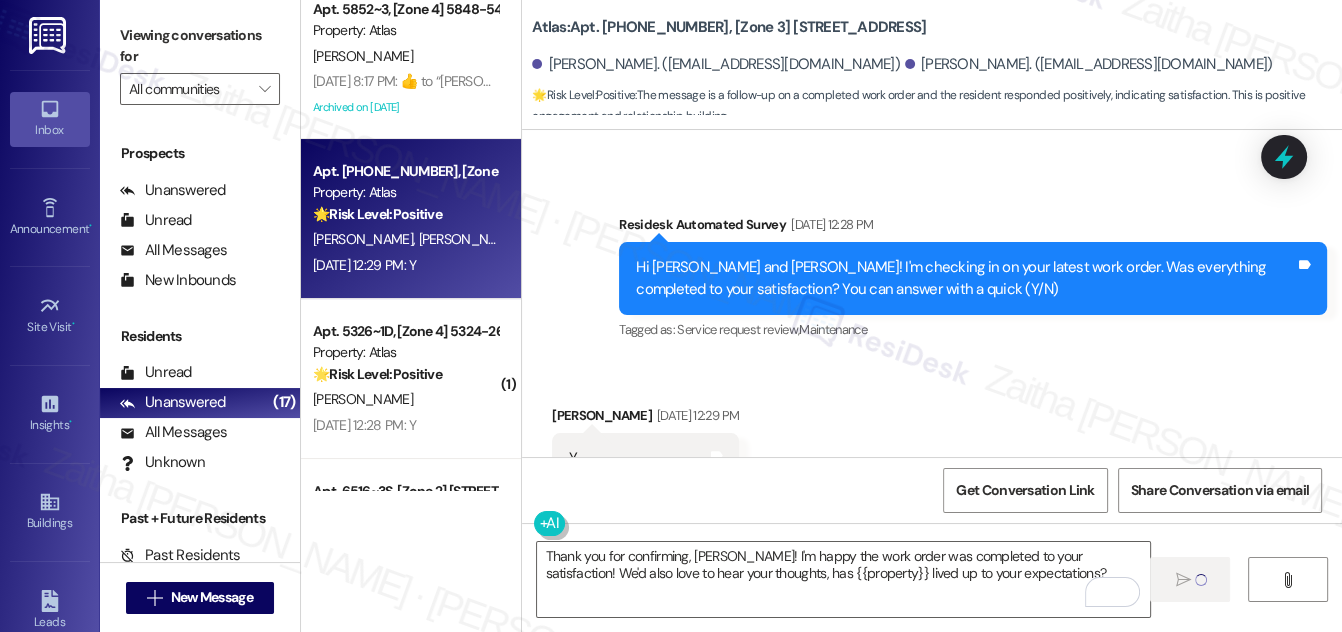 type 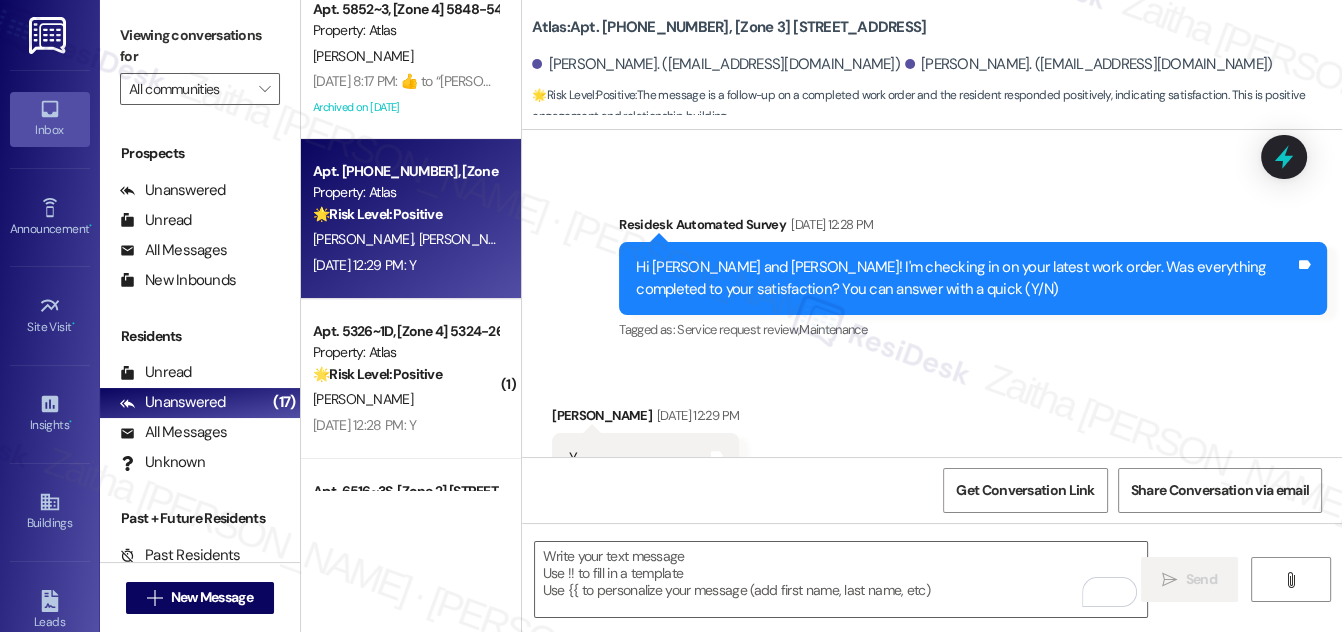 scroll, scrollTop: 8934, scrollLeft: 0, axis: vertical 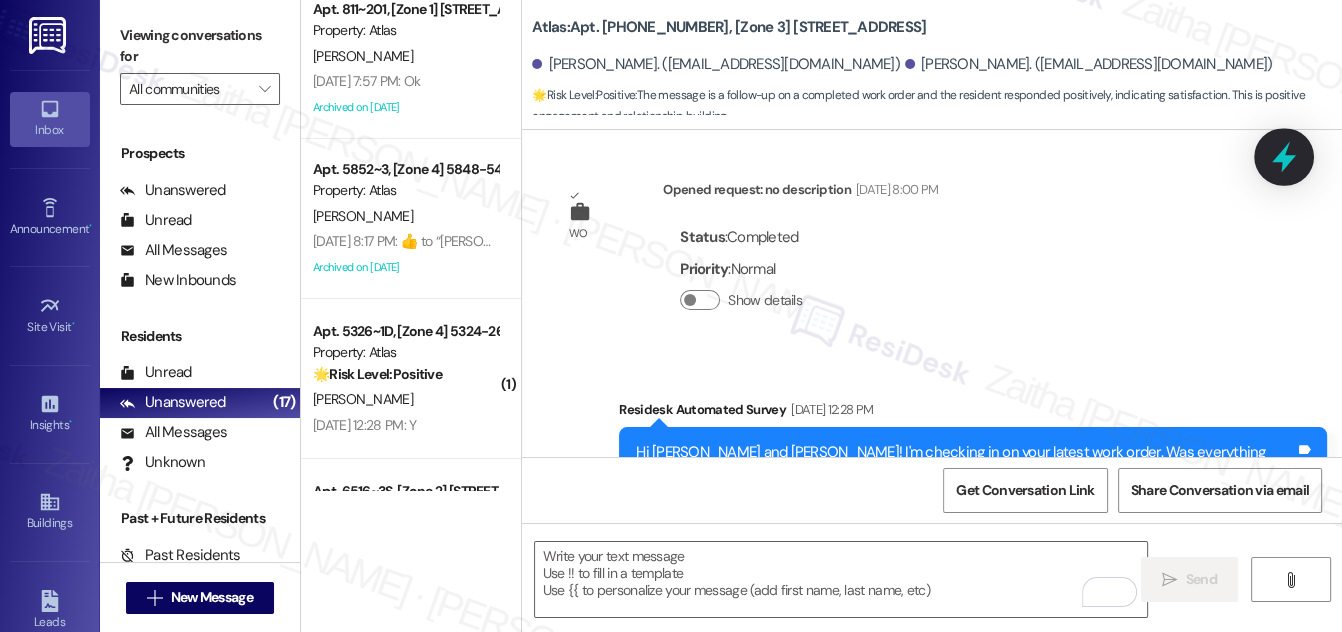 click 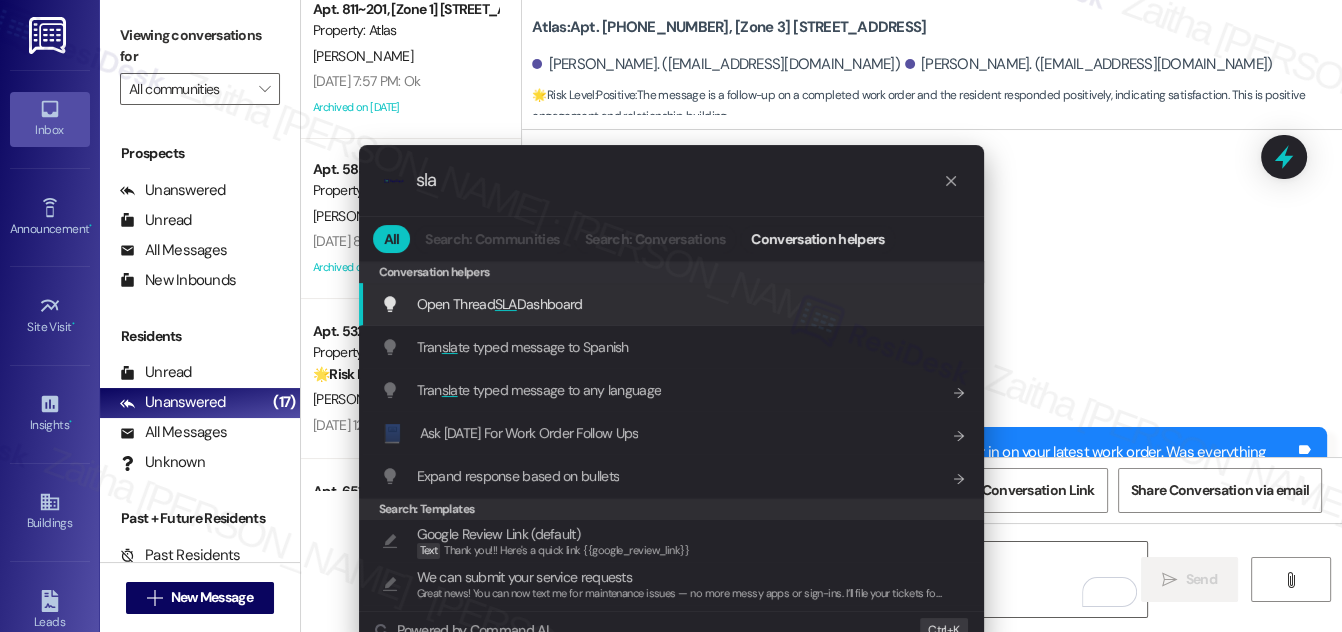 type on "sla" 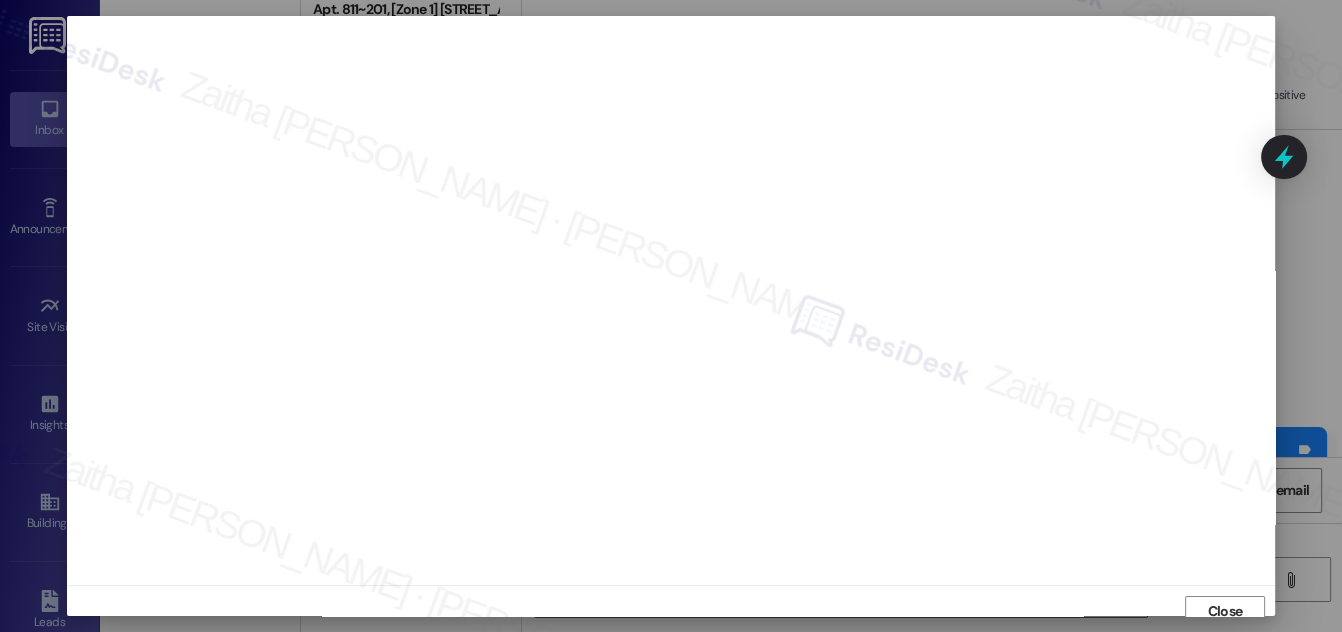 scroll, scrollTop: 11, scrollLeft: 0, axis: vertical 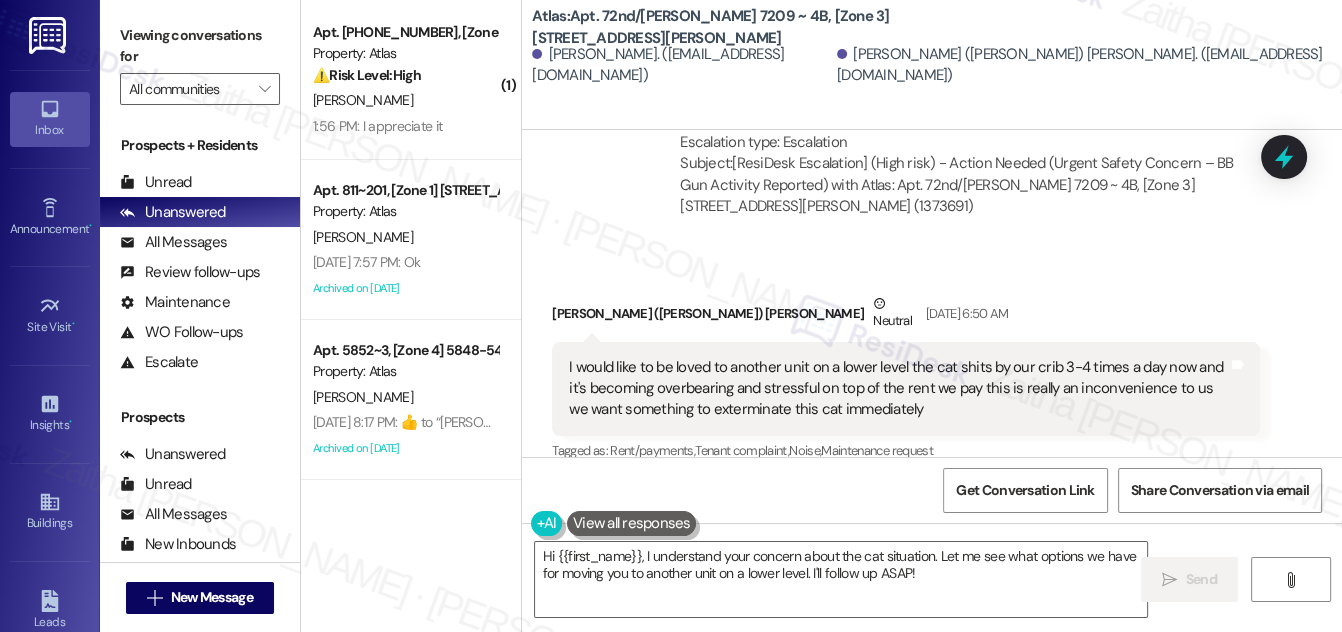 click on "Hide Suggestions" at bounding box center (946, 491) 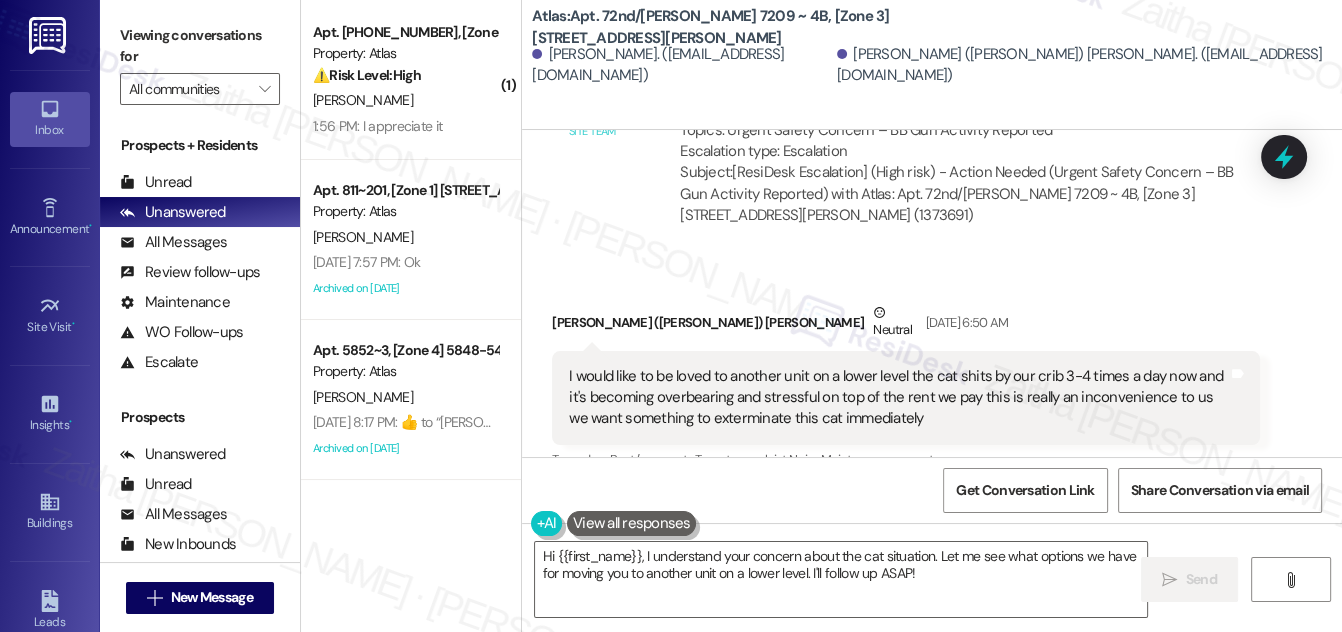 scroll, scrollTop: 8389, scrollLeft: 0, axis: vertical 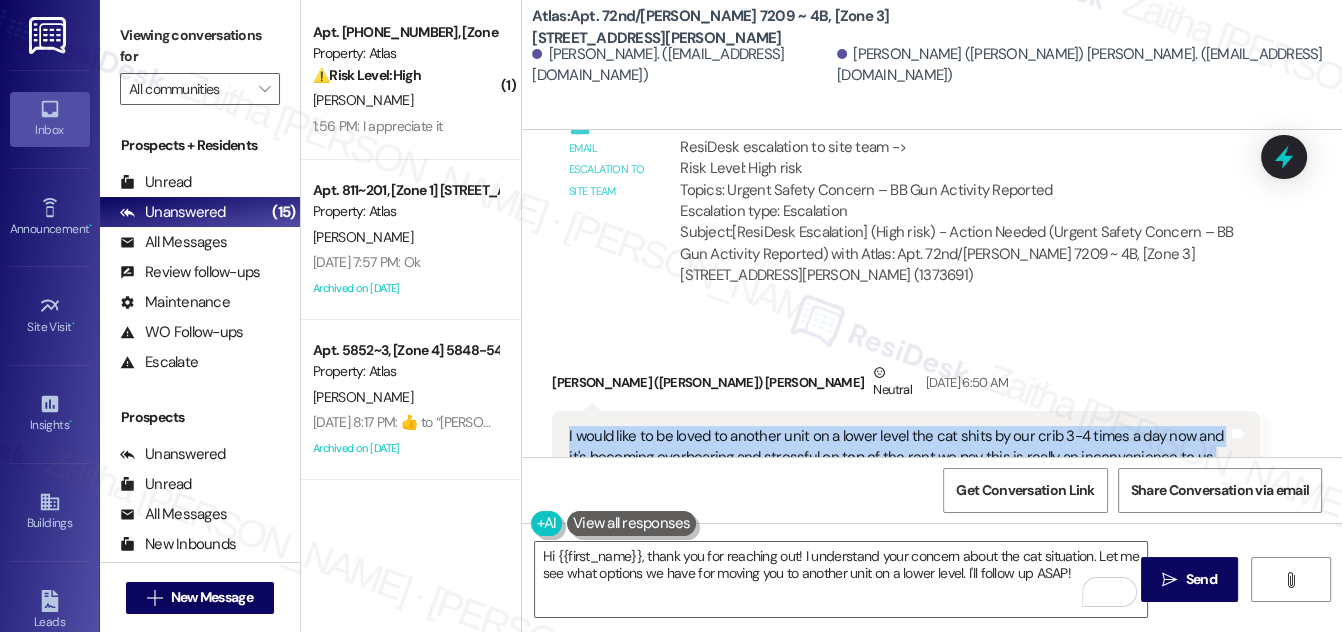 drag, startPoint x: 564, startPoint y: 260, endPoint x: 917, endPoint y: 310, distance: 356.5235 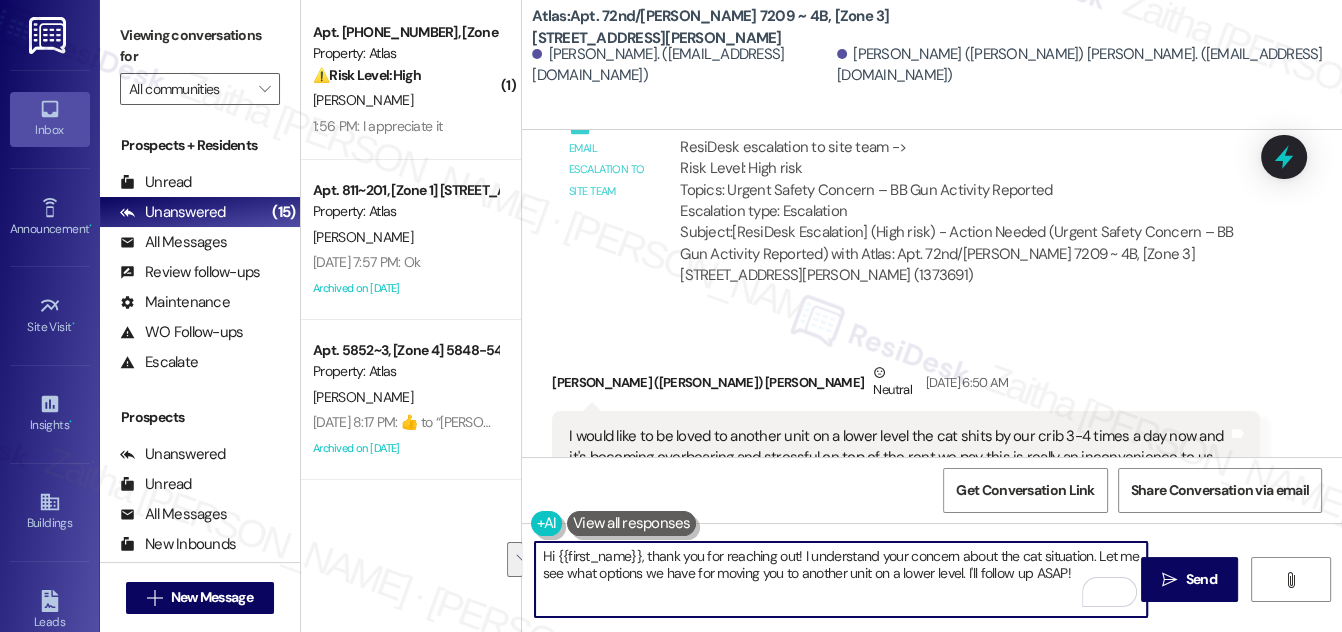 drag, startPoint x: 651, startPoint y: 557, endPoint x: 1072, endPoint y: 596, distance: 422.80255 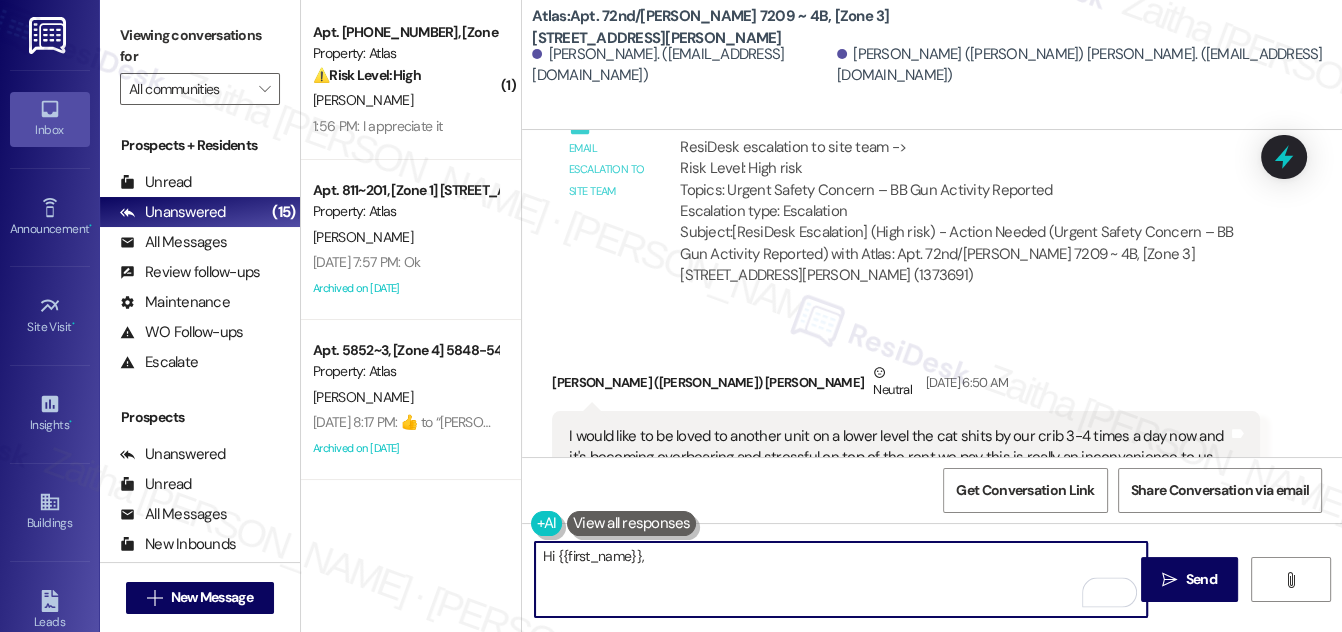 paste on "Thank you for reaching out, and I’m really sorry to hear how much this has been affecting you. I’ll check with the team about your request to be moved to a lower-level unit and also share the concerns regarding the cat." 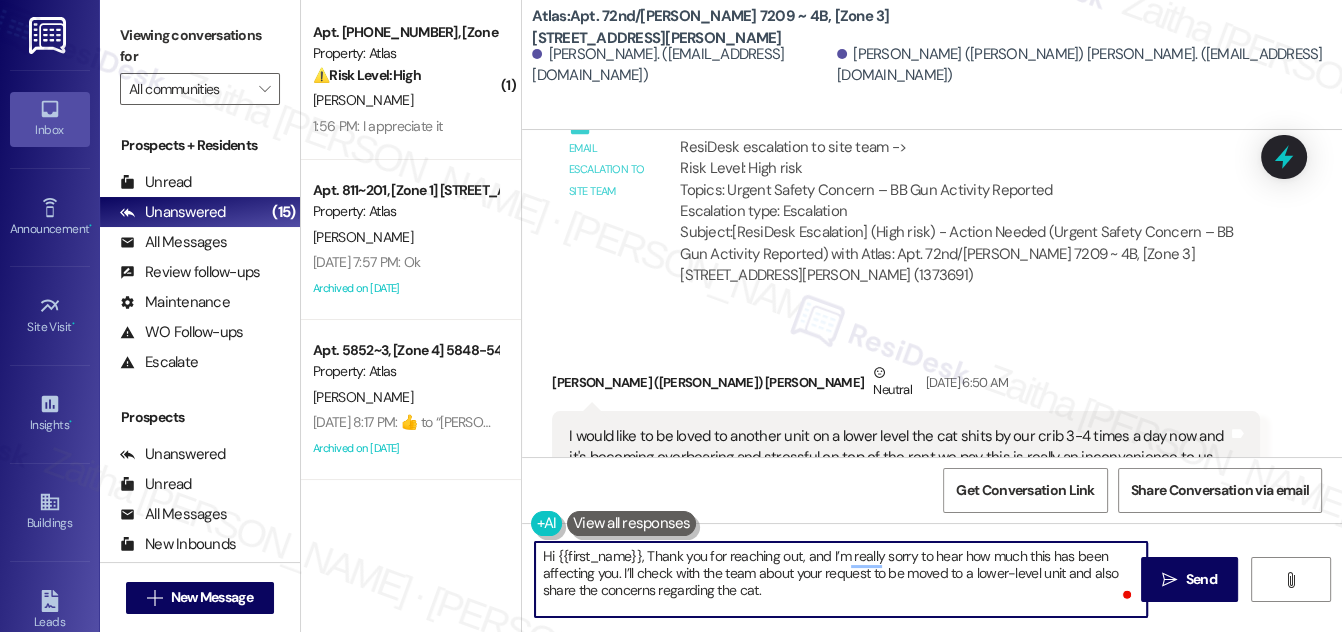 click on "Hi {{first_name}}, Thank you for reaching out, and I’m really sorry to hear how much this has been affecting you. I’ll check with the team about your request to be moved to a lower-level unit and also share the concerns regarding the cat." at bounding box center [841, 579] 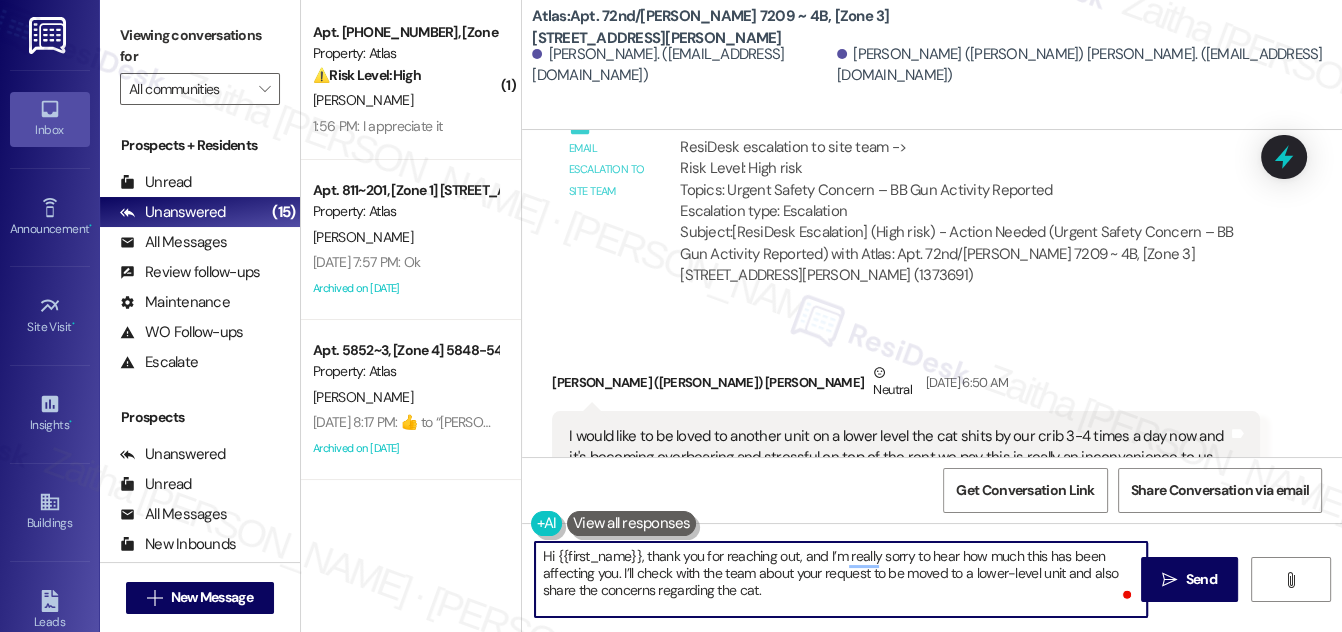 click on "Hi {{first_name}}, thank you for reaching out, and I’m really sorry to hear how much this has been affecting you. I’ll check with the team about your request to be moved to a lower-level unit and also share the concerns regarding the cat." at bounding box center [841, 579] 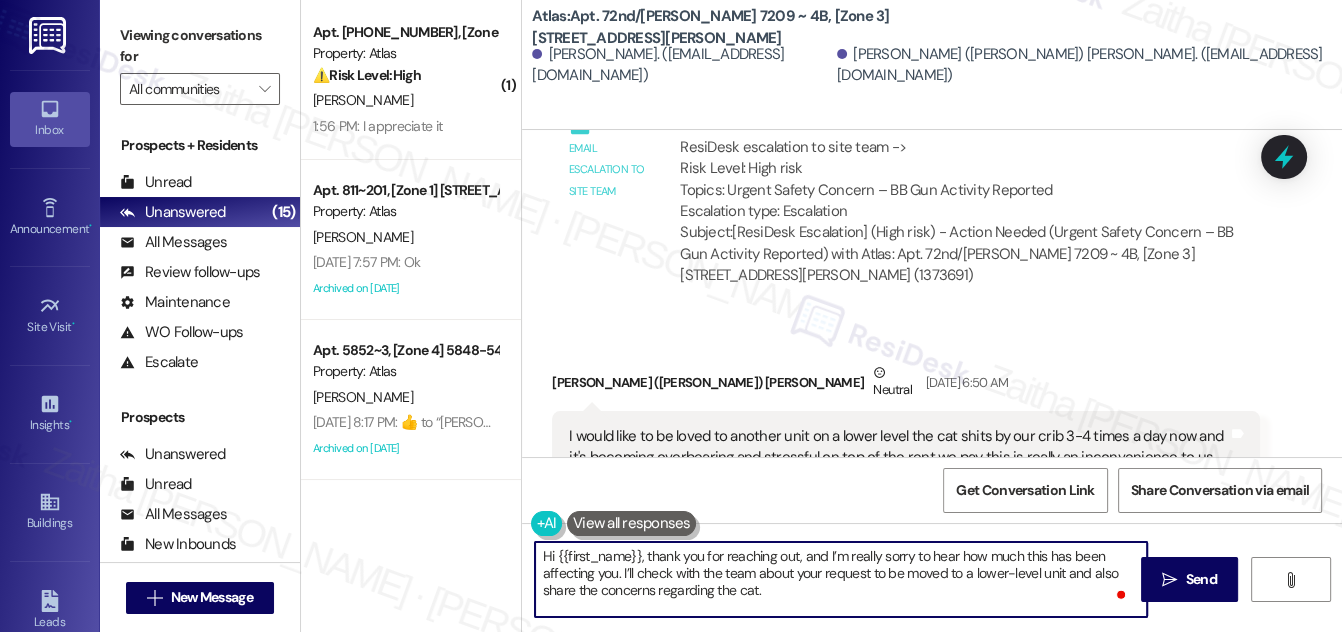 scroll, scrollTop: 16, scrollLeft: 0, axis: vertical 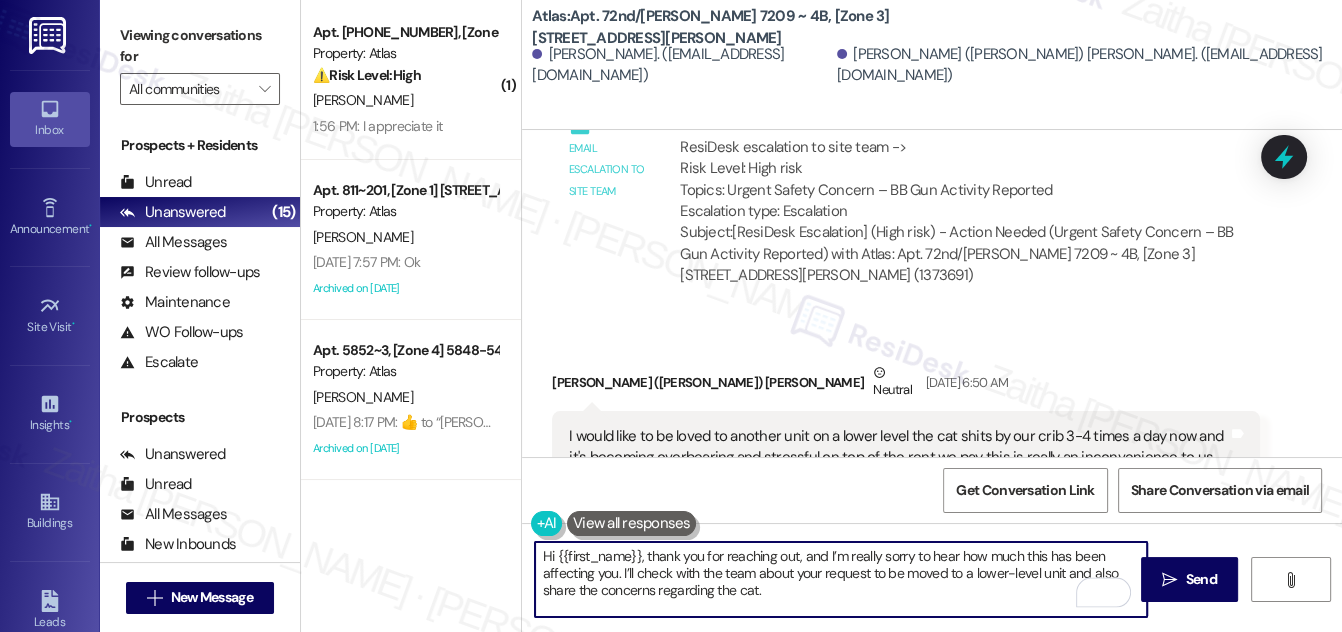 paste on "Just to clarify—do you know if the cat belongs to a neighbor, or is it a stray? Any details you can provide will help us determine the best way to address the situation." 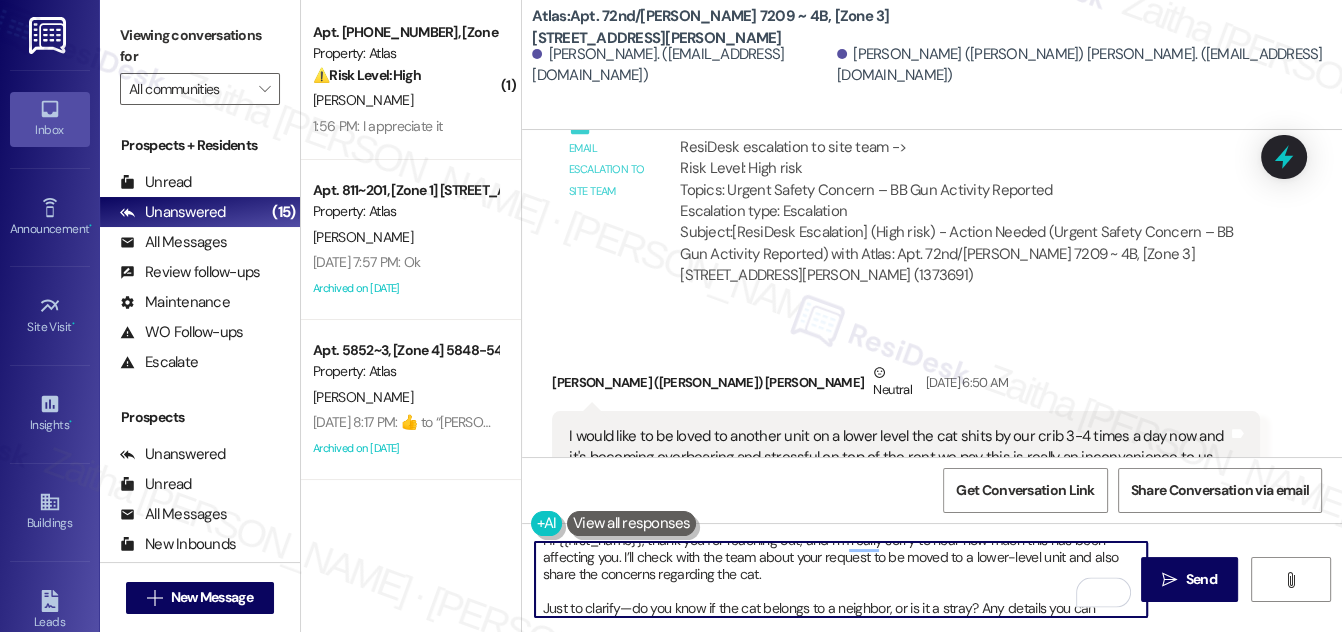 scroll, scrollTop: 34, scrollLeft: 0, axis: vertical 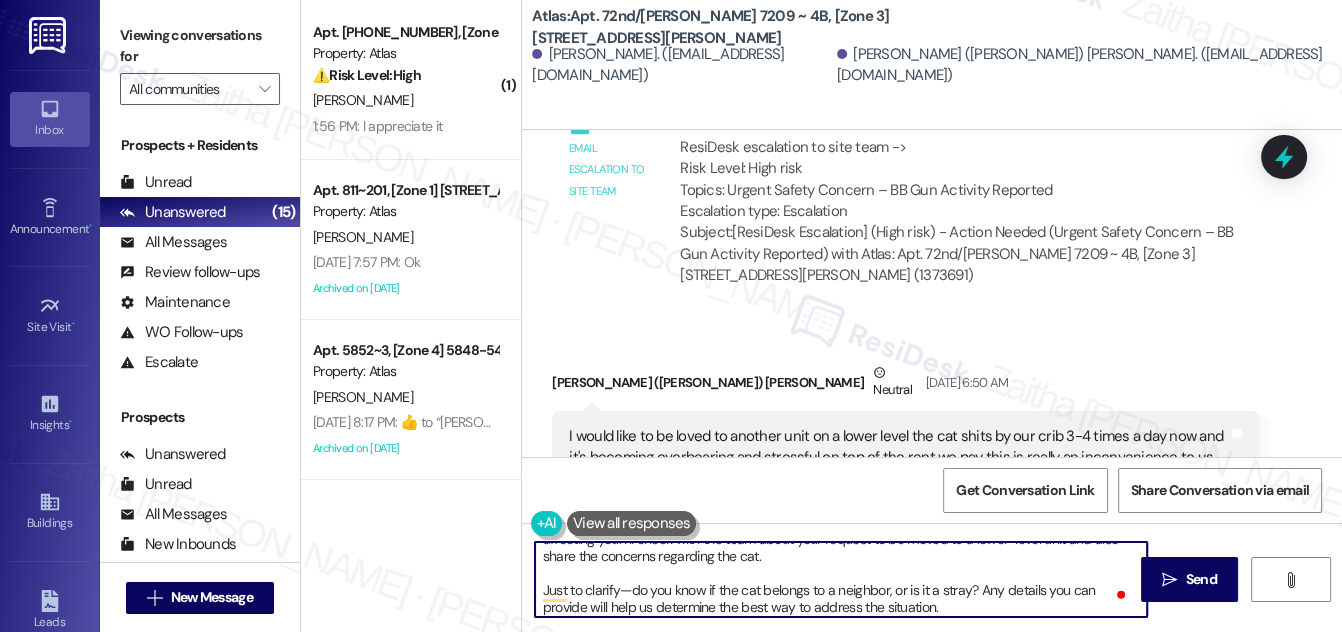 click on "Hi {{first_name}}, thank you for reaching out, and I’m really sorry to hear how much this has been affecting you. I’ll check with the team about your request to be moved to a lower-level unit and also share the concerns regarding the cat.
Just to clarify—do you know if the cat belongs to a neighbor, or is it a stray? Any details you can provide will help us determine the best way to address the situation." at bounding box center [841, 579] 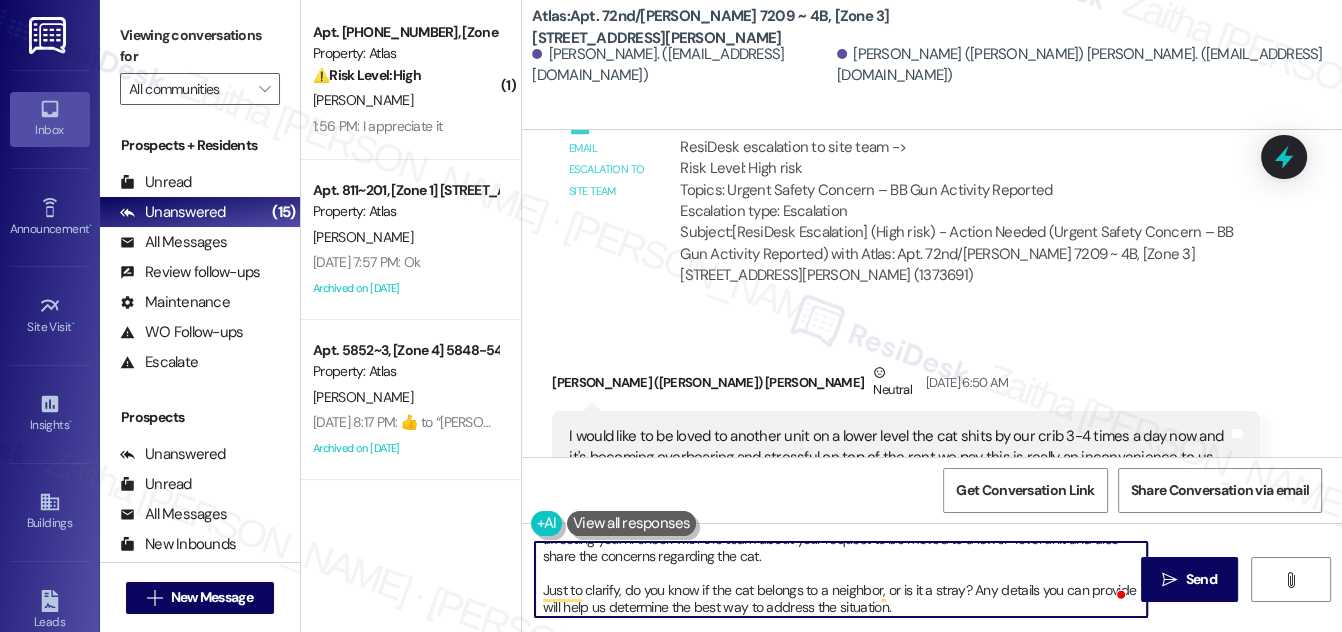 scroll, scrollTop: 0, scrollLeft: 0, axis: both 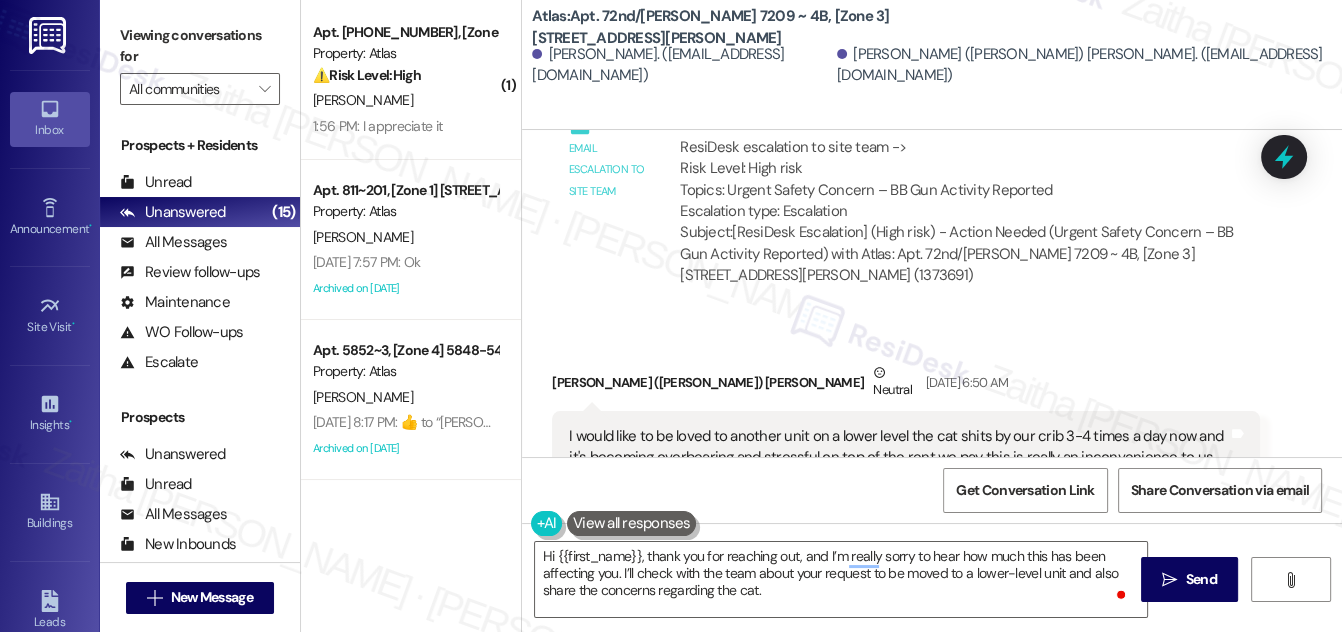 click on "Camille (Melo) Sanders   Neutral Jul 26, 2025 at 6:50 AM" at bounding box center [906, 386] 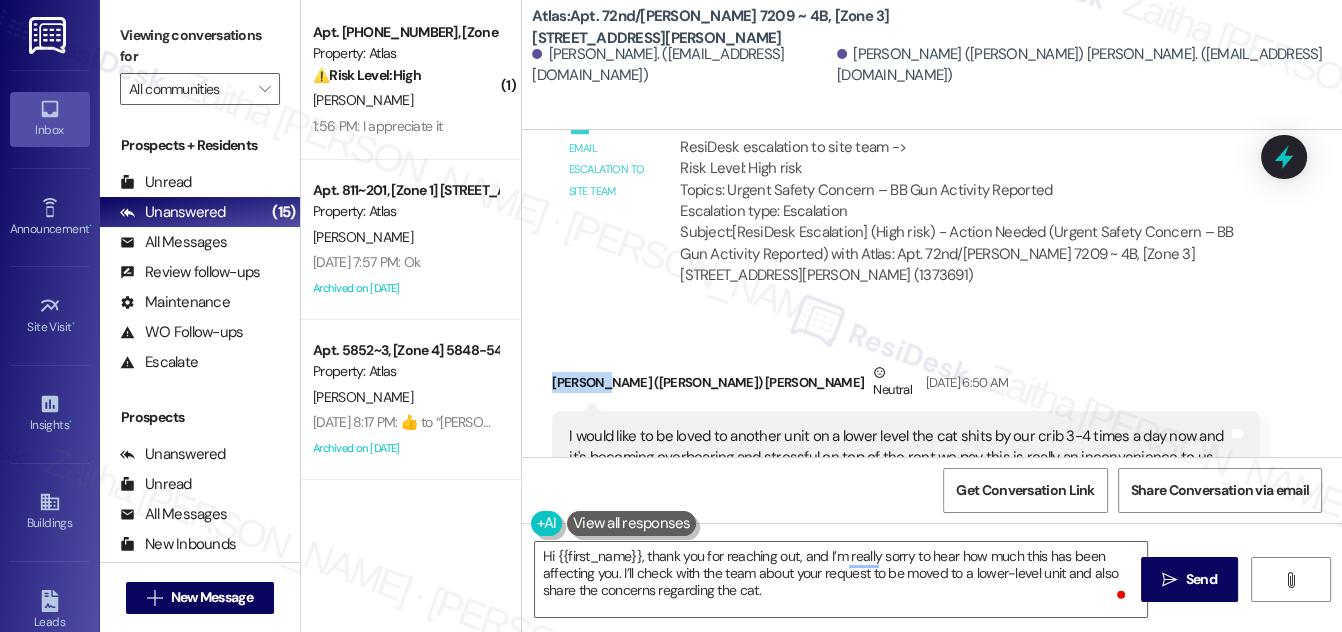 click on "Camille (Melo) Sanders   Neutral Jul 26, 2025 at 6:50 AM" at bounding box center [906, 386] 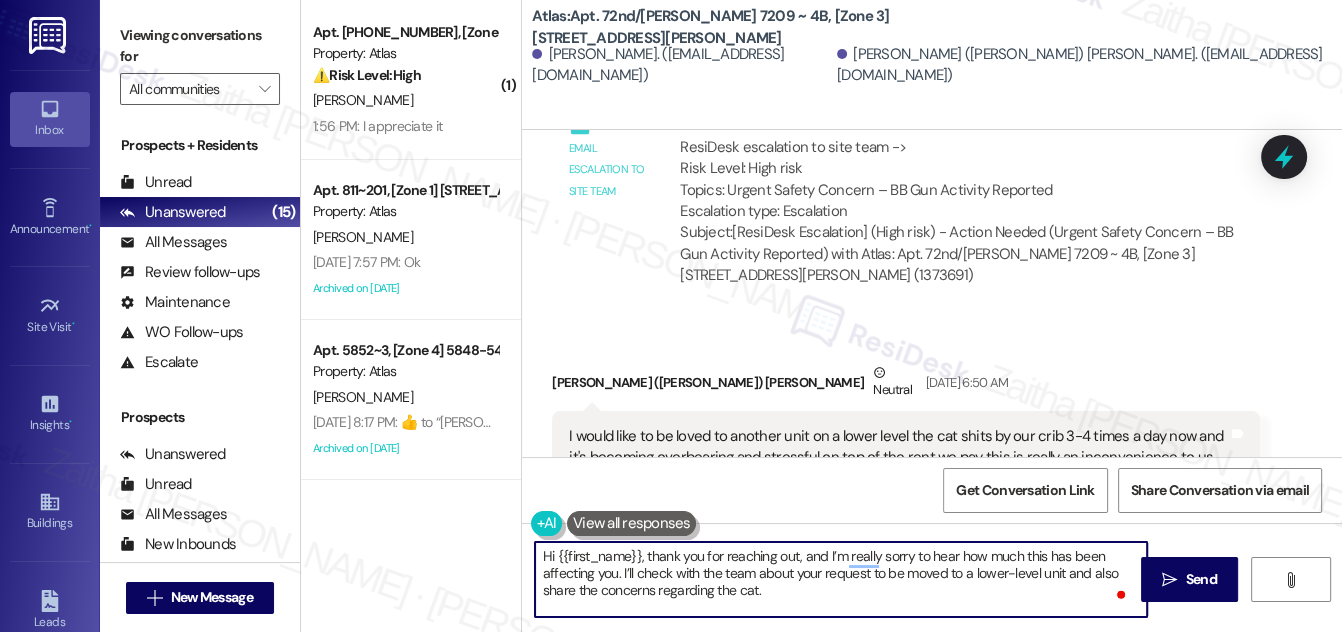 click on "Hi {{first_name}}, thank you for reaching out, and I’m really sorry to hear how much this has been affecting you. I’ll check with the team about your request to be moved to a lower-level unit and also share the concerns regarding the cat.
Just to clarify, do you know if the cat belongs to a neighbor, or is it a stray? Any details you can provide will help us determine the best way to address the situation." at bounding box center (841, 579) 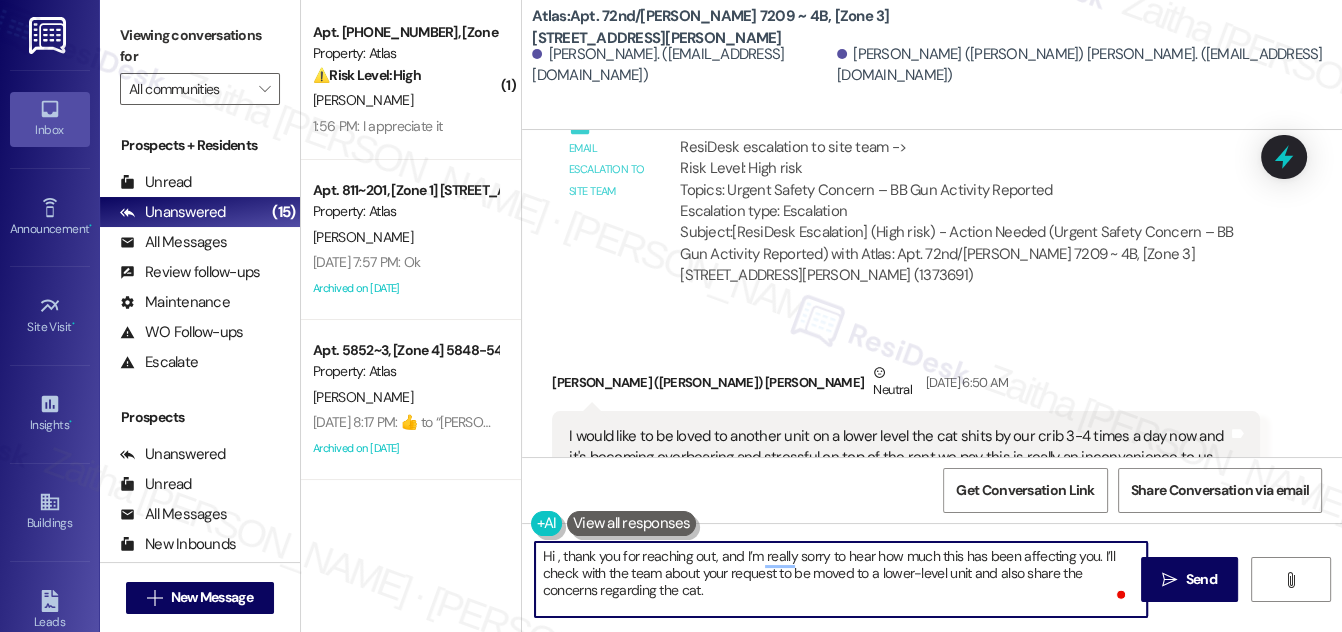 paste on "Camille" 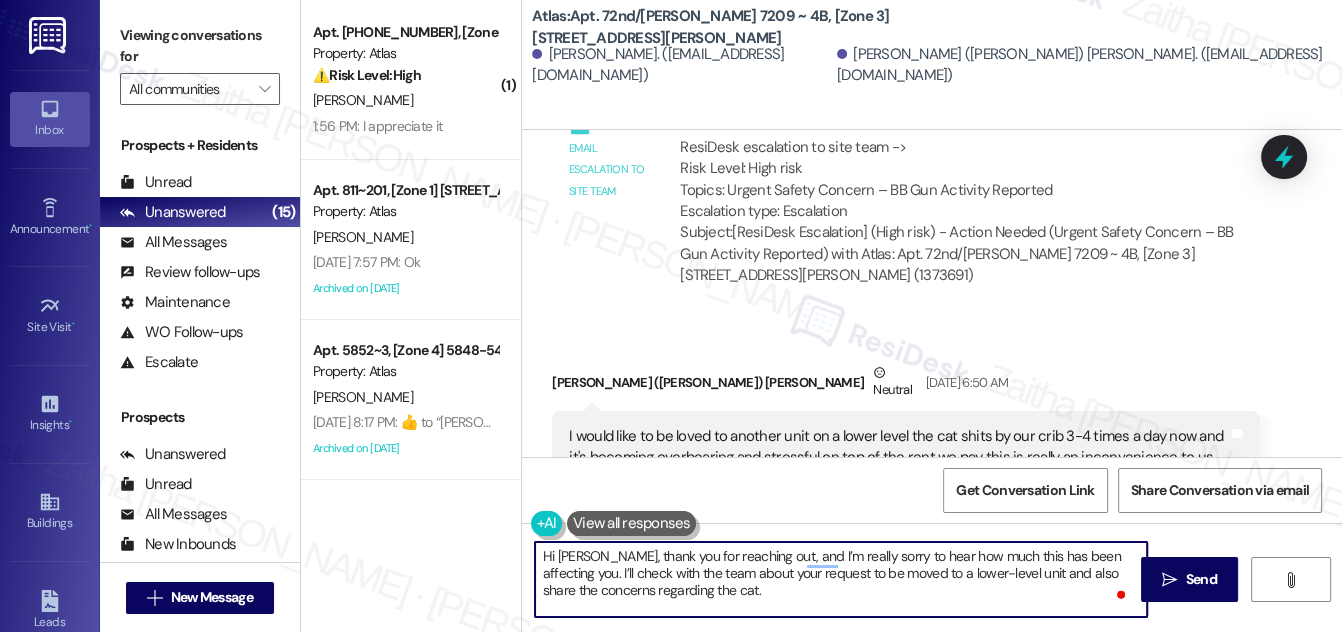 scroll, scrollTop: 39, scrollLeft: 0, axis: vertical 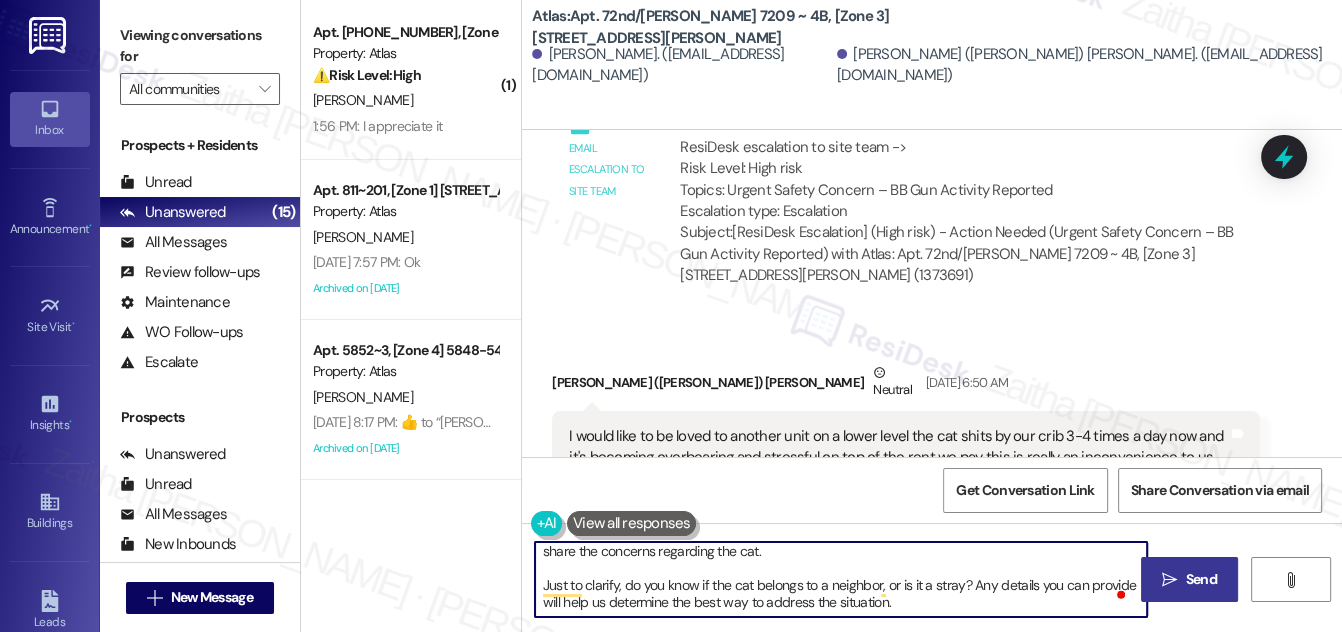 type on "Hi Camille, thank you for reaching out, and I’m really sorry to hear how much this has been affecting you. I’ll check with the team about your request to be moved to a lower-level unit and also share the concerns regarding the cat.
Just to clarify, do you know if the cat belongs to a neighbor, or is it a stray? Any details you can provide will help us determine the best way to address the situation." 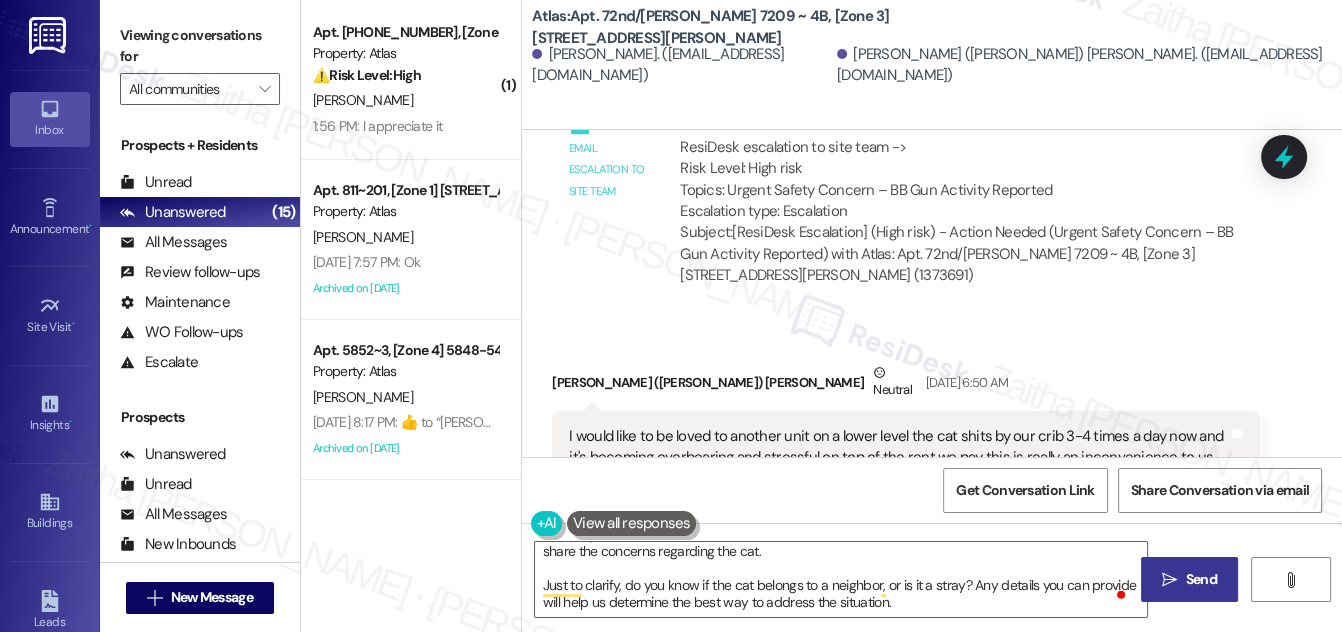 click on "Send" at bounding box center (1201, 579) 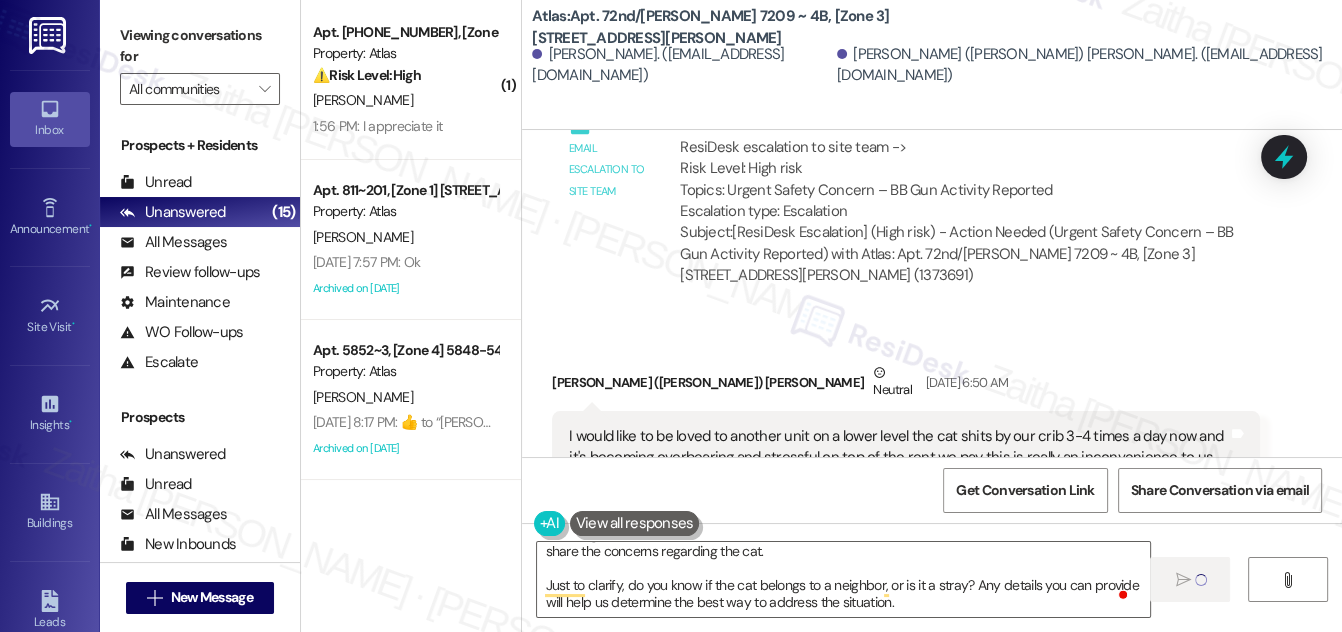 type 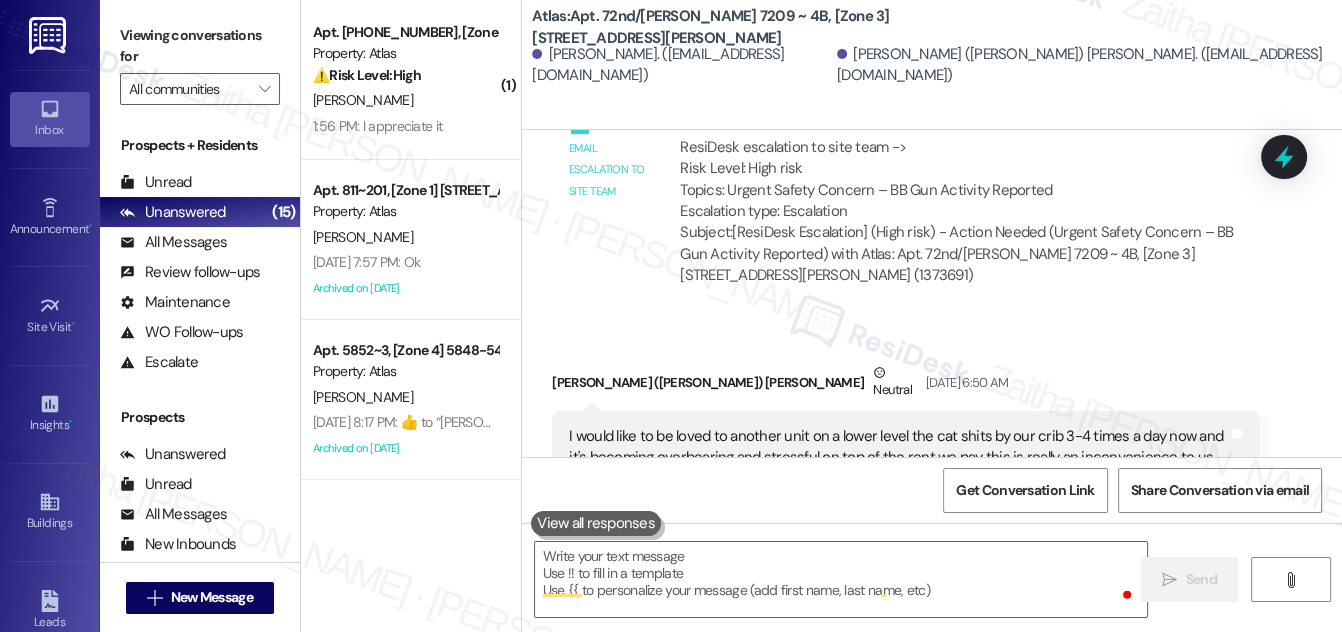 scroll, scrollTop: 0, scrollLeft: 0, axis: both 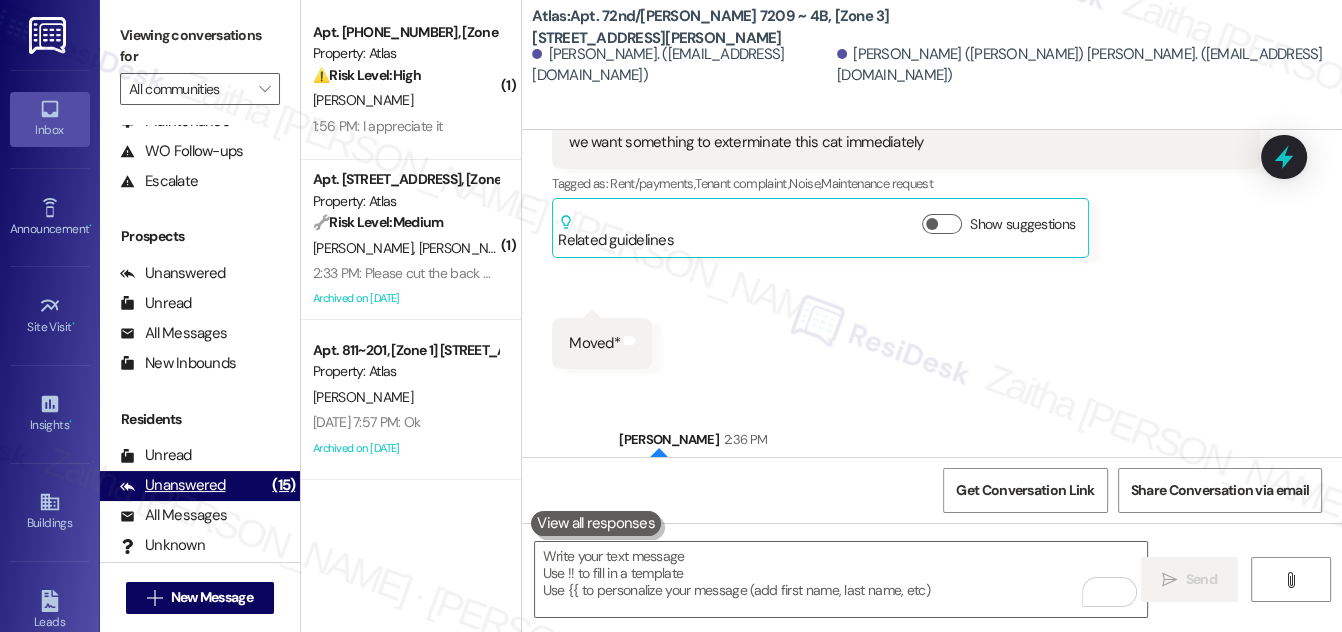 click on "Unanswered" at bounding box center (173, 485) 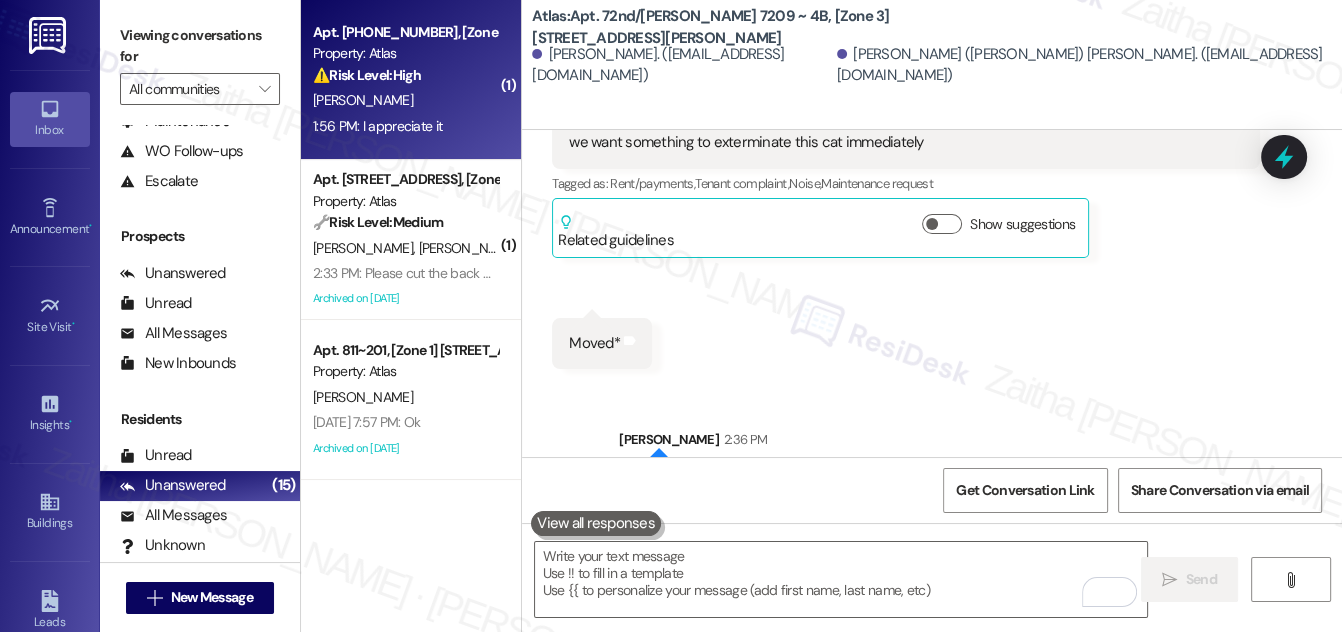 click on "[PERSON_NAME]" at bounding box center (405, 100) 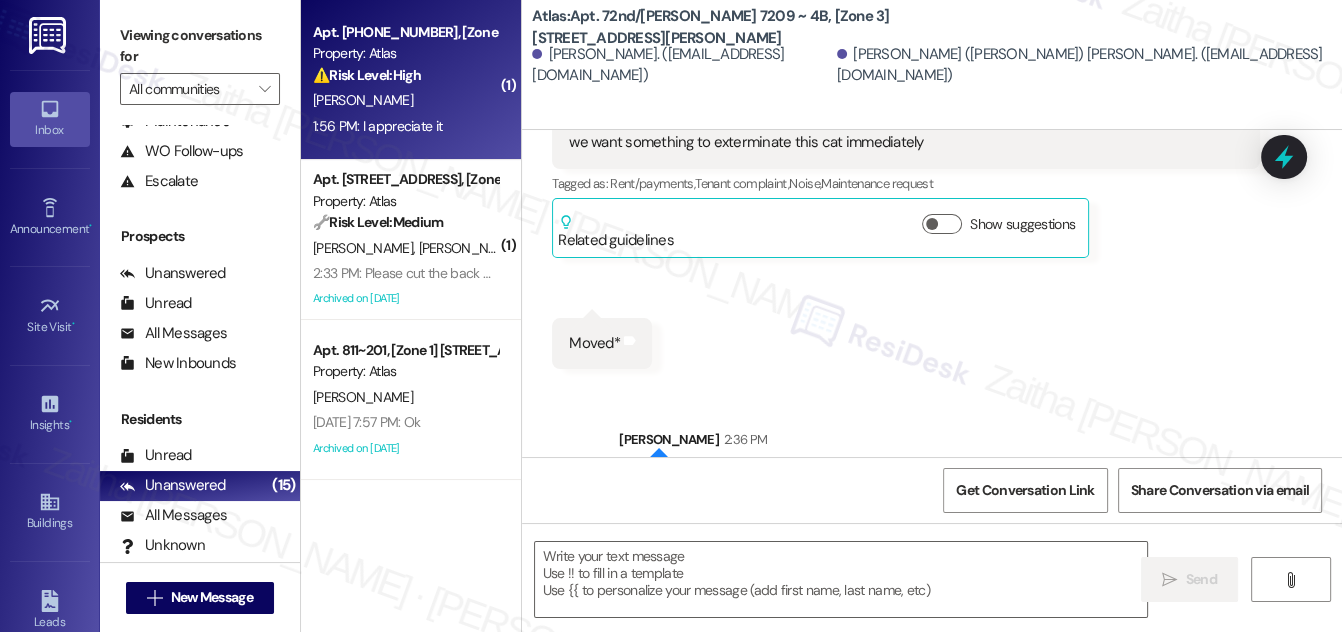type on "Fetching suggested responses. Please feel free to read through the conversation in the meantime." 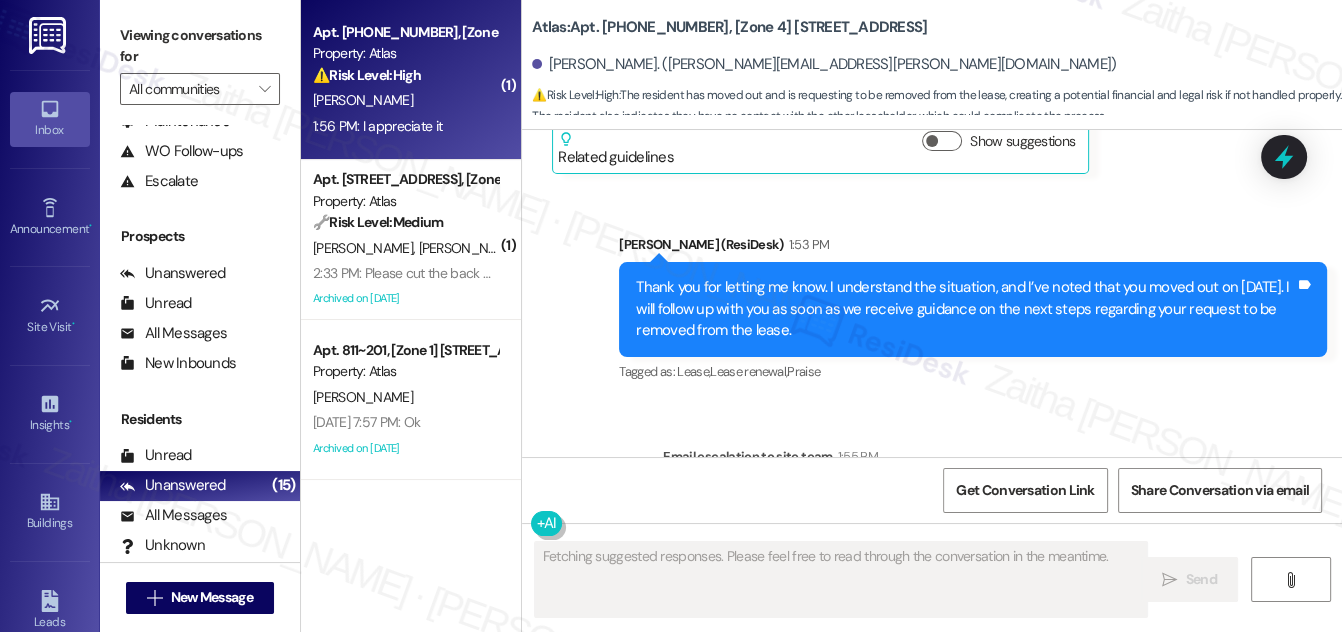 scroll, scrollTop: 4255, scrollLeft: 0, axis: vertical 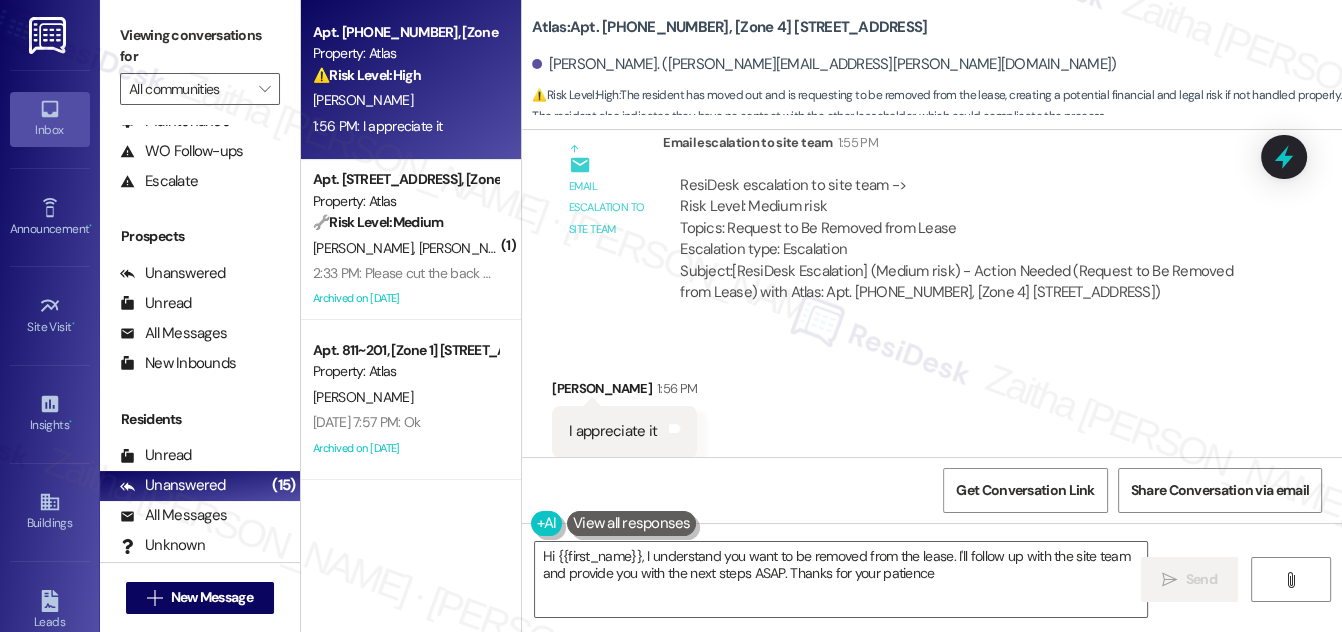 type on "Hi {{first_name}}, I understand you want to be removed from the lease. I'll follow up with the site team and provide you with the next steps ASAP. Thanks for your patience!" 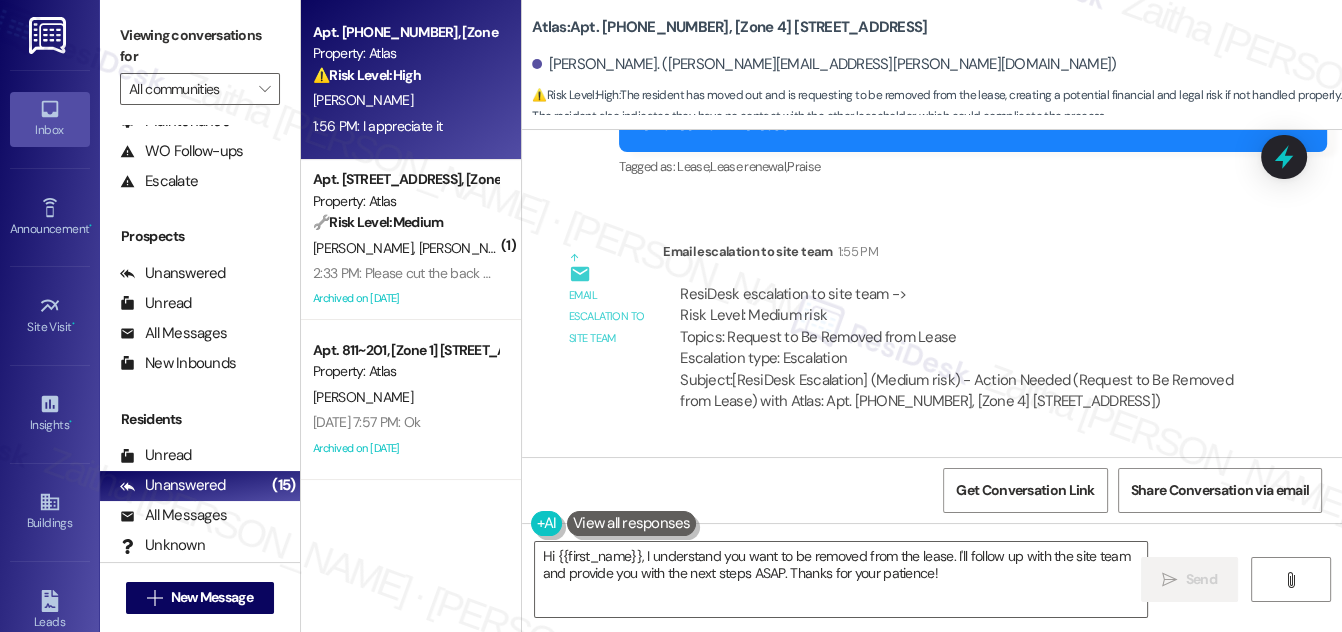 scroll, scrollTop: 4256, scrollLeft: 0, axis: vertical 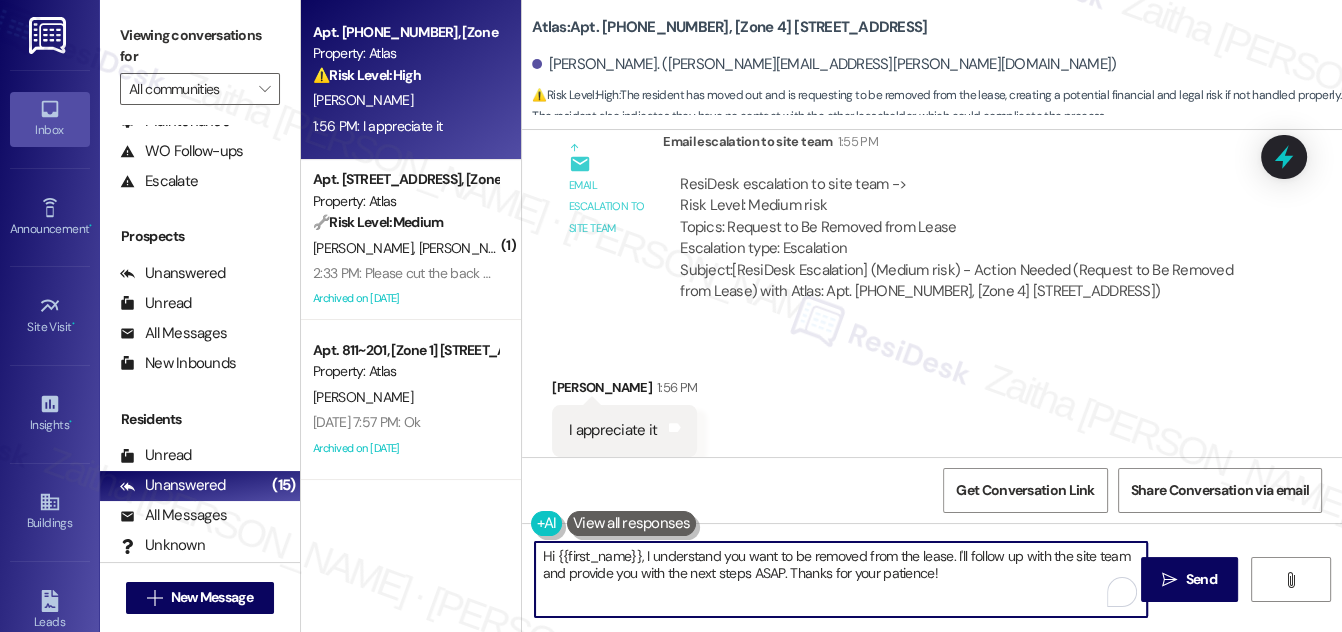 drag, startPoint x: 539, startPoint y: 555, endPoint x: 1010, endPoint y: 570, distance: 471.2388 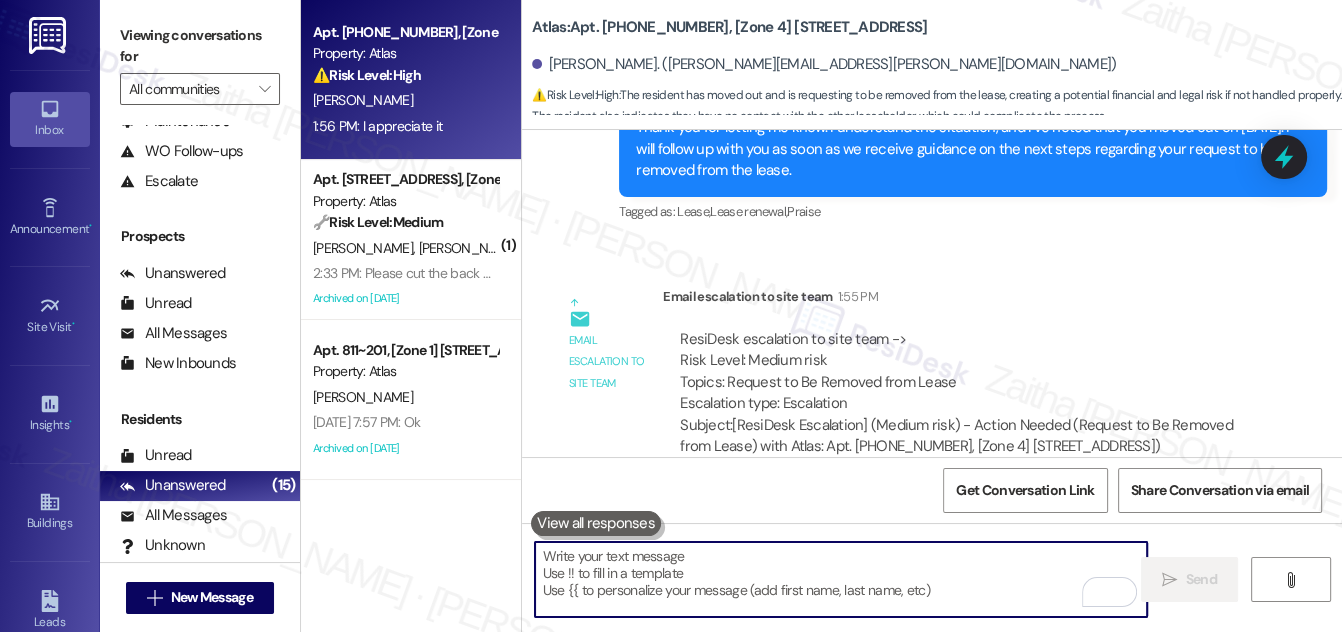 scroll, scrollTop: 4256, scrollLeft: 0, axis: vertical 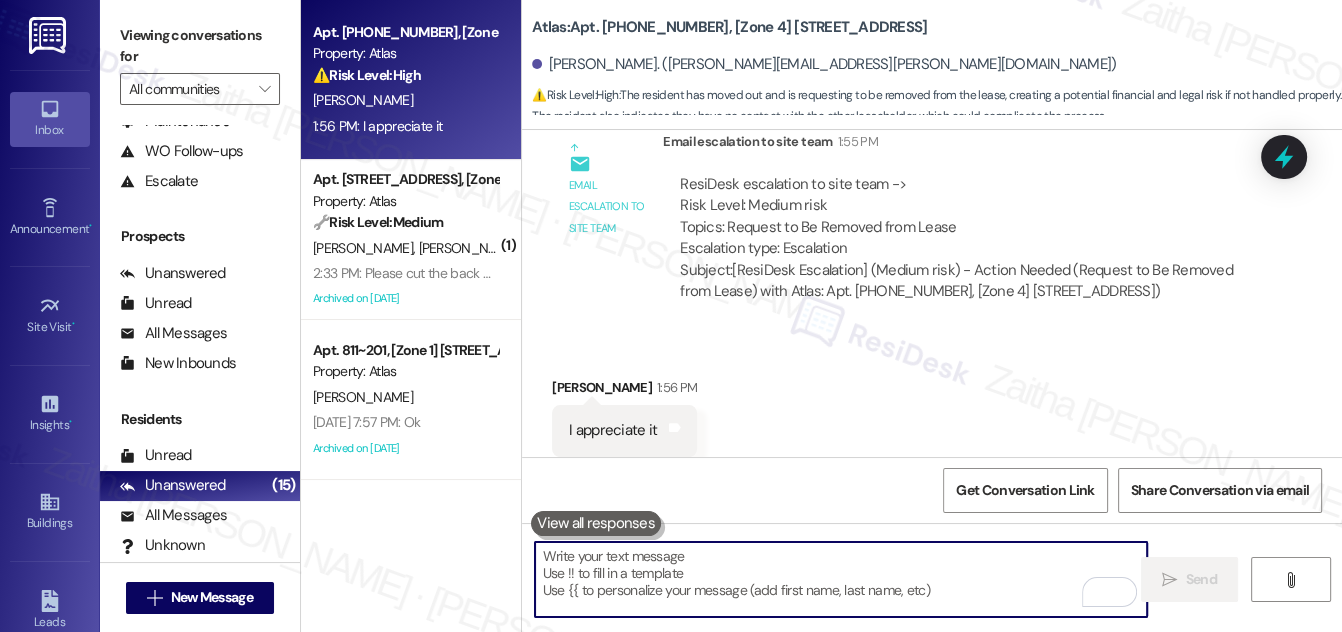click at bounding box center (841, 579) 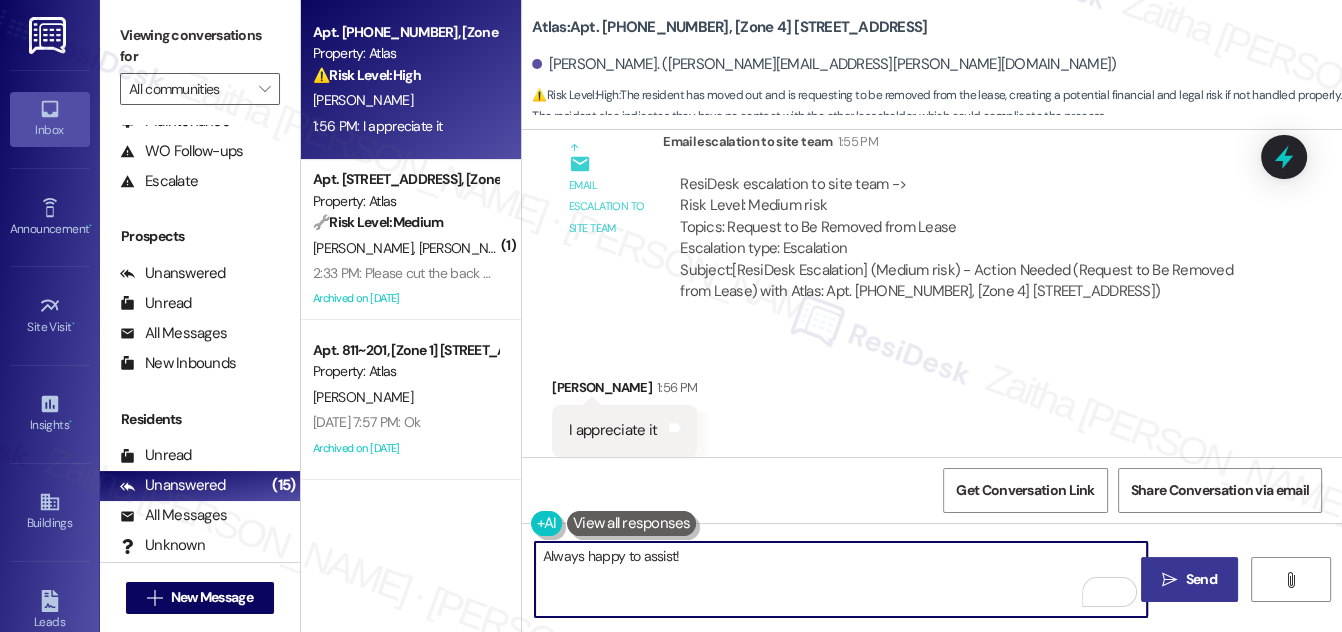type on "Always happy to assist!" 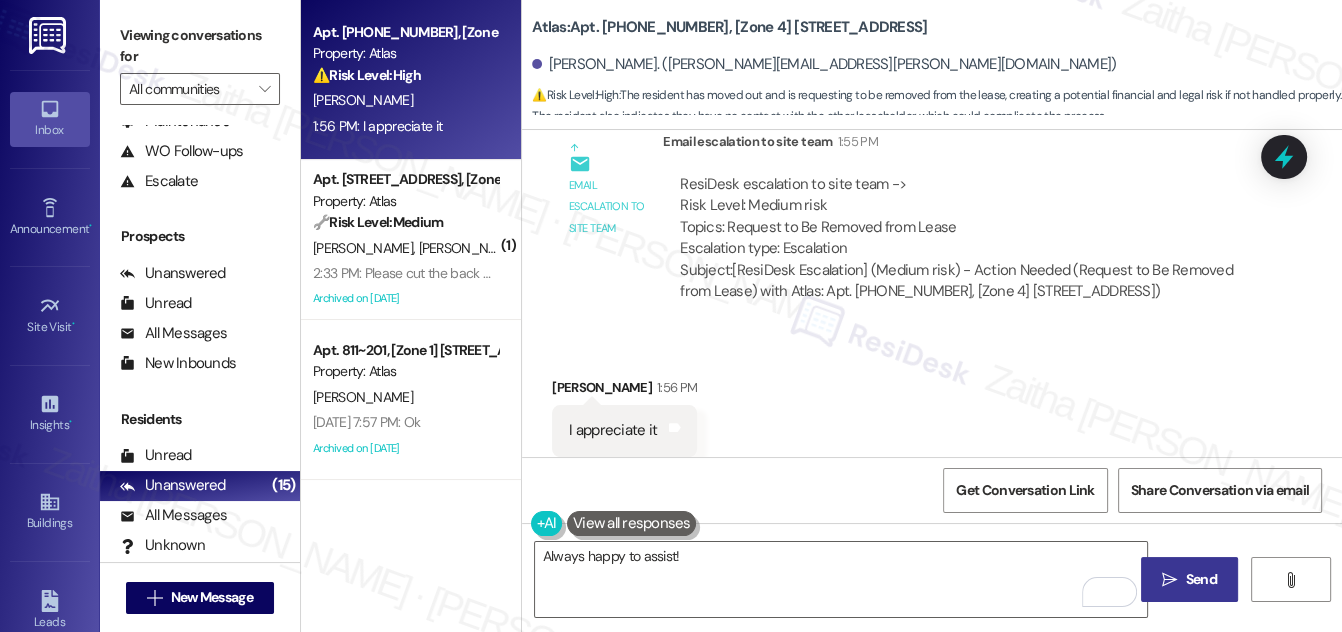 drag, startPoint x: 1178, startPoint y: 577, endPoint x: 1164, endPoint y: 558, distance: 23.600847 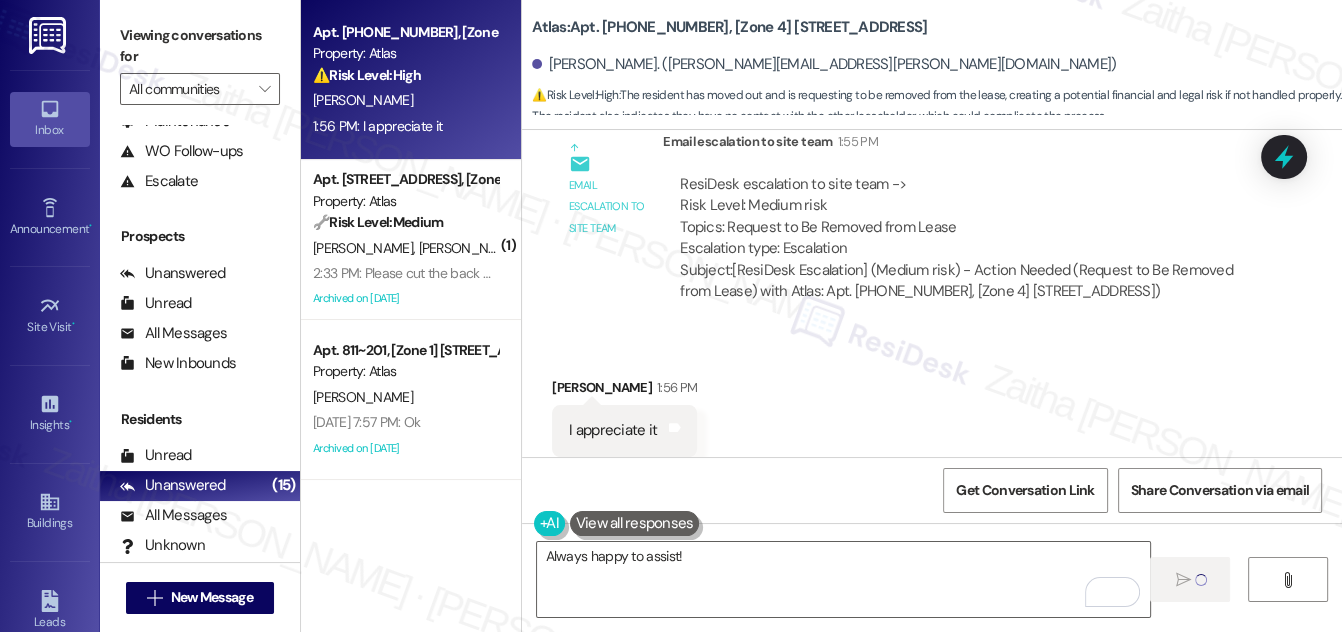 type 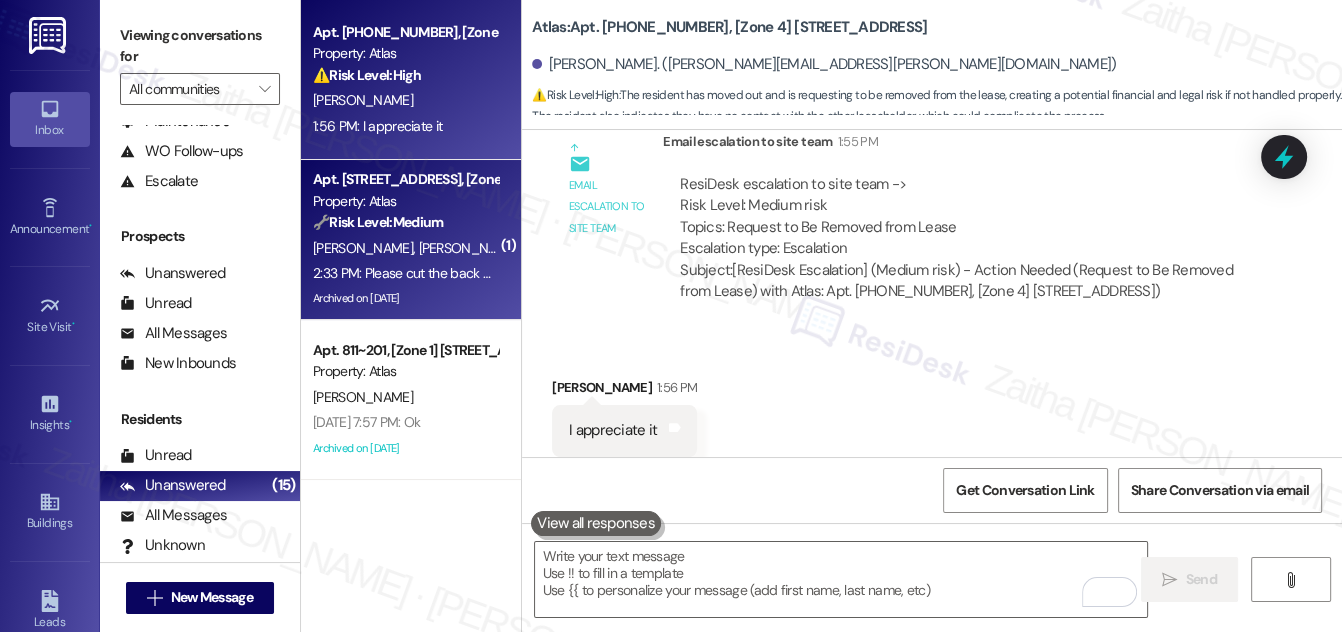 scroll, scrollTop: 4255, scrollLeft: 0, axis: vertical 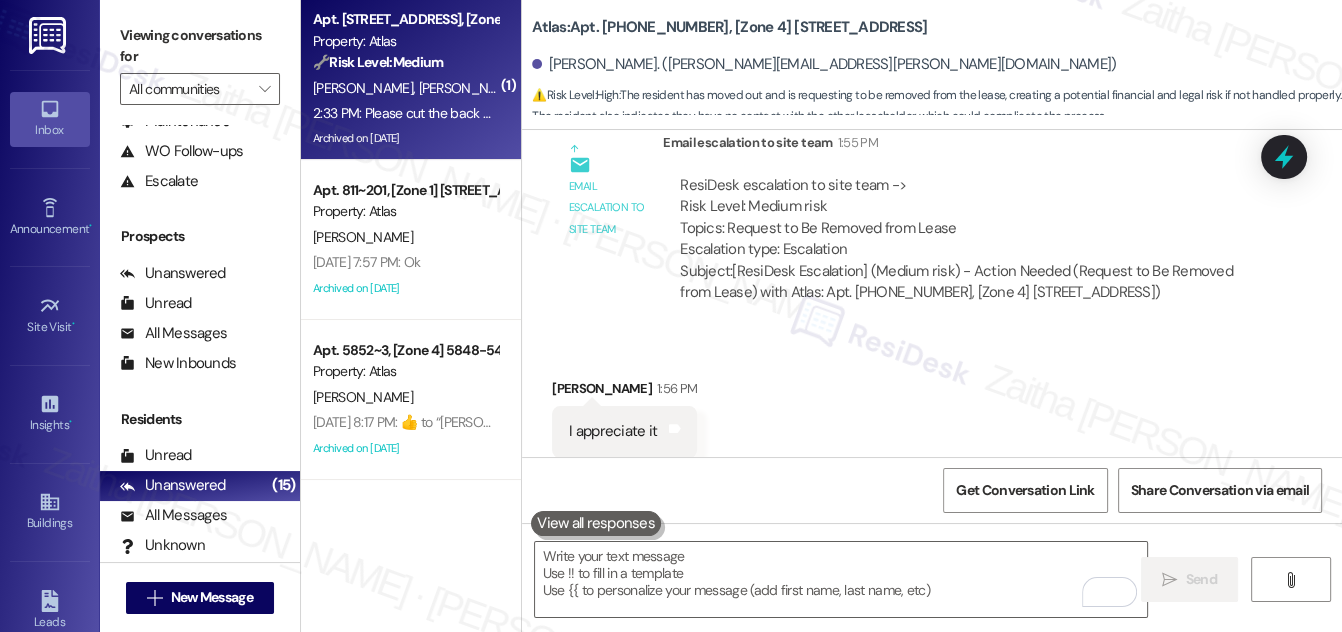 click on "🔧  Risk Level:  Medium The resident is requesting landscaping services for the backyard. This is a routine maintenance request and falls under asset preservation." at bounding box center (405, 62) 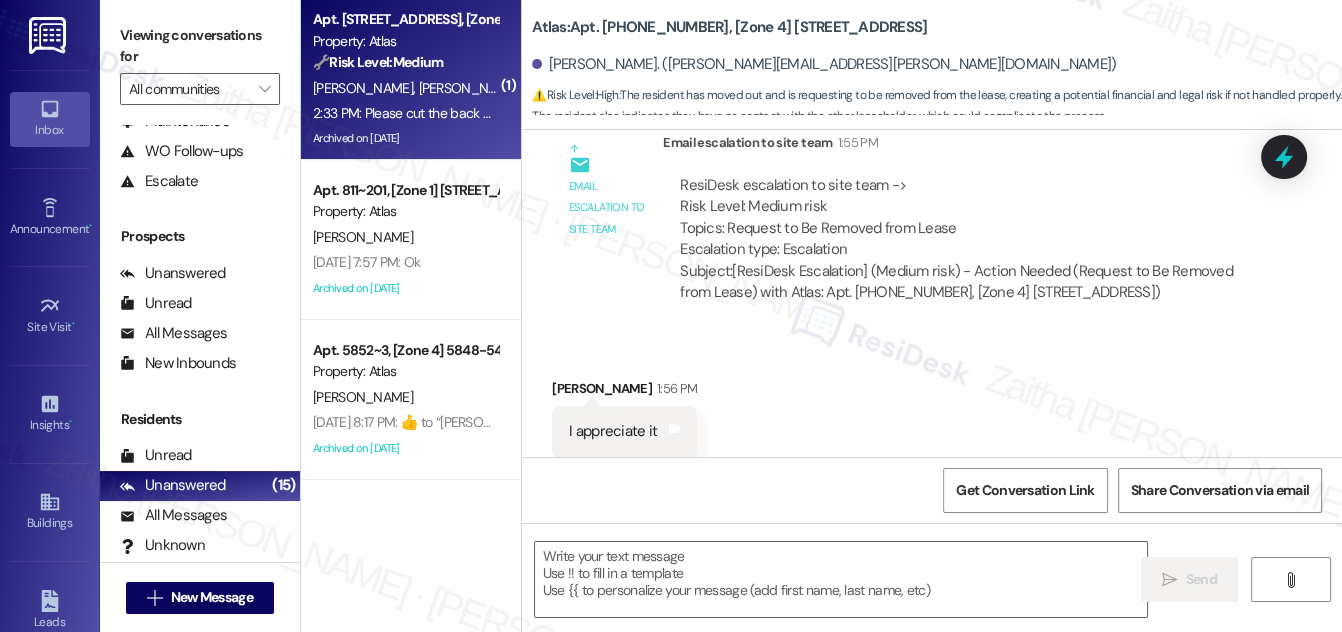 type on "Fetching suggested responses. Please feel free to read through the conversation in the meantime." 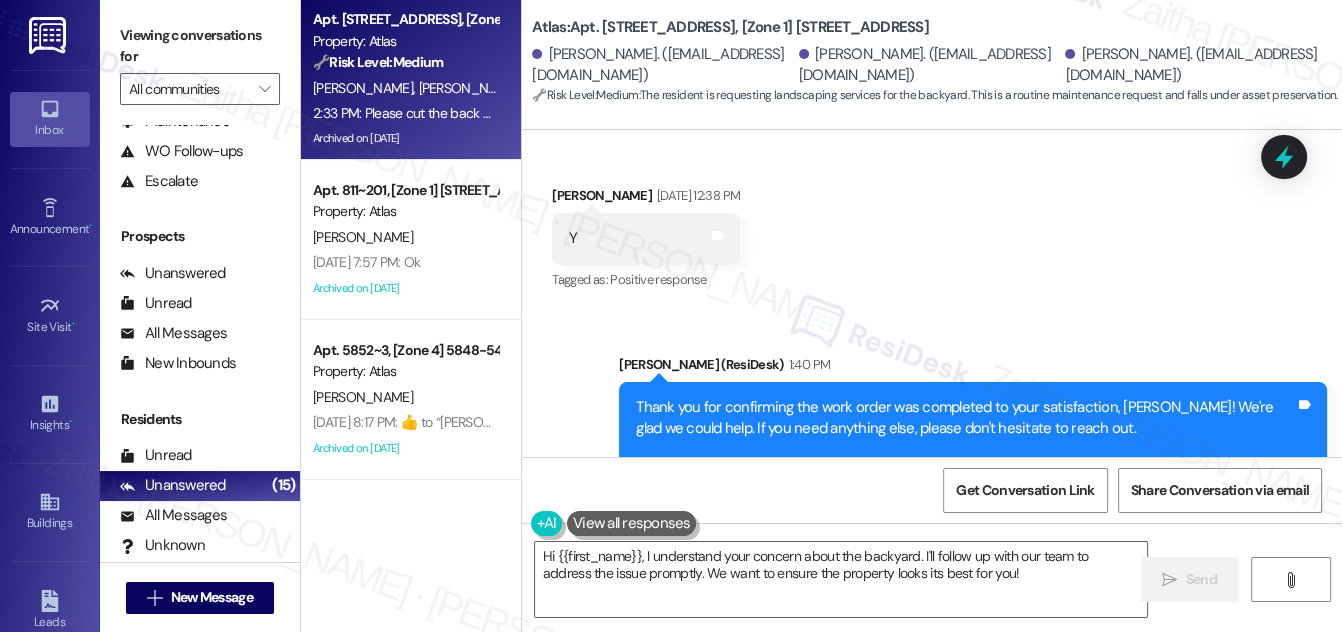scroll, scrollTop: 11655, scrollLeft: 0, axis: vertical 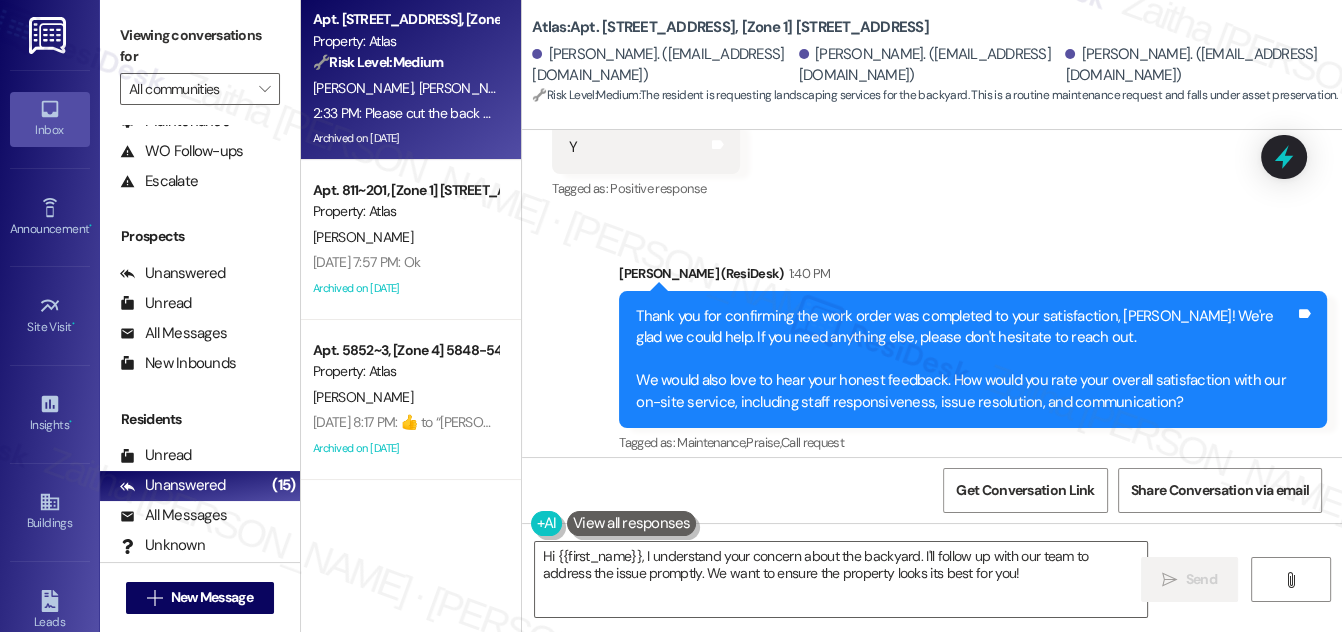 drag, startPoint x: 538, startPoint y: 10, endPoint x: 917, endPoint y: 19, distance: 379.10684 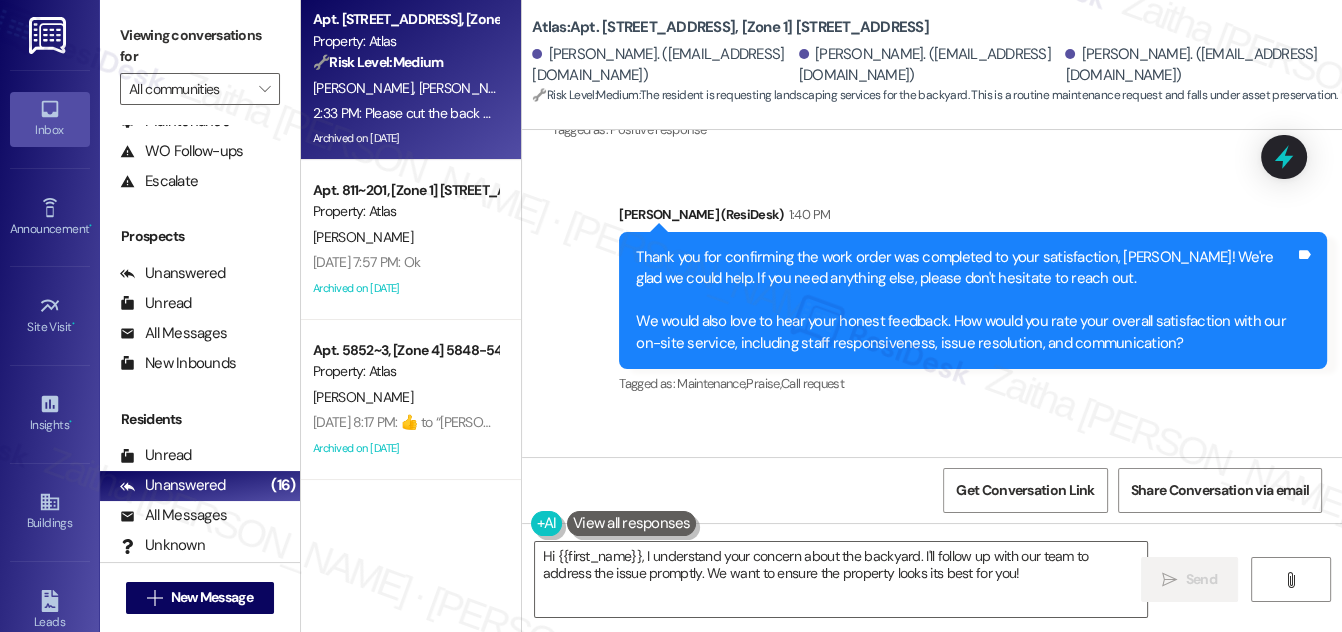 scroll, scrollTop: 11746, scrollLeft: 0, axis: vertical 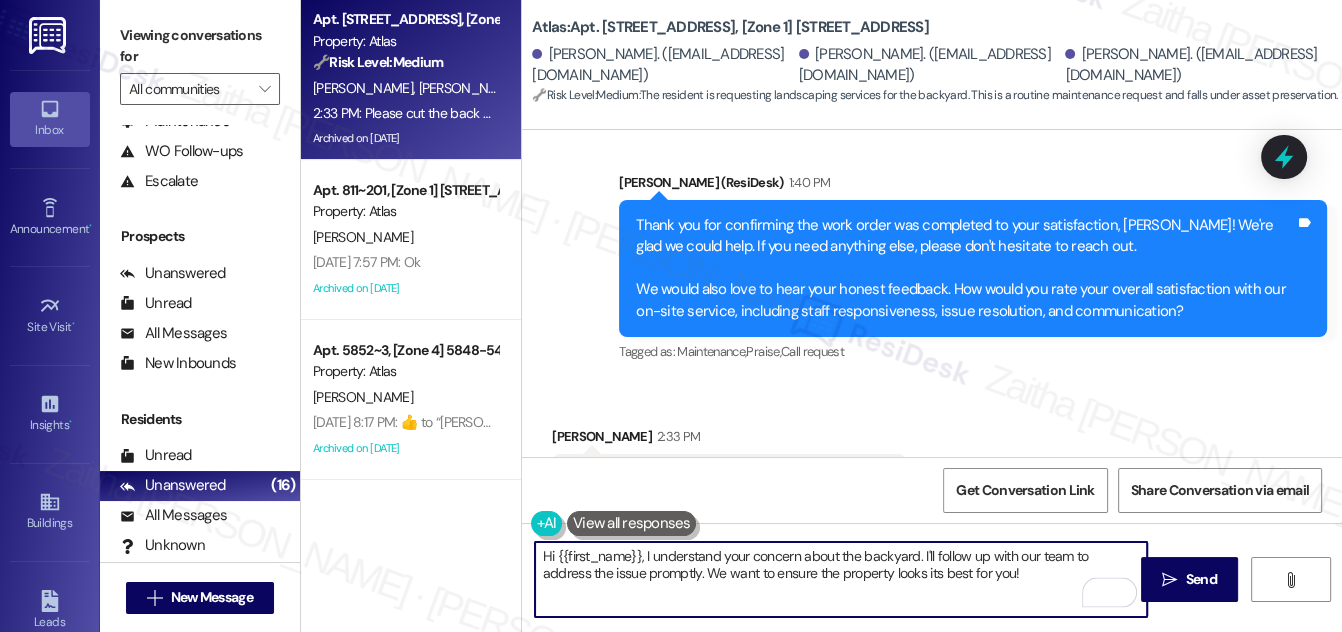 drag, startPoint x: 641, startPoint y: 556, endPoint x: 544, endPoint y: 557, distance: 97.00516 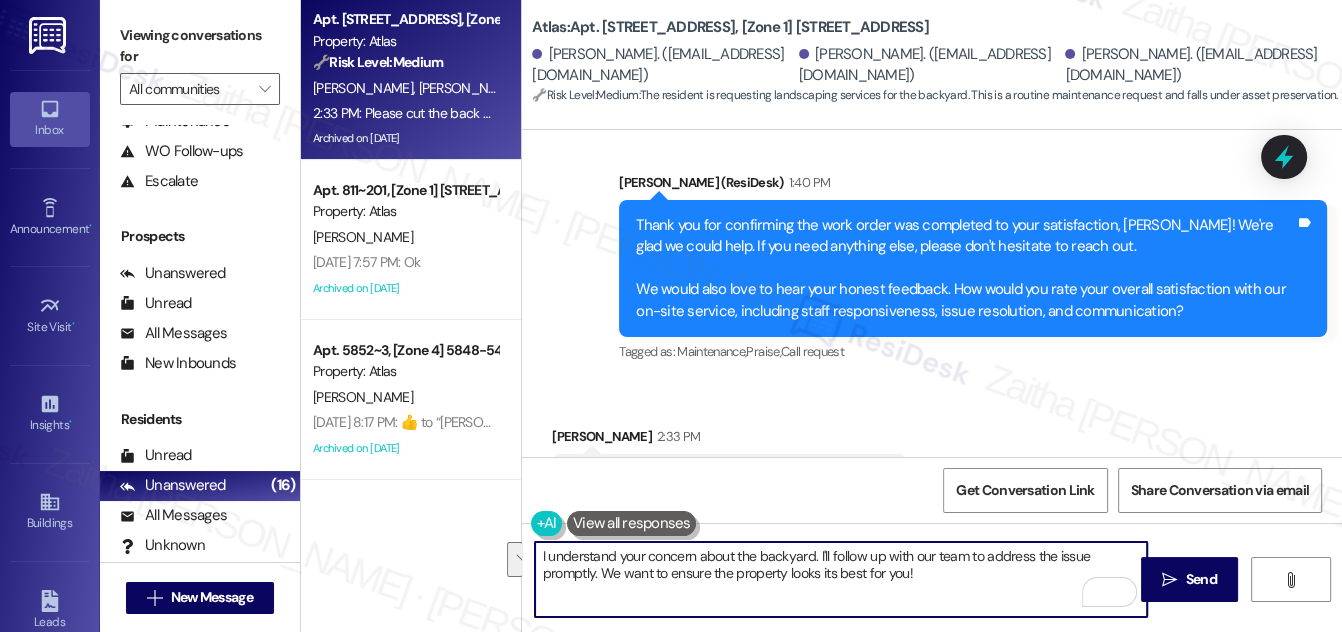 drag, startPoint x: 815, startPoint y: 555, endPoint x: 928, endPoint y: 575, distance: 114.75626 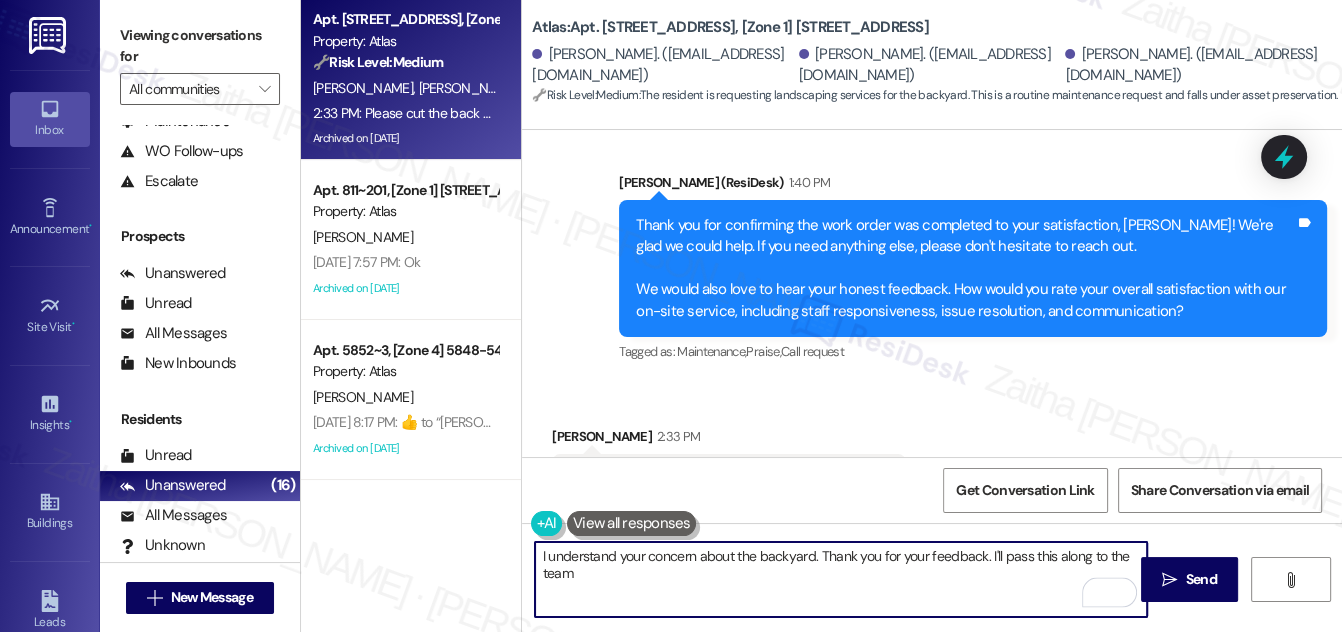 click at bounding box center (632, 523) 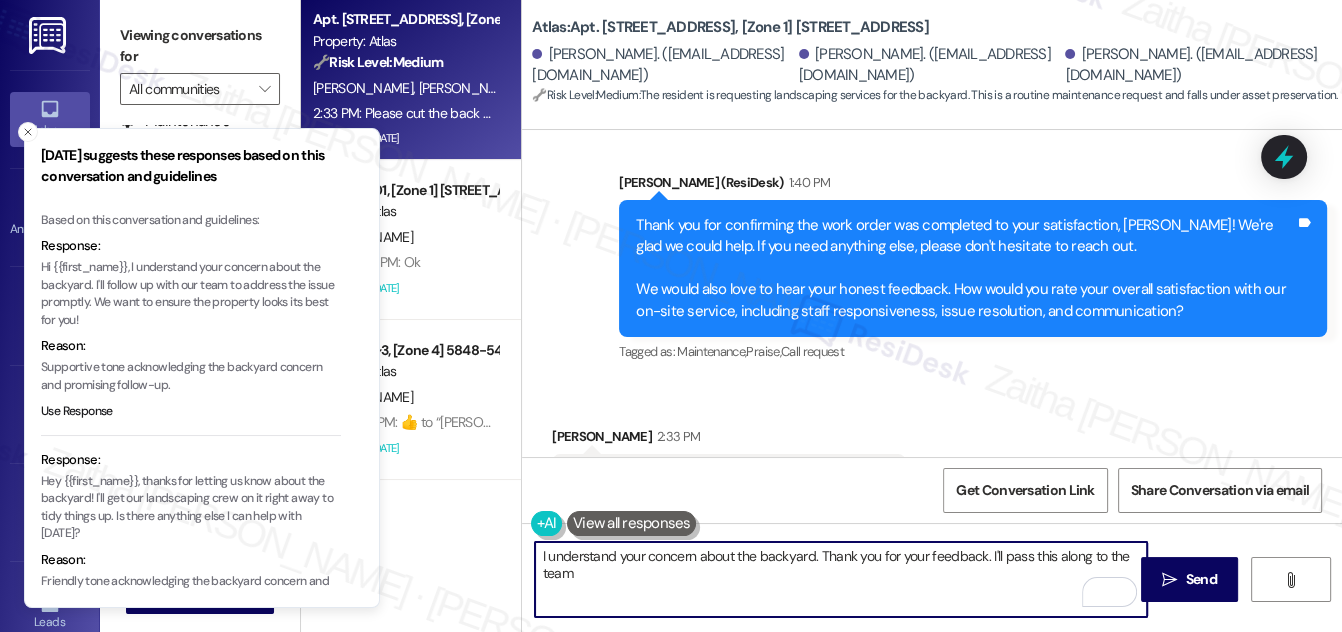 click on "I understand your concern about the backyard. Thank you for your feedback. I'll pass this along to the team" at bounding box center [841, 579] 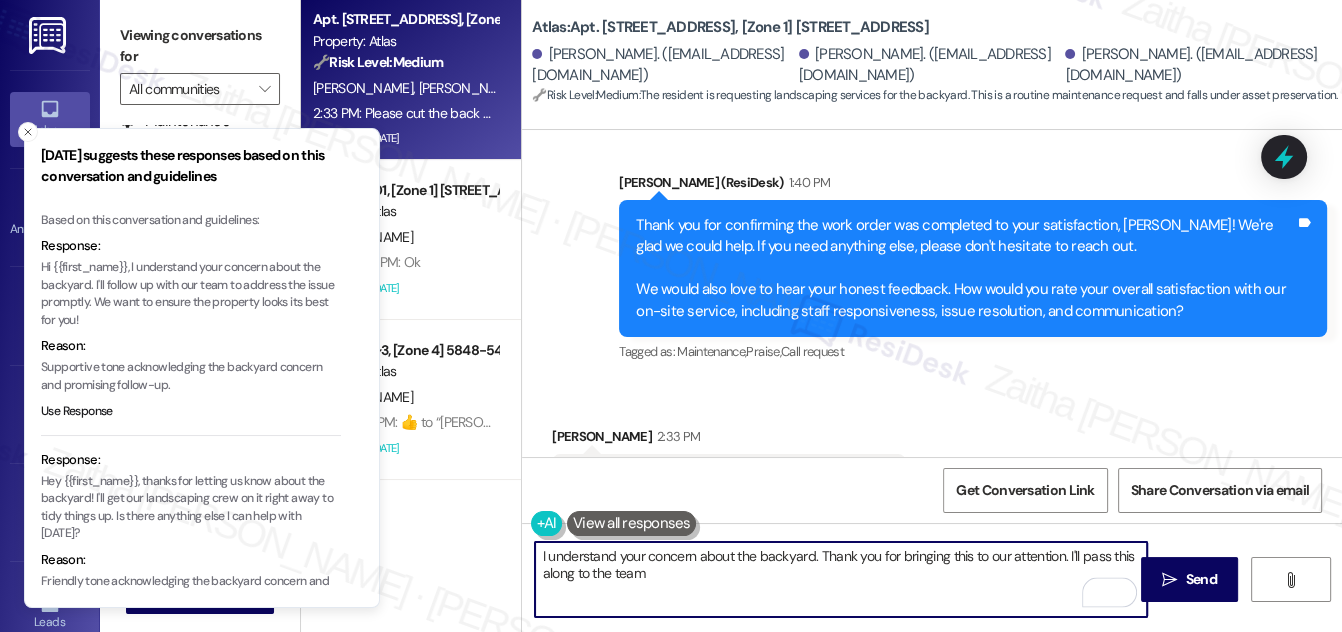 click on "I understand your concern about the backyard. Thank you for bringing this to our attention. I'll pass this along to the team" at bounding box center (841, 579) 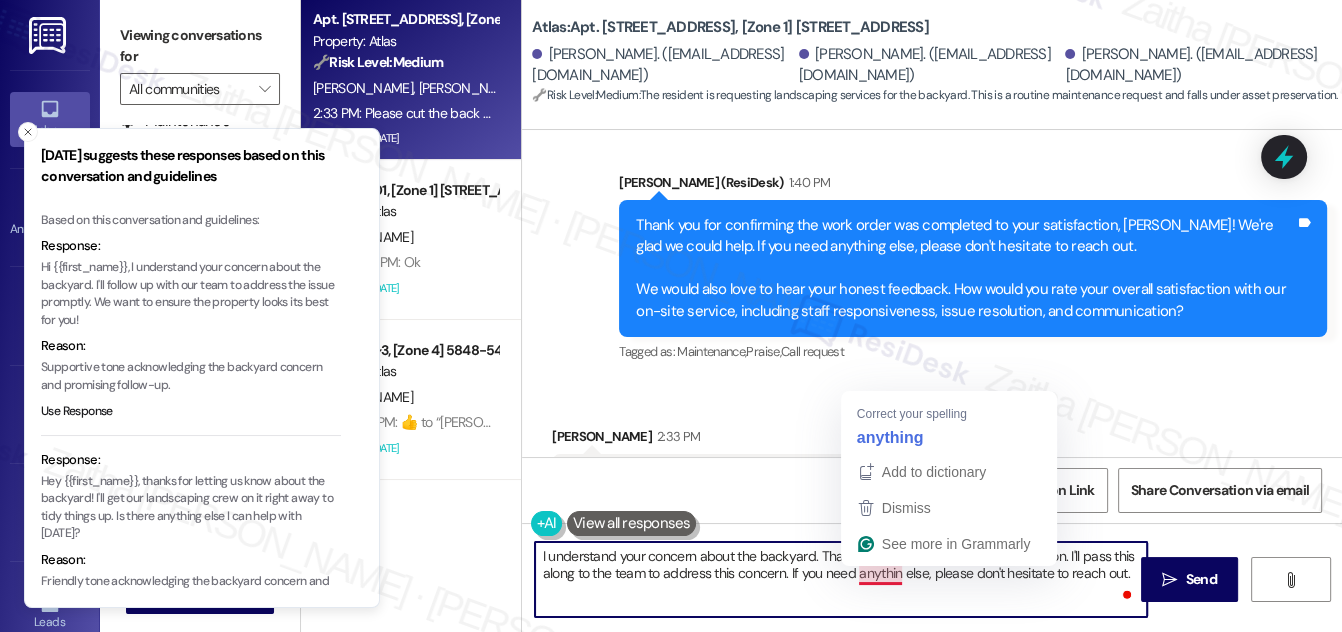 type on "I understand your concern about the backyard. Thank you for bringing this to our attention. I'll pass this along to the team to address this concern. If you need anything else, please don't hesitate to reach out." 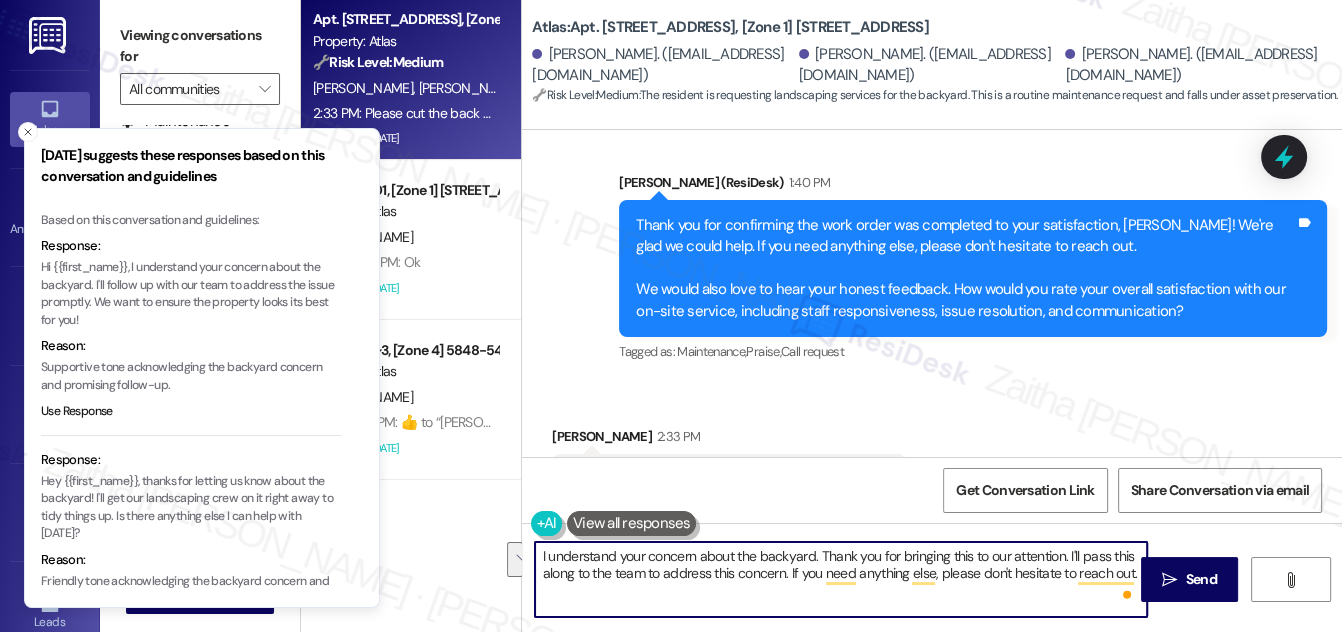 drag, startPoint x: 538, startPoint y: 550, endPoint x: 1136, endPoint y: 570, distance: 598.33435 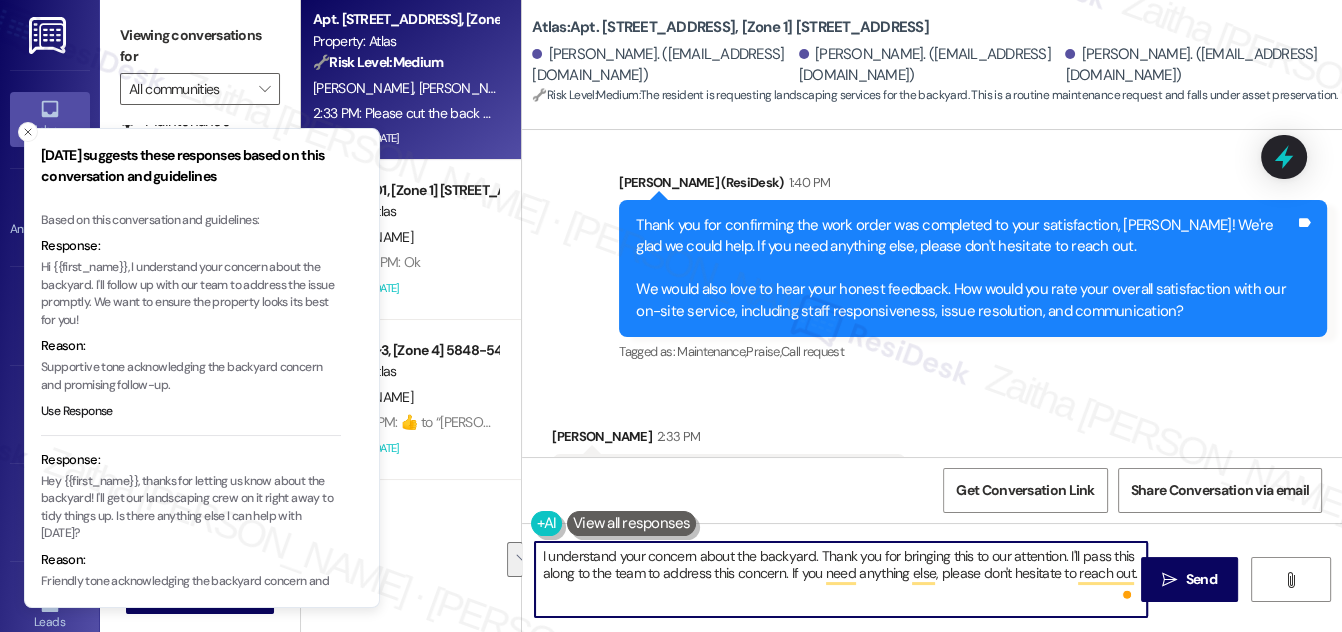 click on "I understand your concern about the backyard. Thank you for bringing this to our attention. I'll pass this along to the team to address this concern. If you need anything else, please don't hesitate to reach out." at bounding box center [841, 579] 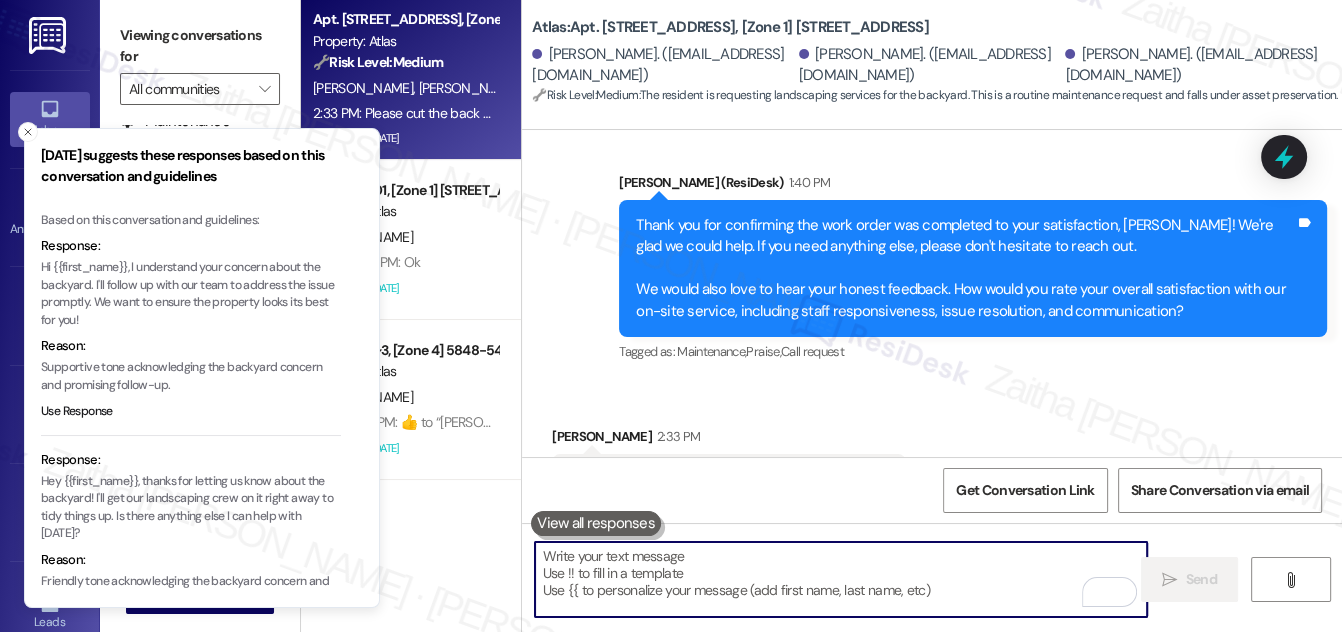 click at bounding box center [841, 579] 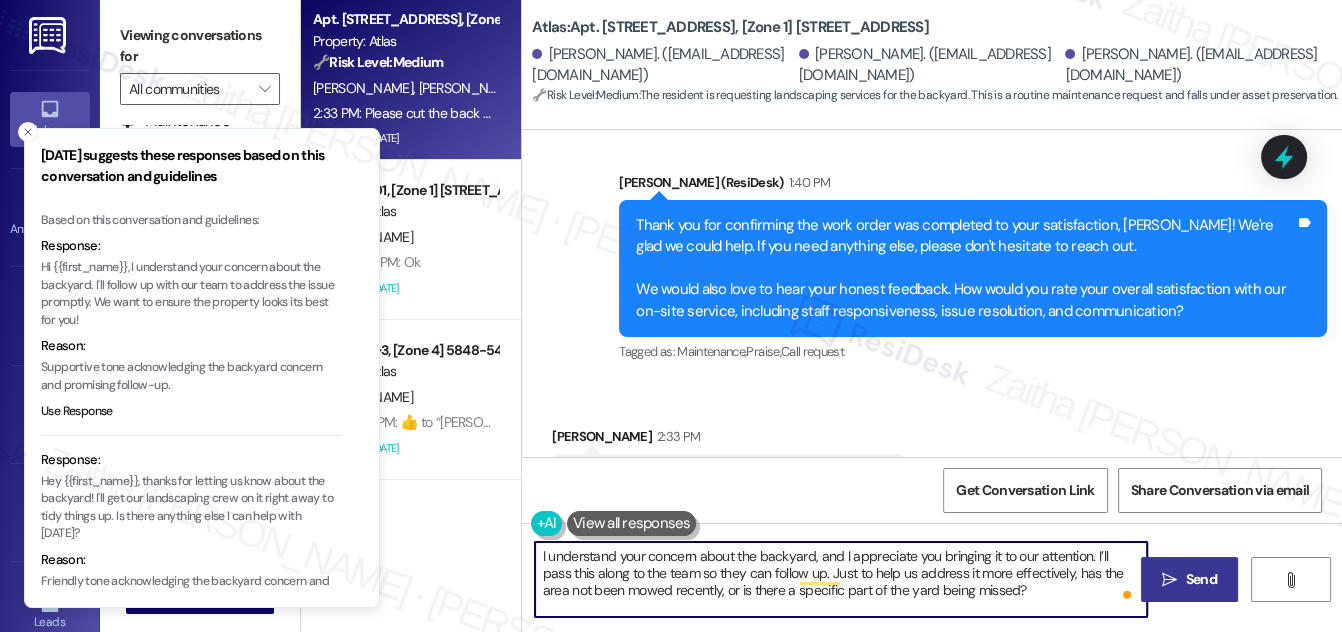 type on "I understand your concern about the backyard, and I appreciate you bringing it to our attention. I’ll pass this along to the team so they can follow up. Just to help us address it more effectively, has the area not been mowed recently, or is there a specific part of the yard being missed?" 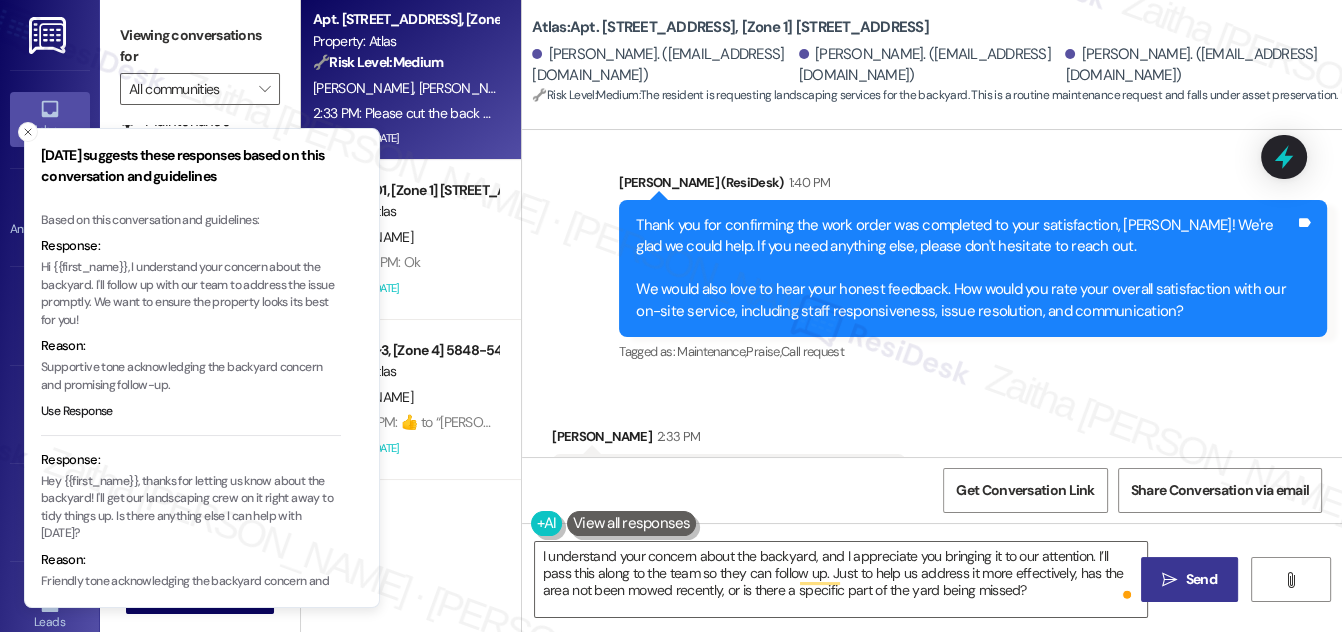 drag, startPoint x: 1181, startPoint y: 578, endPoint x: 1178, endPoint y: 566, distance: 12.369317 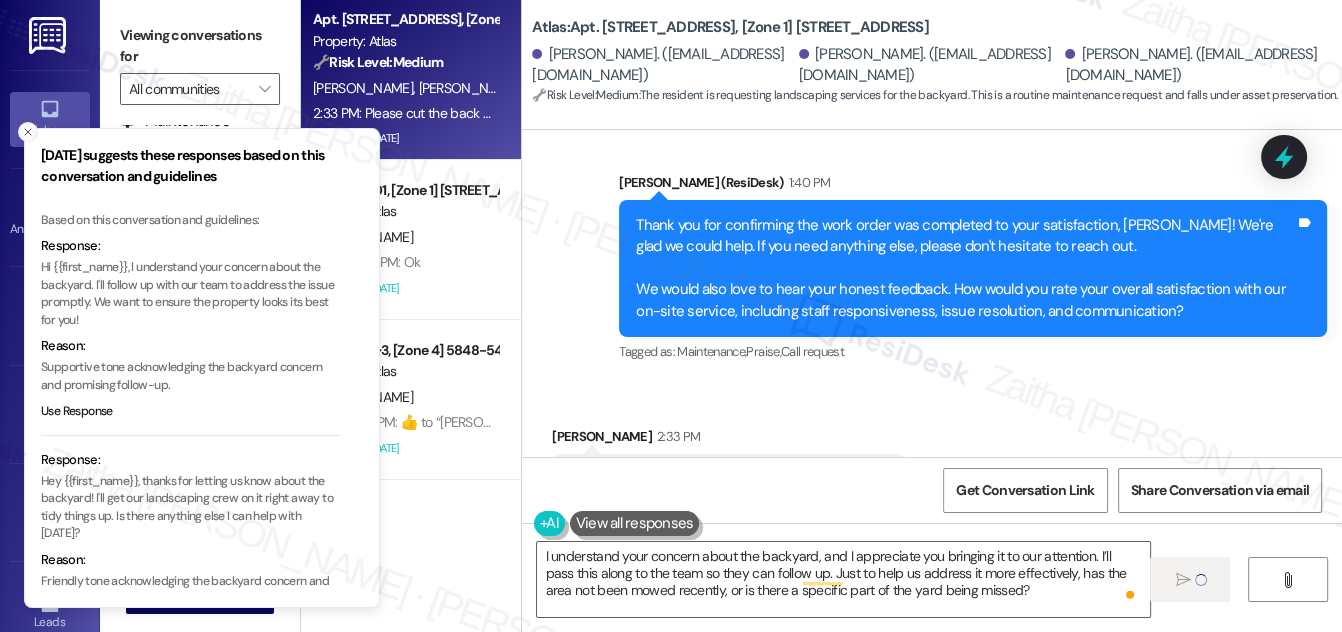 type 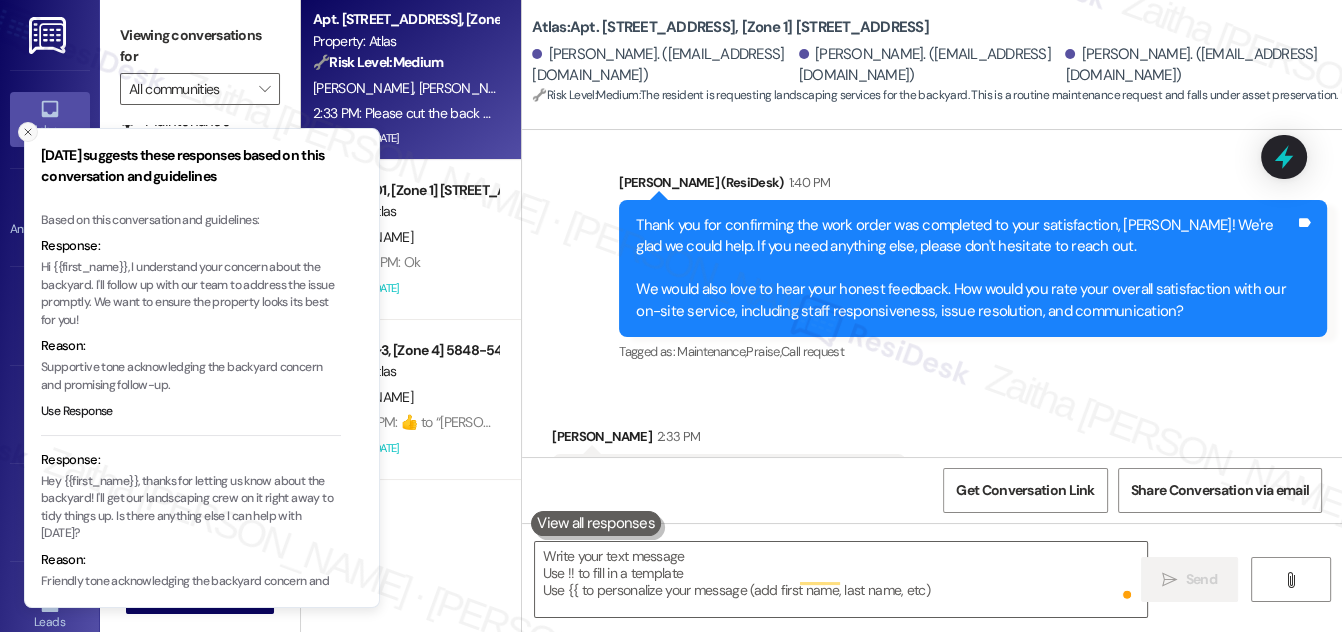 click 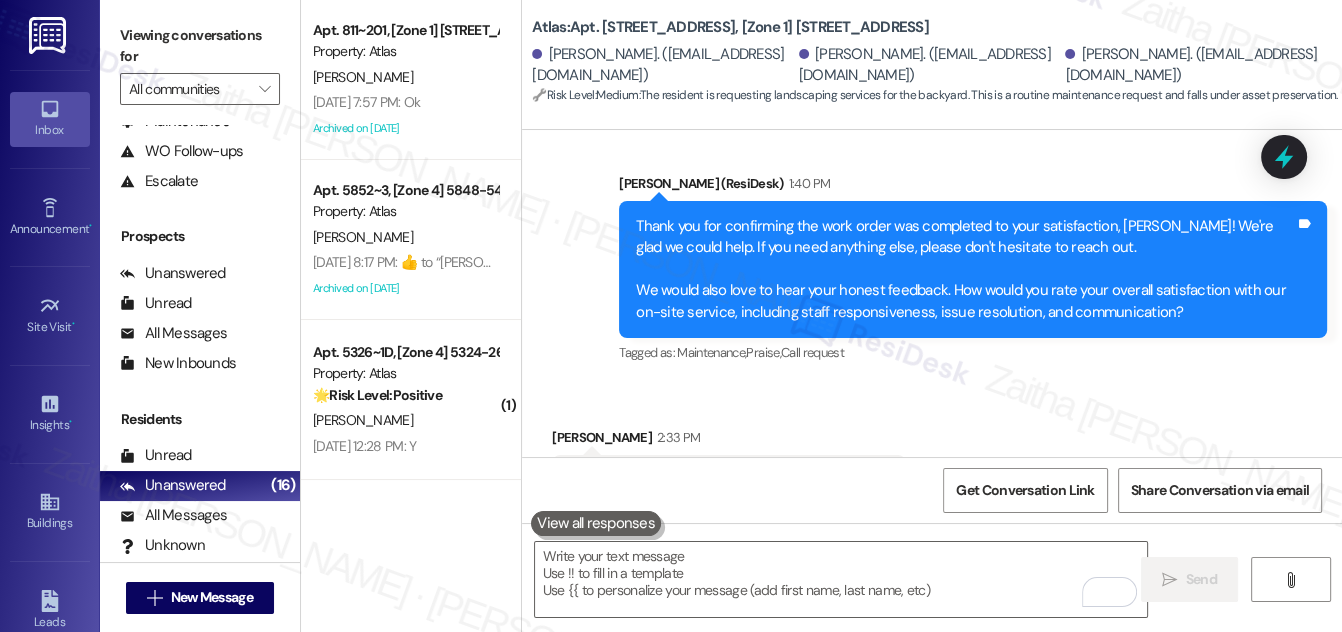 scroll, scrollTop: 11836, scrollLeft: 0, axis: vertical 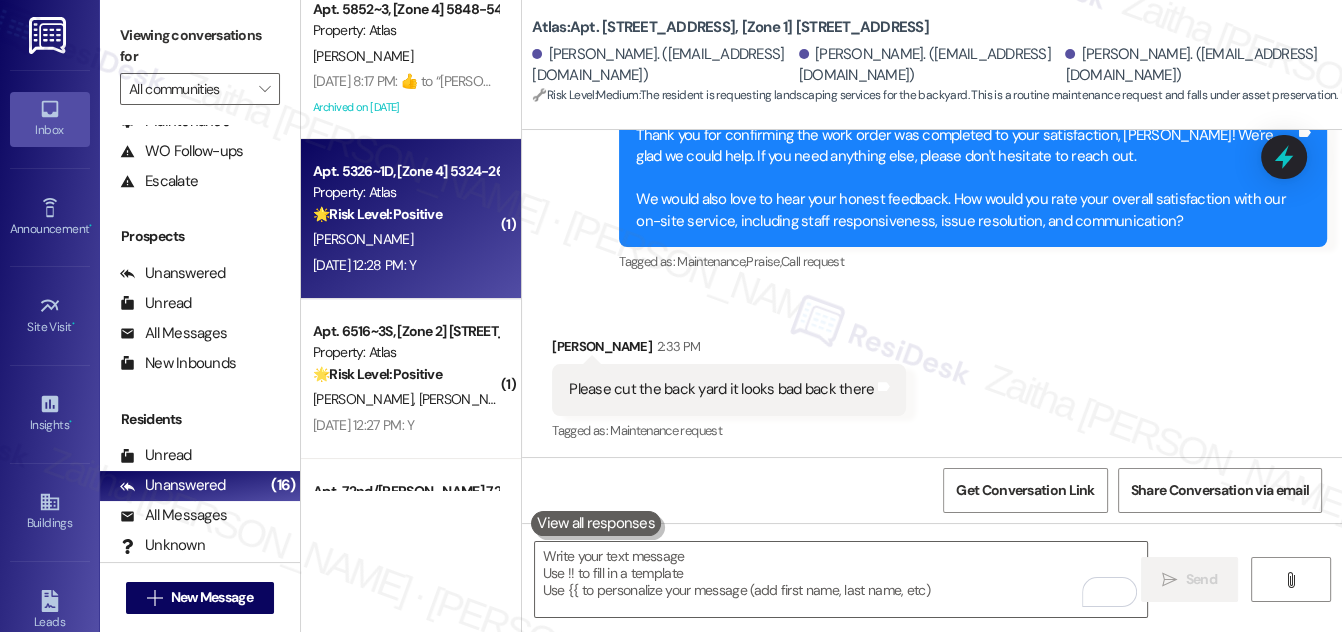 click on "[PERSON_NAME]" at bounding box center [405, 239] 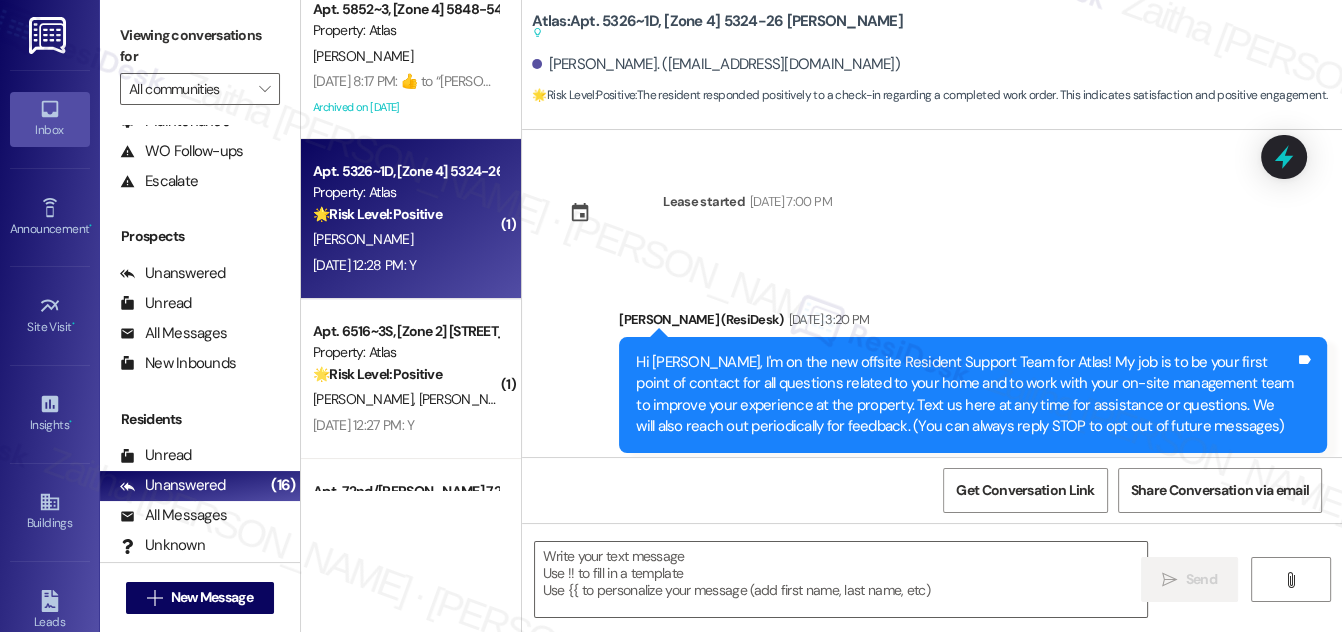 scroll, scrollTop: 1732, scrollLeft: 0, axis: vertical 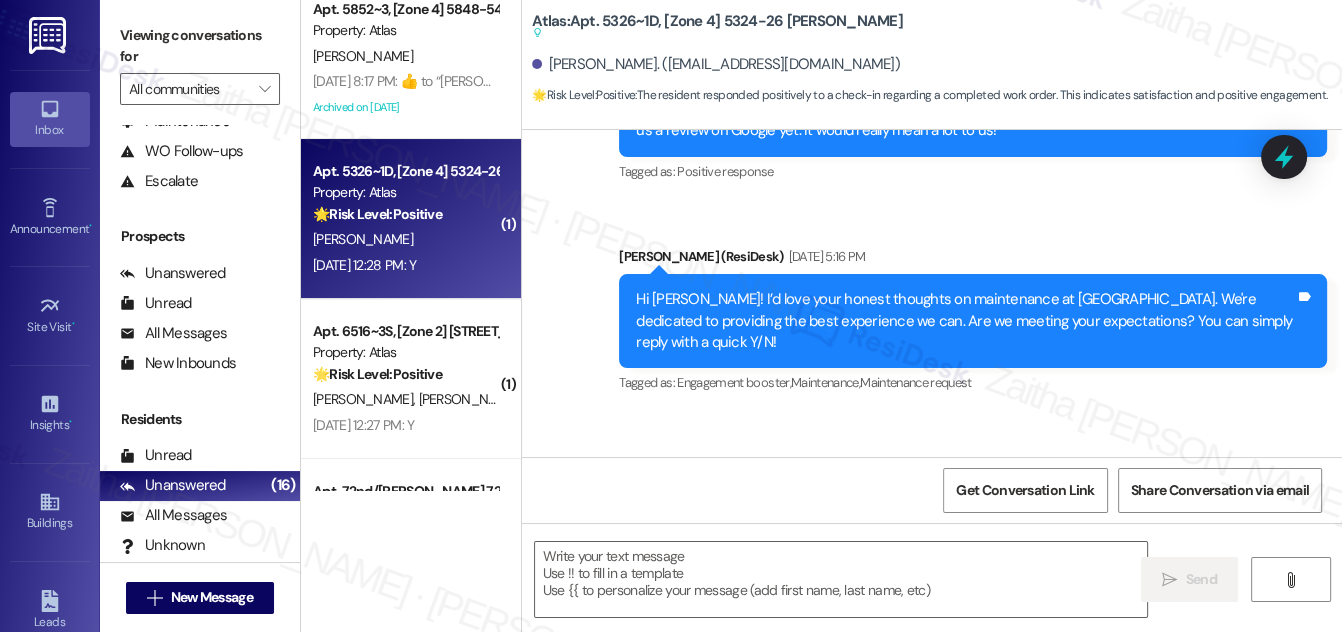 type on "Fetching suggested responses. Please feel free to read through the conversation in the meantime." 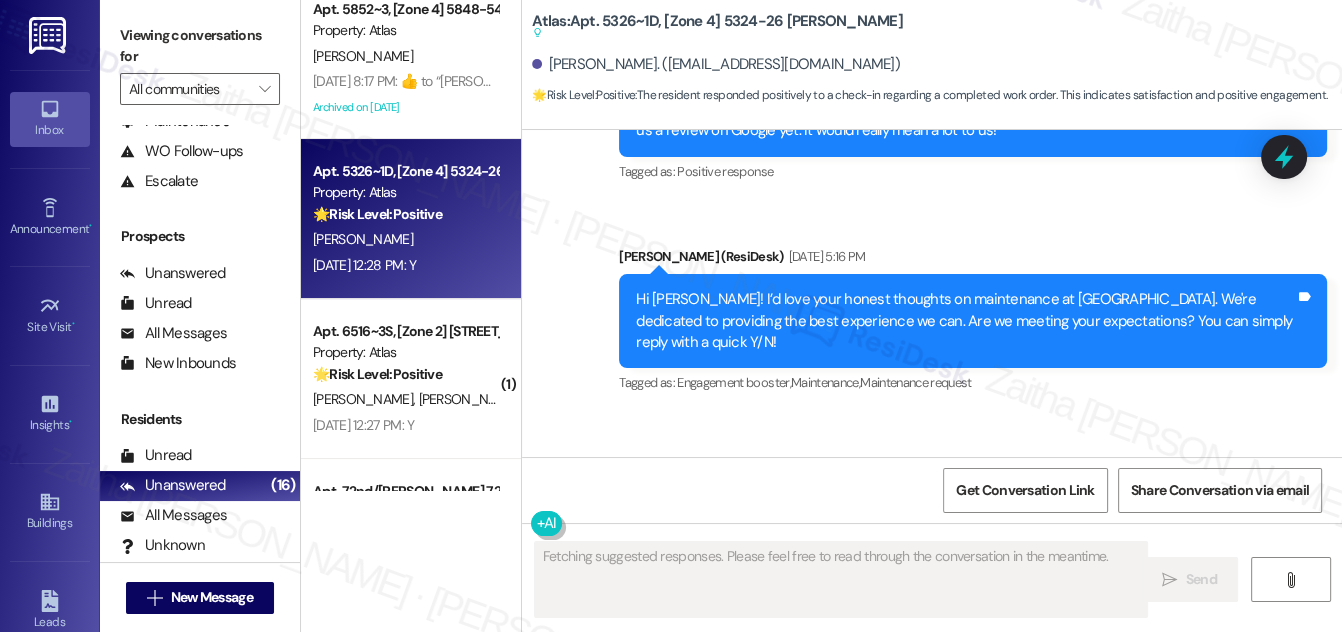 type 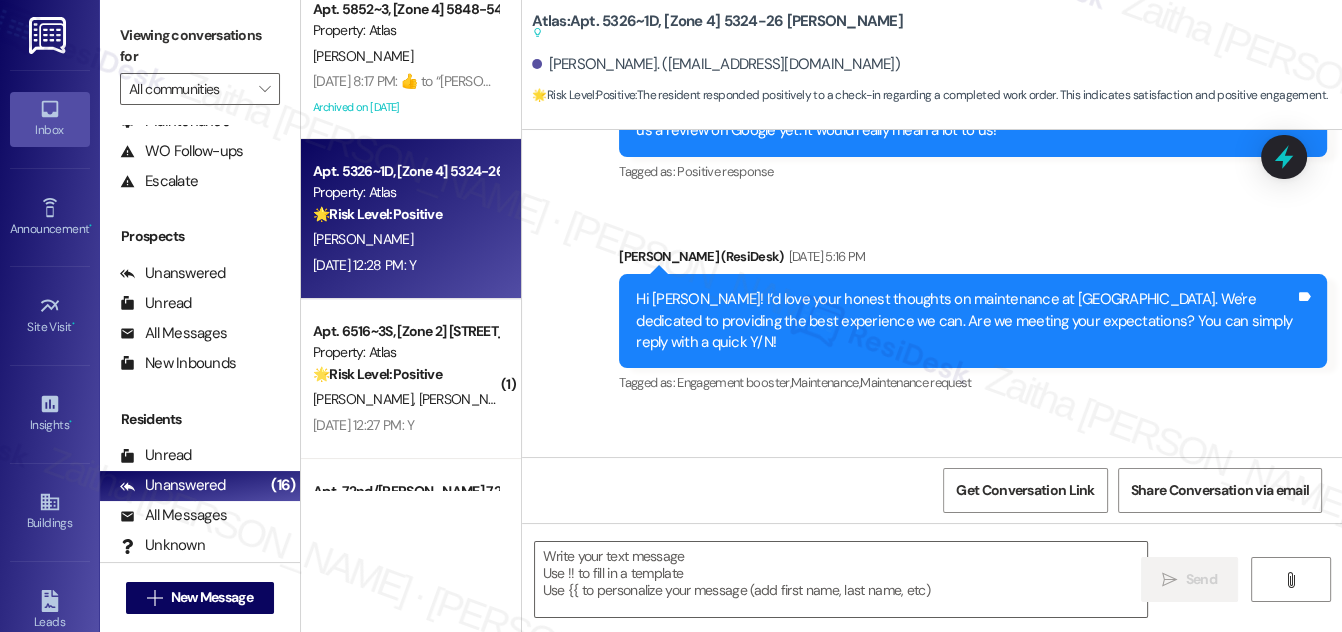 scroll, scrollTop: 7478, scrollLeft: 0, axis: vertical 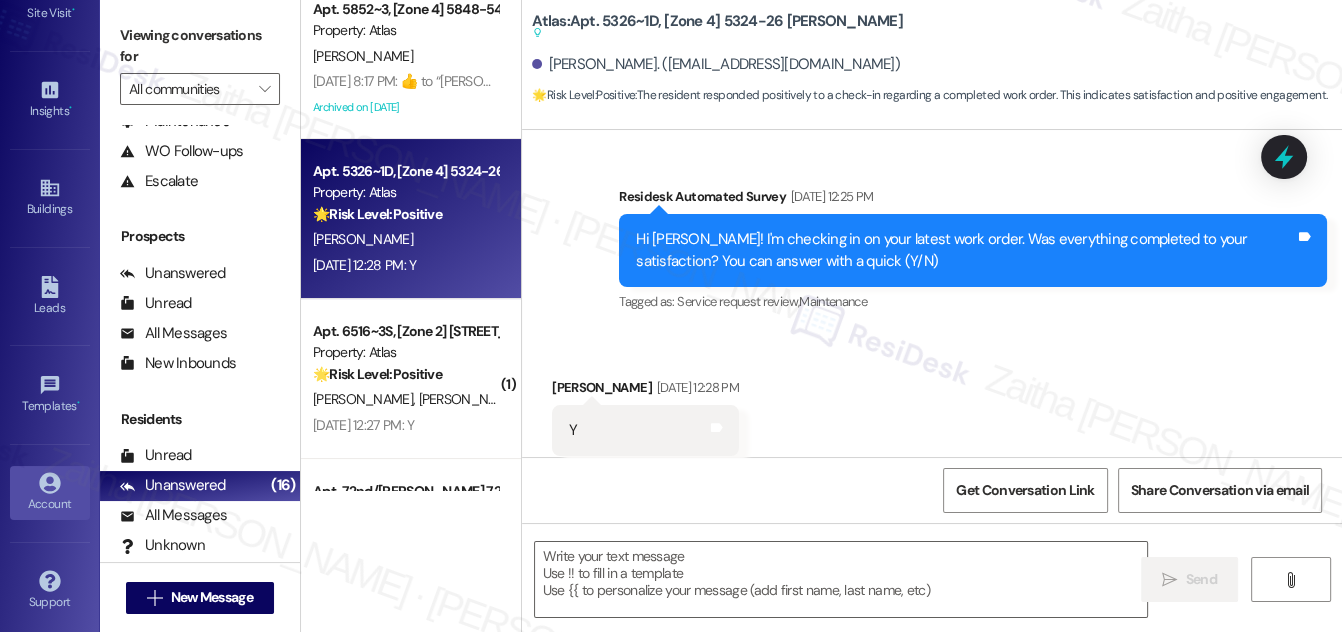 click on "Account" at bounding box center [50, 504] 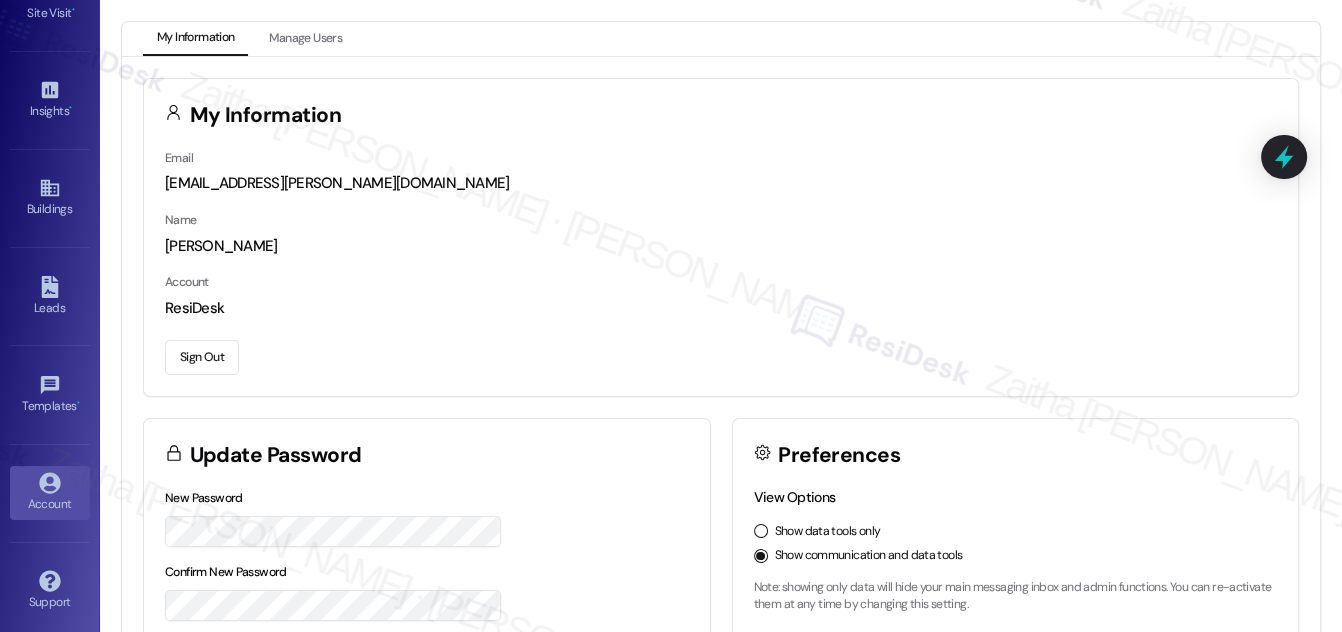 click on "Sign Out" at bounding box center (202, 357) 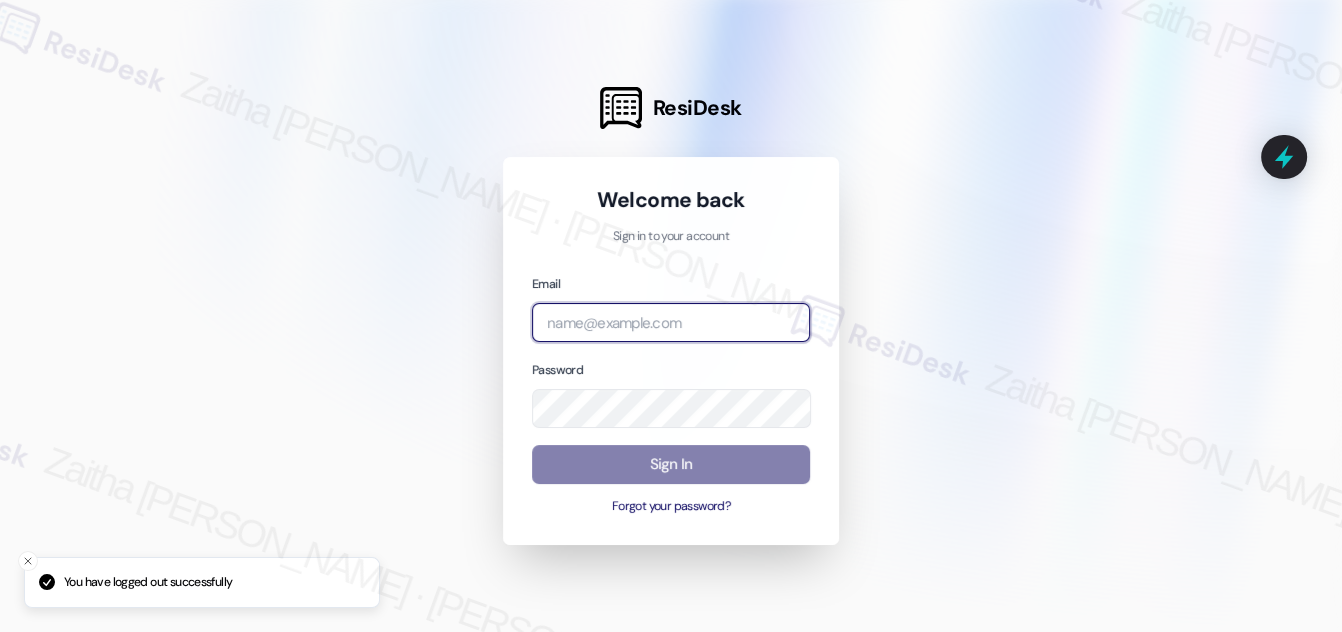 click at bounding box center [671, 322] 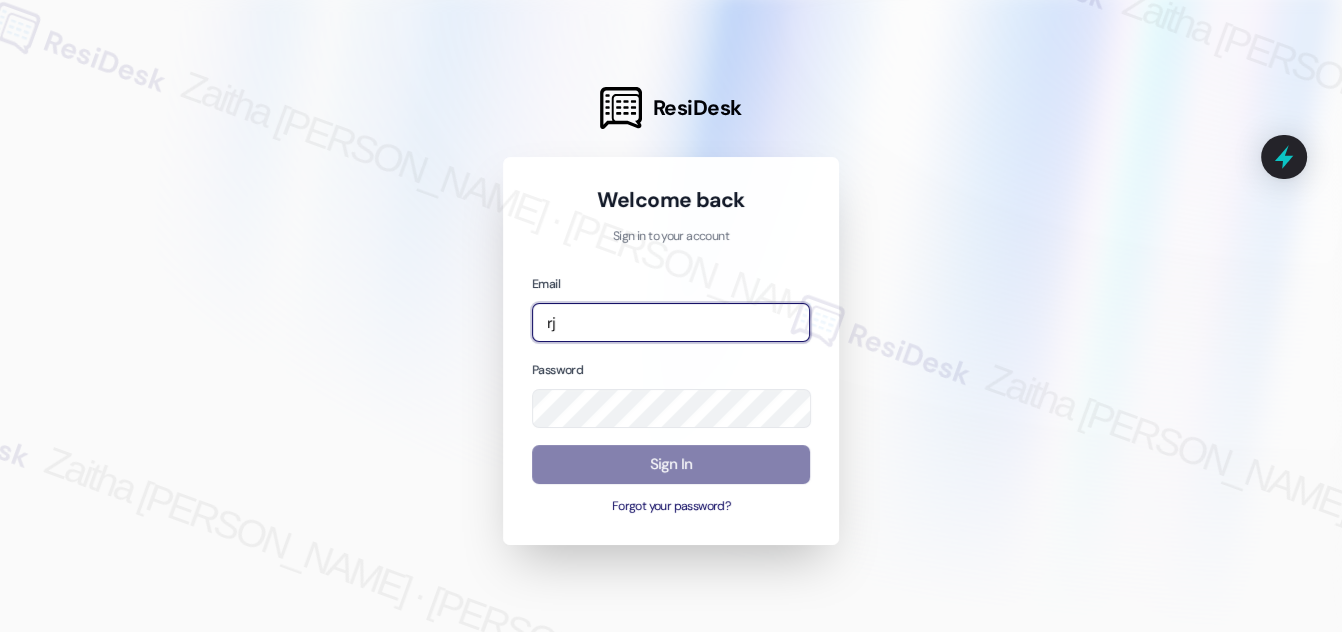 type on "r" 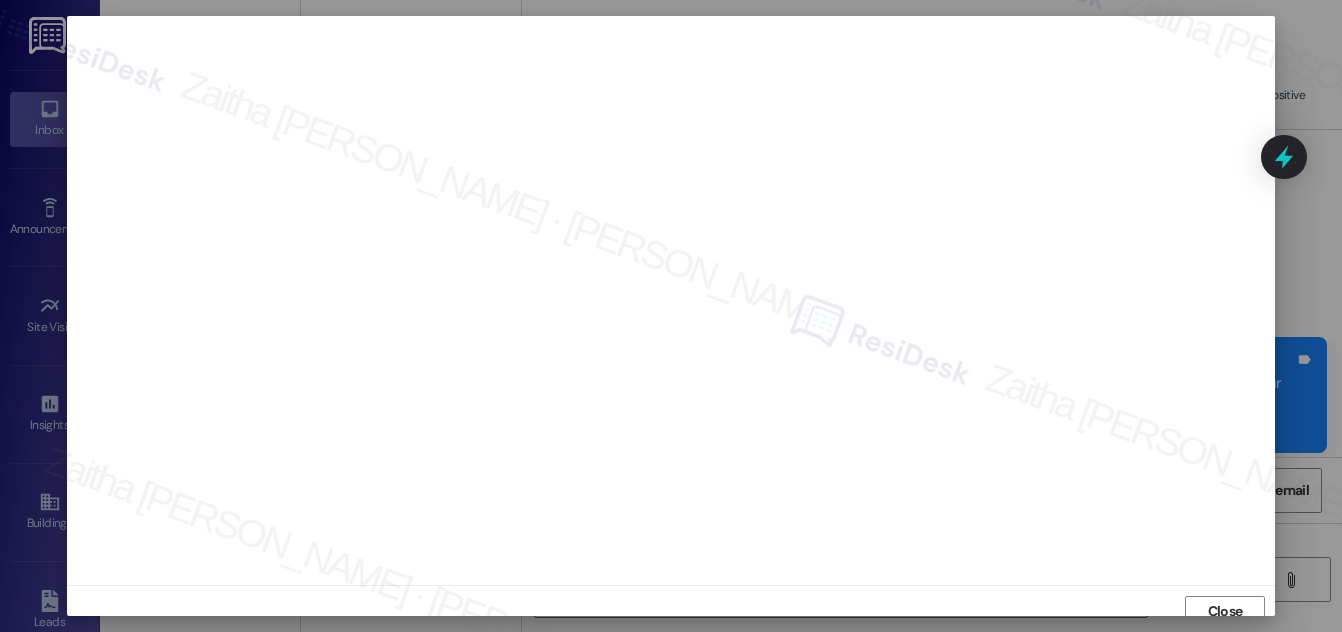 scroll, scrollTop: 0, scrollLeft: 0, axis: both 